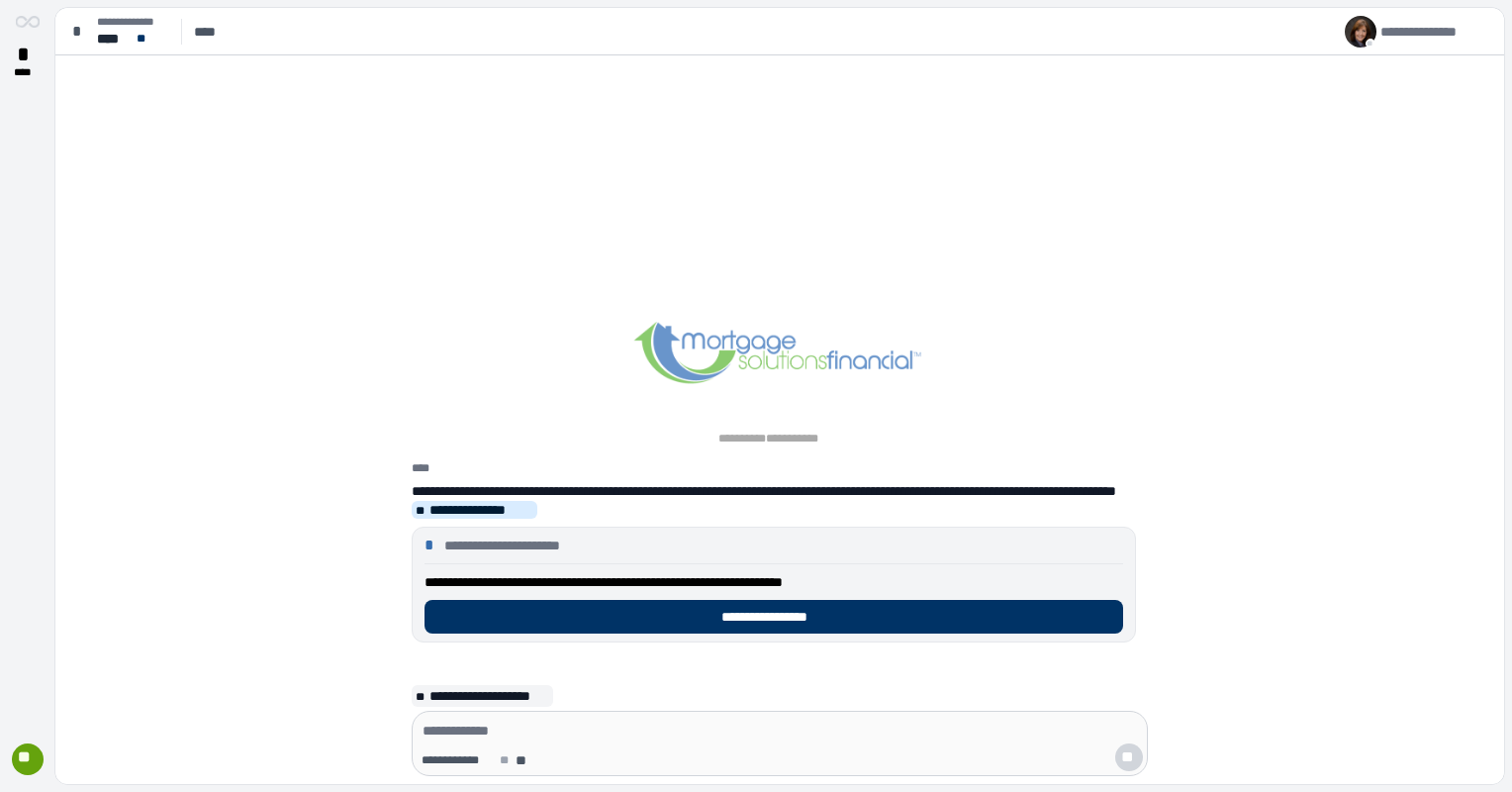 scroll, scrollTop: 0, scrollLeft: 0, axis: both 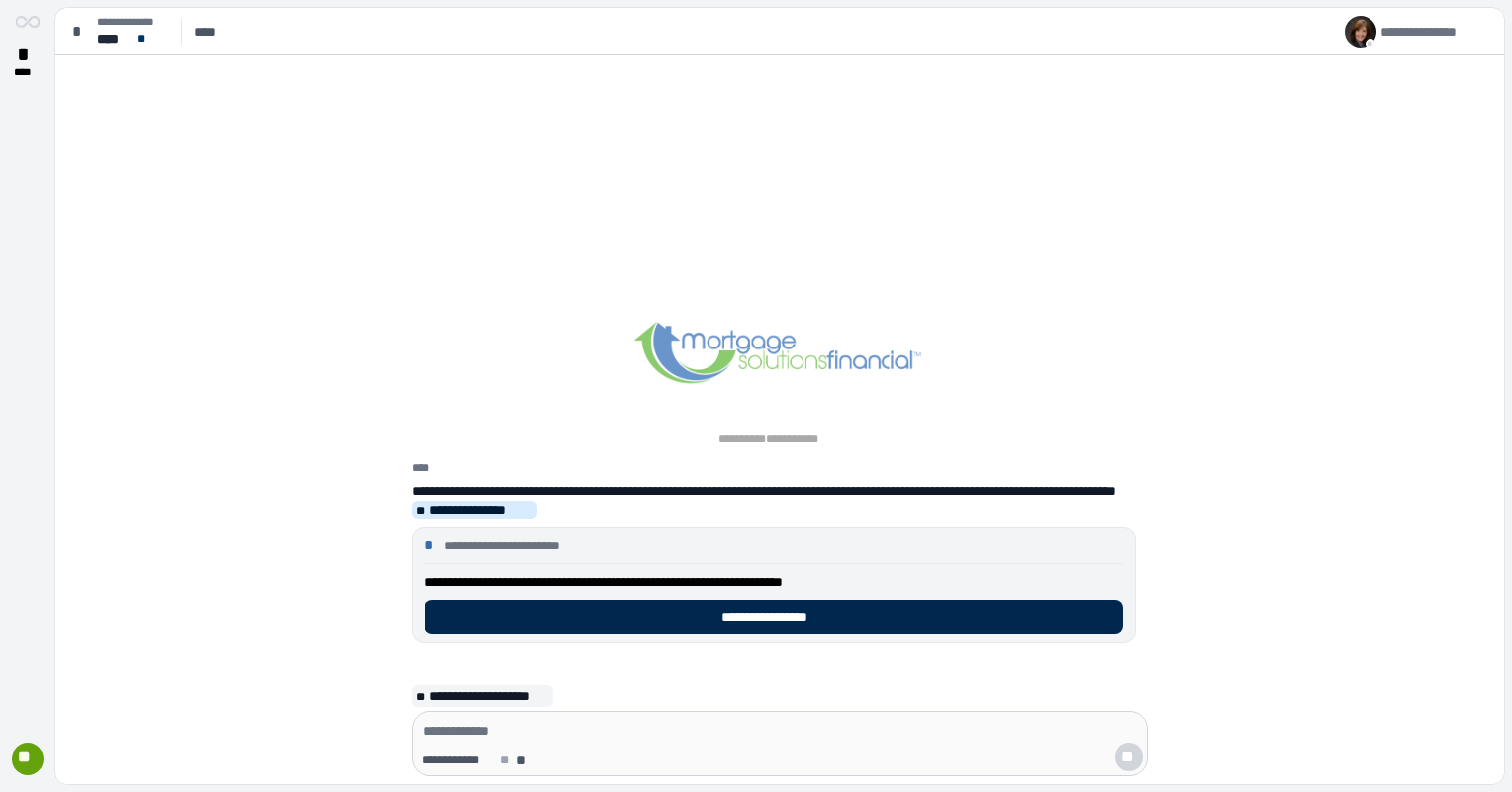 click on "**********" at bounding box center [774, 617] 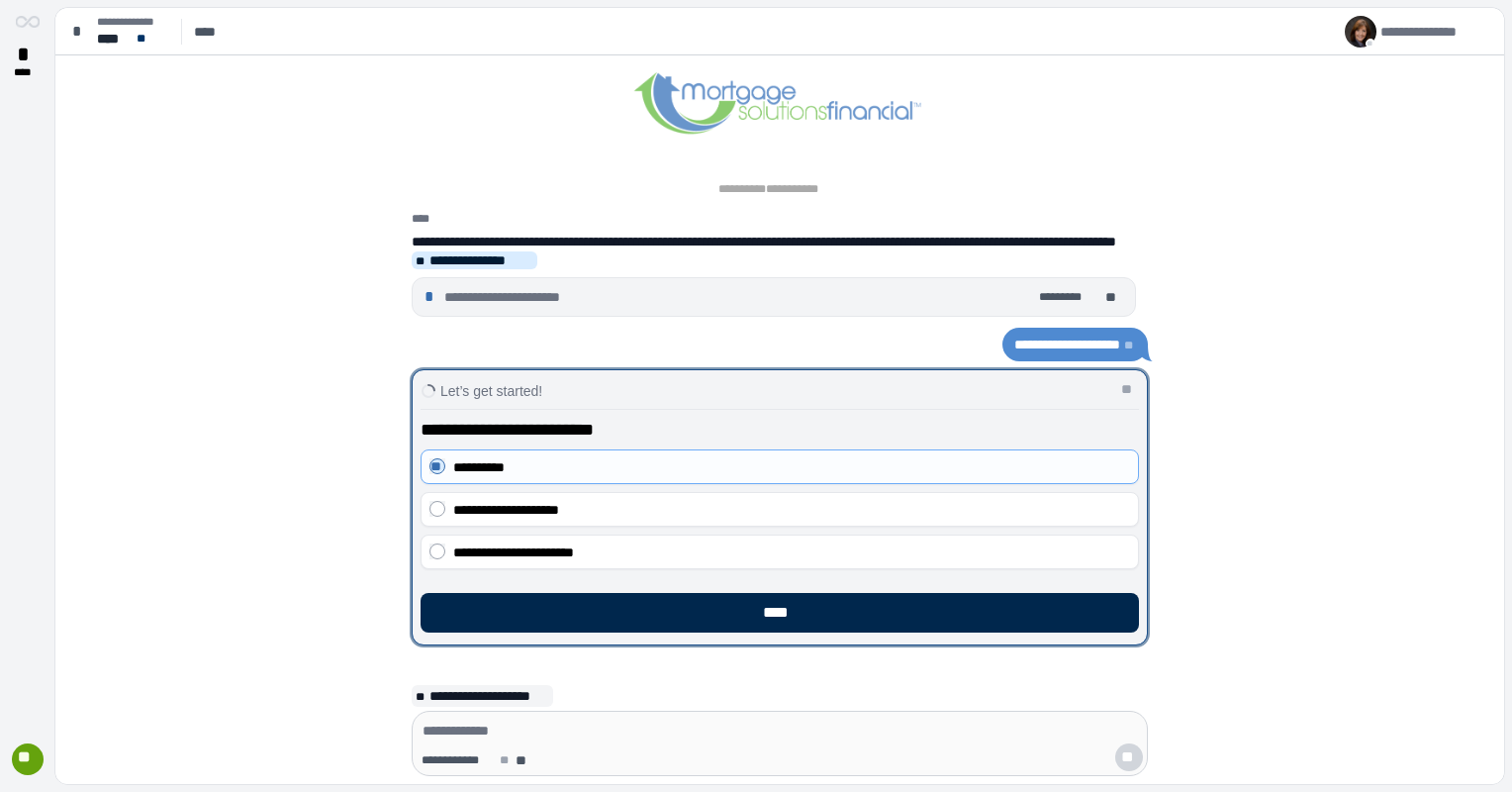 drag, startPoint x: 722, startPoint y: 610, endPoint x: 739, endPoint y: 610, distance: 17 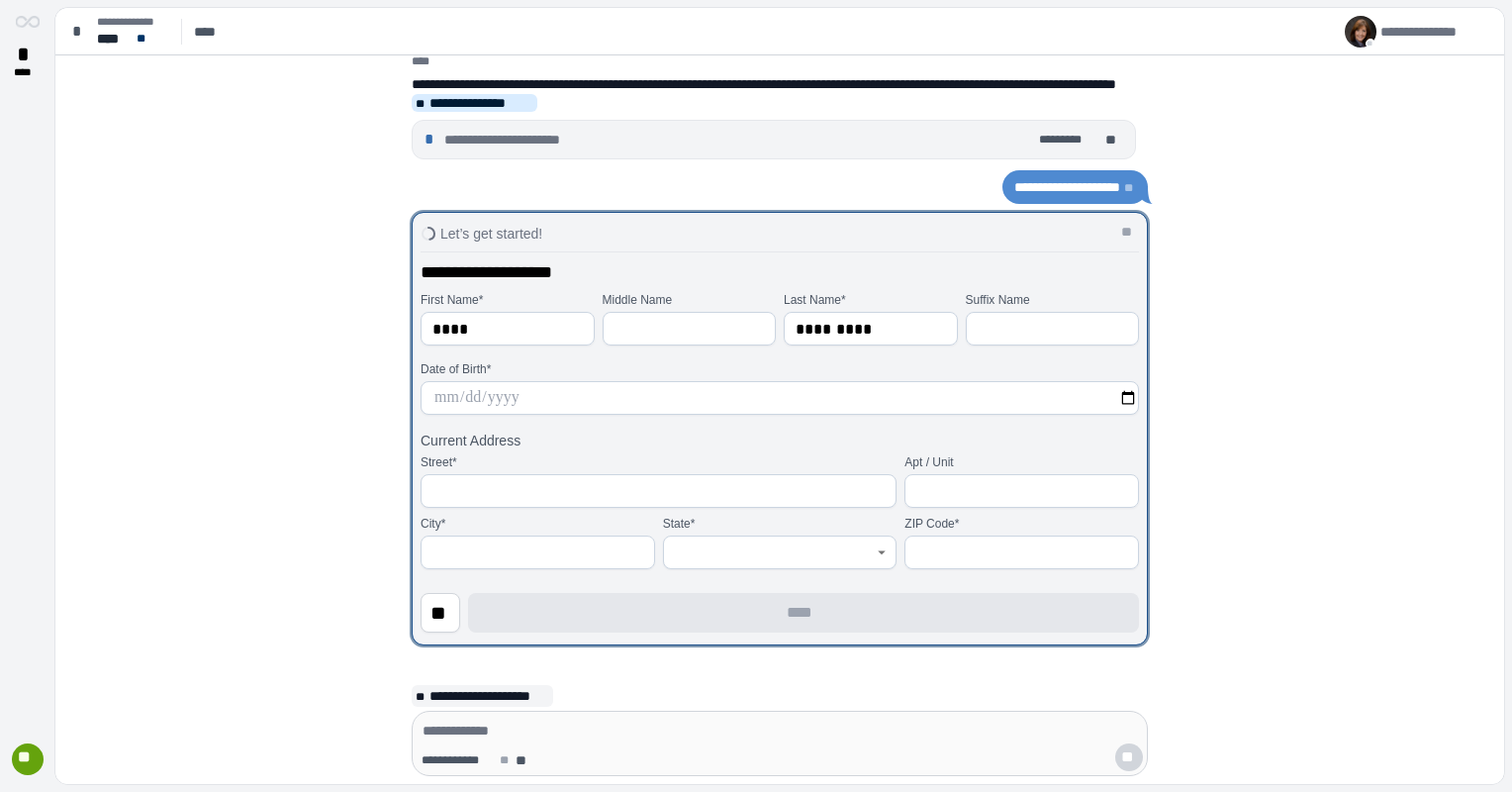 click at bounding box center [780, 398] 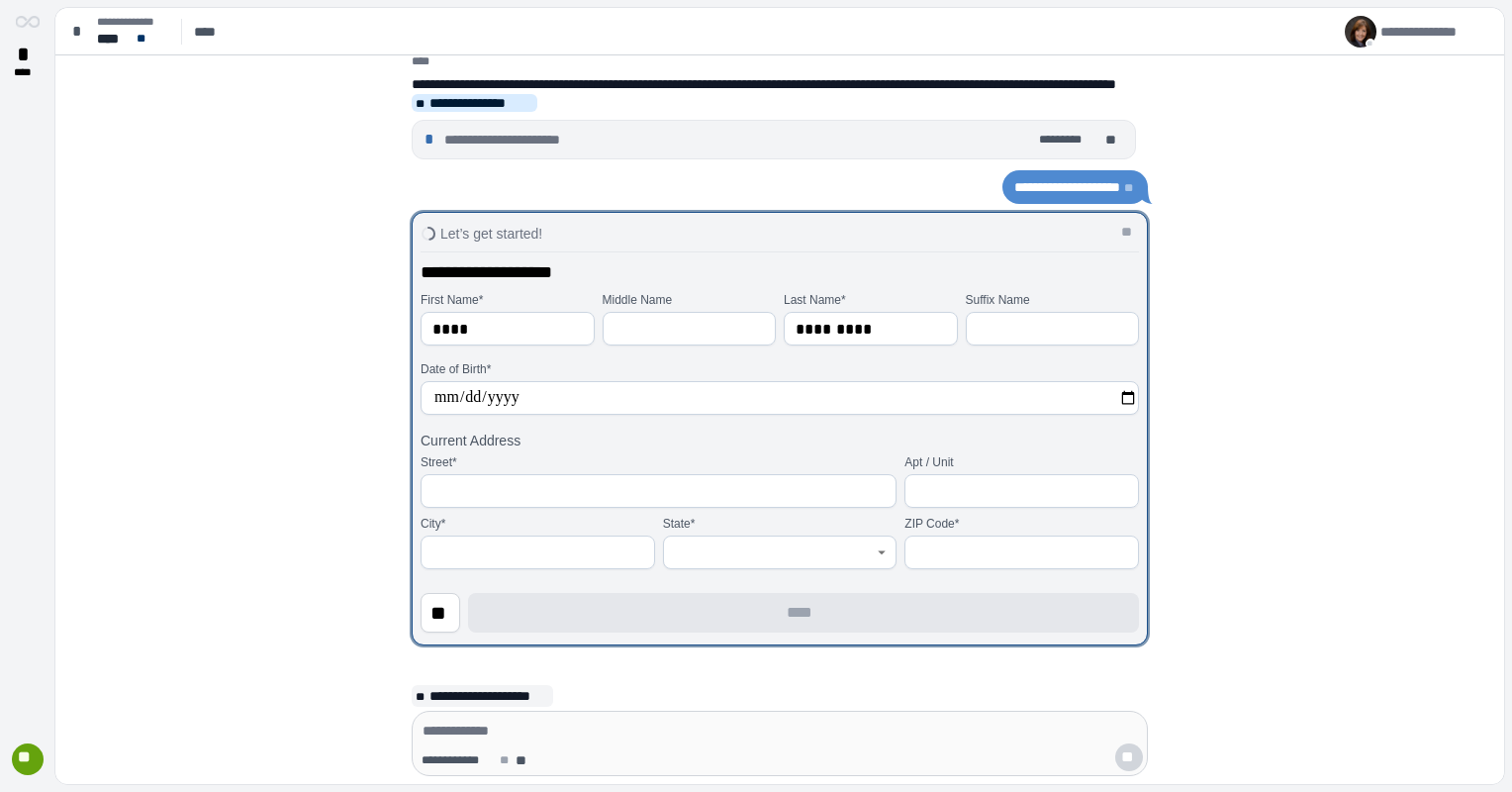 type on "**********" 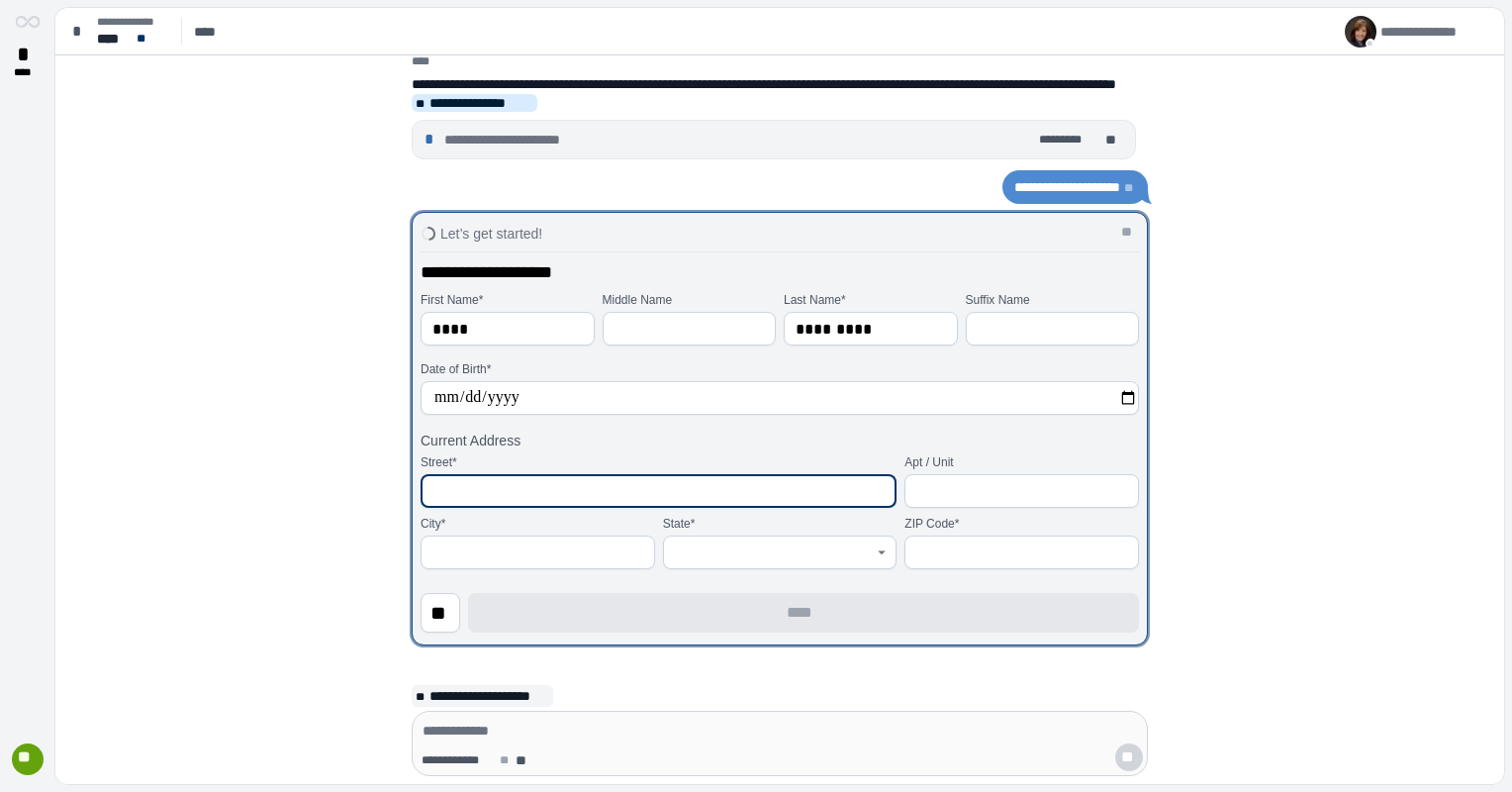 click at bounding box center (658, 491) 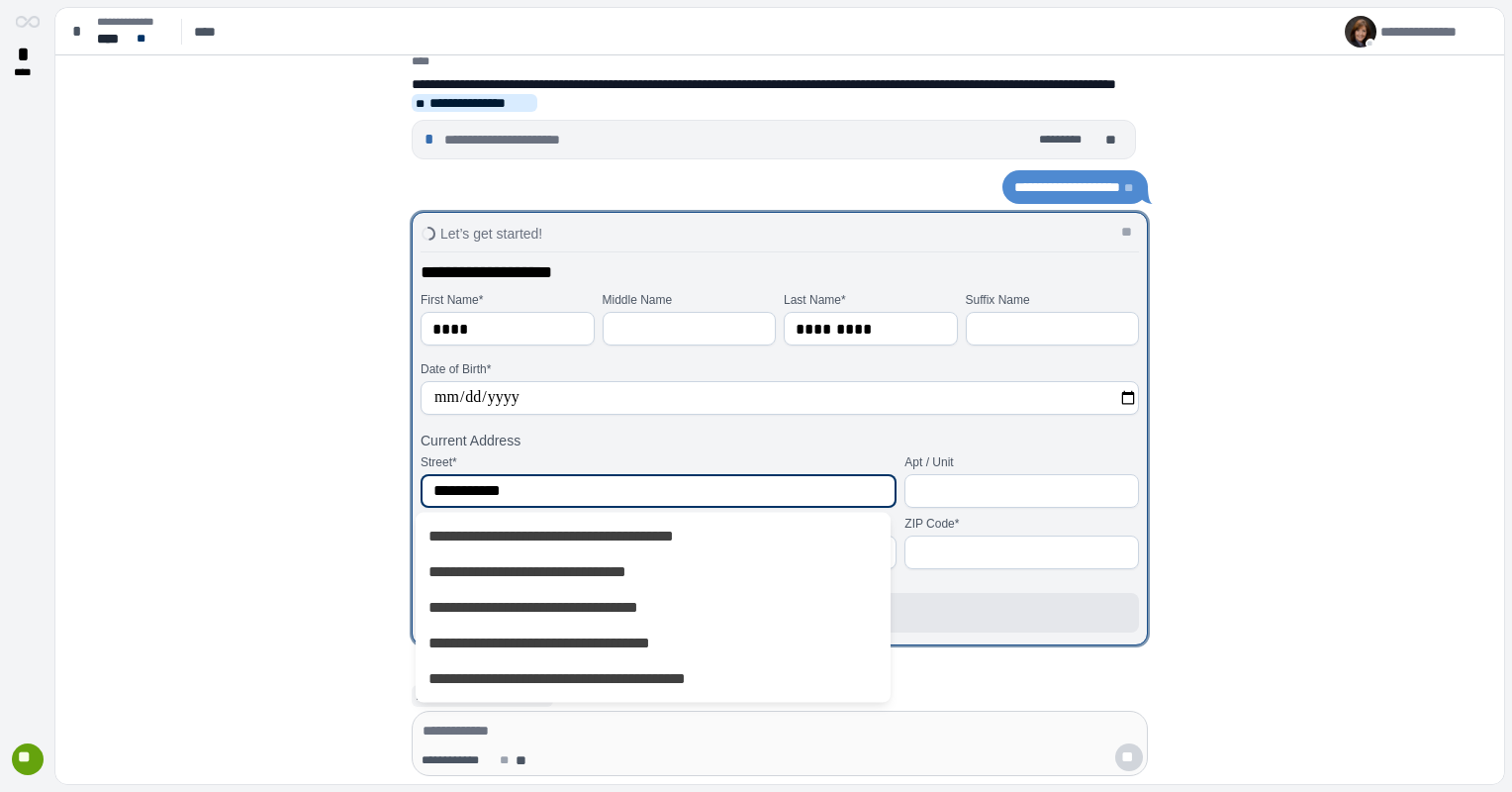 type on "**********" 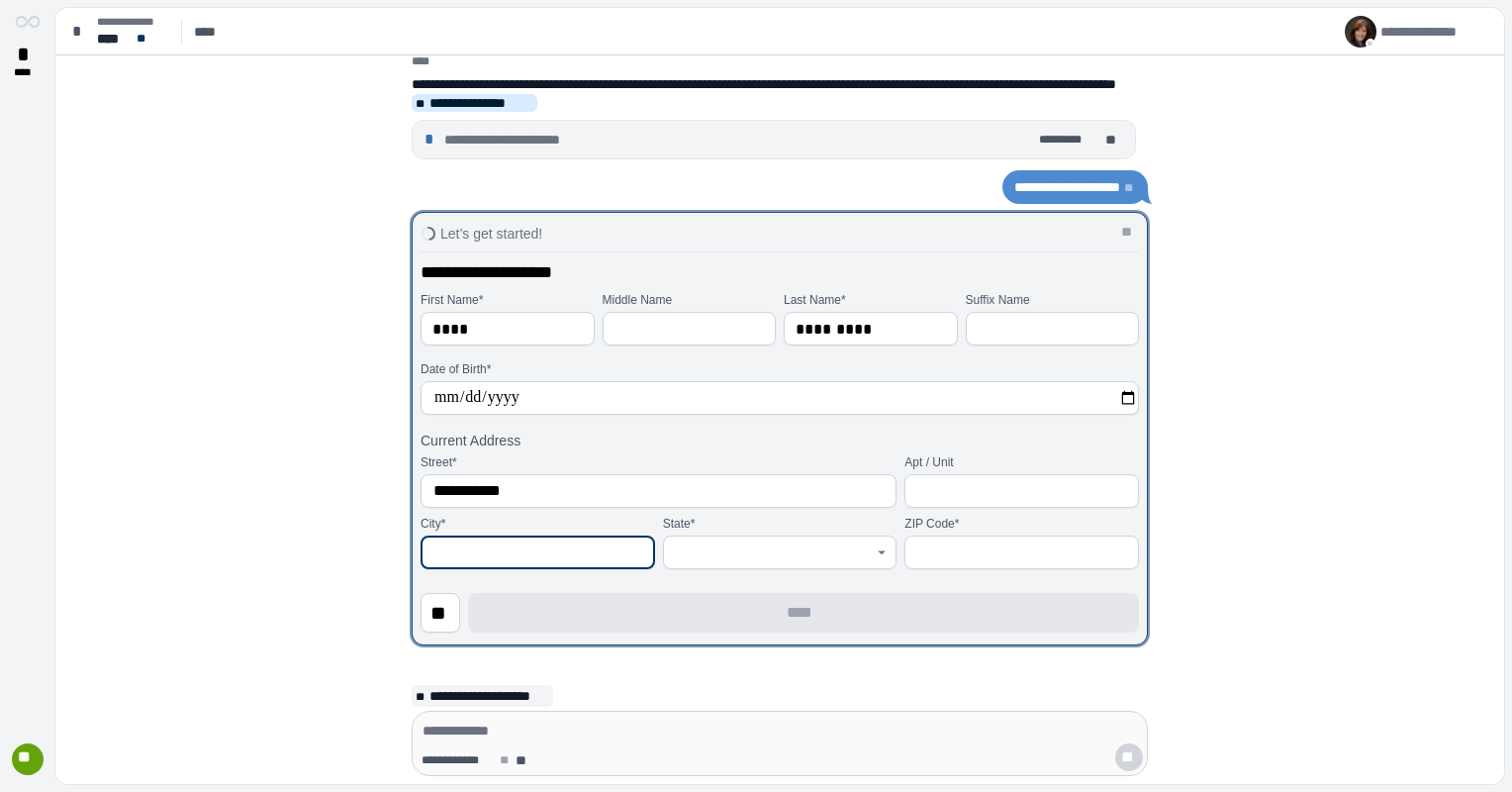 click at bounding box center (1021, 552) 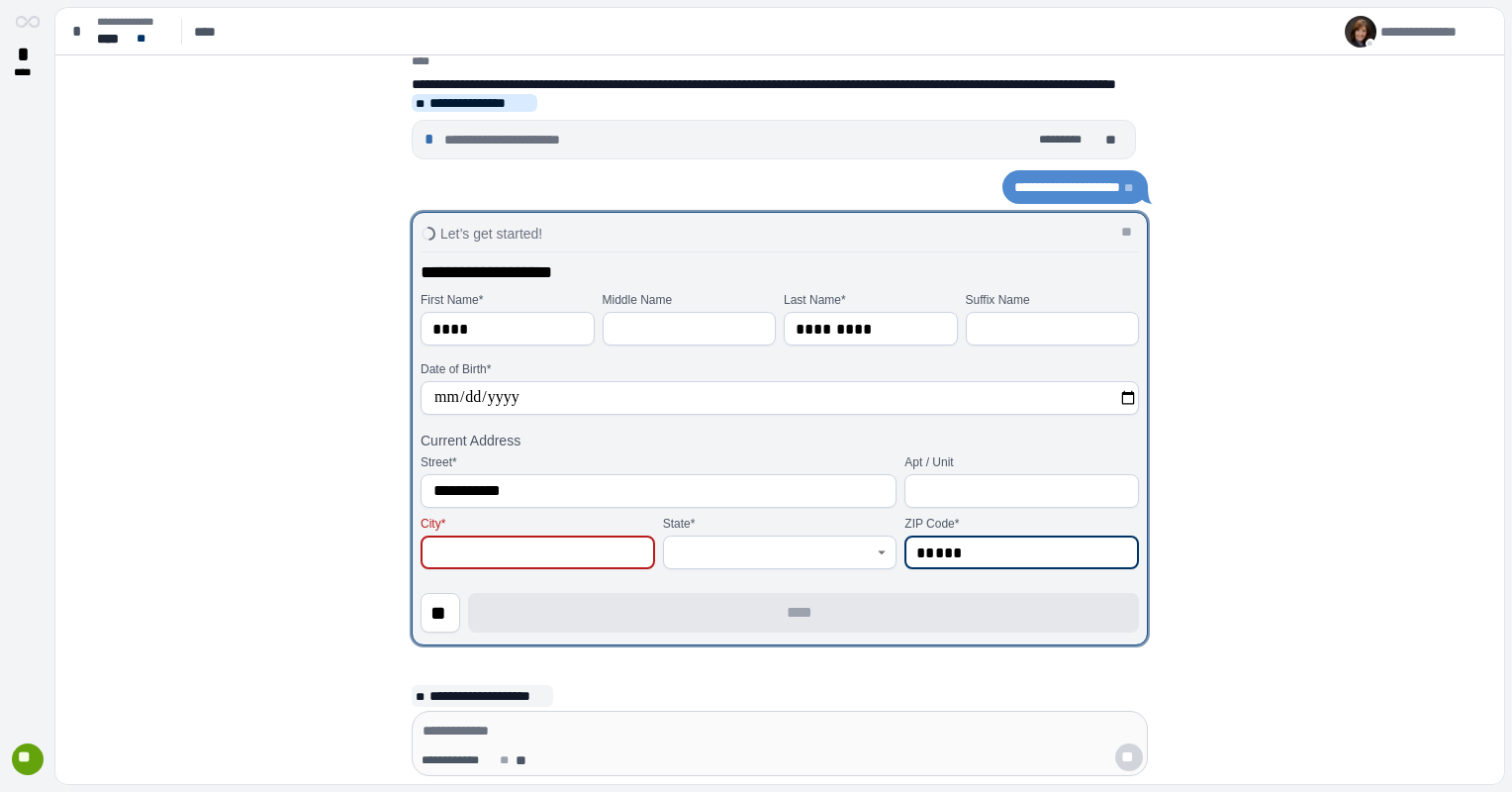 type on "*****" 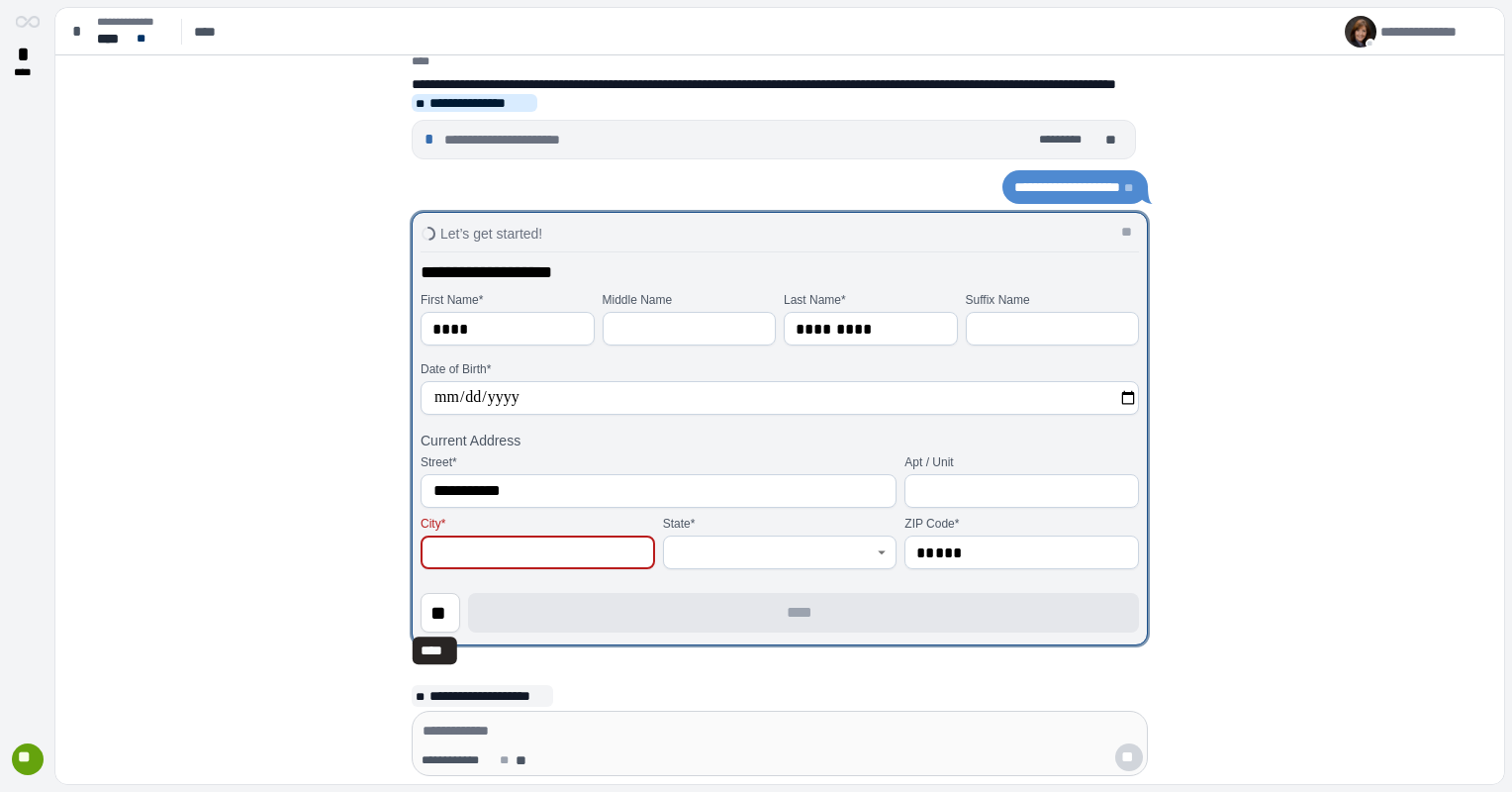 type 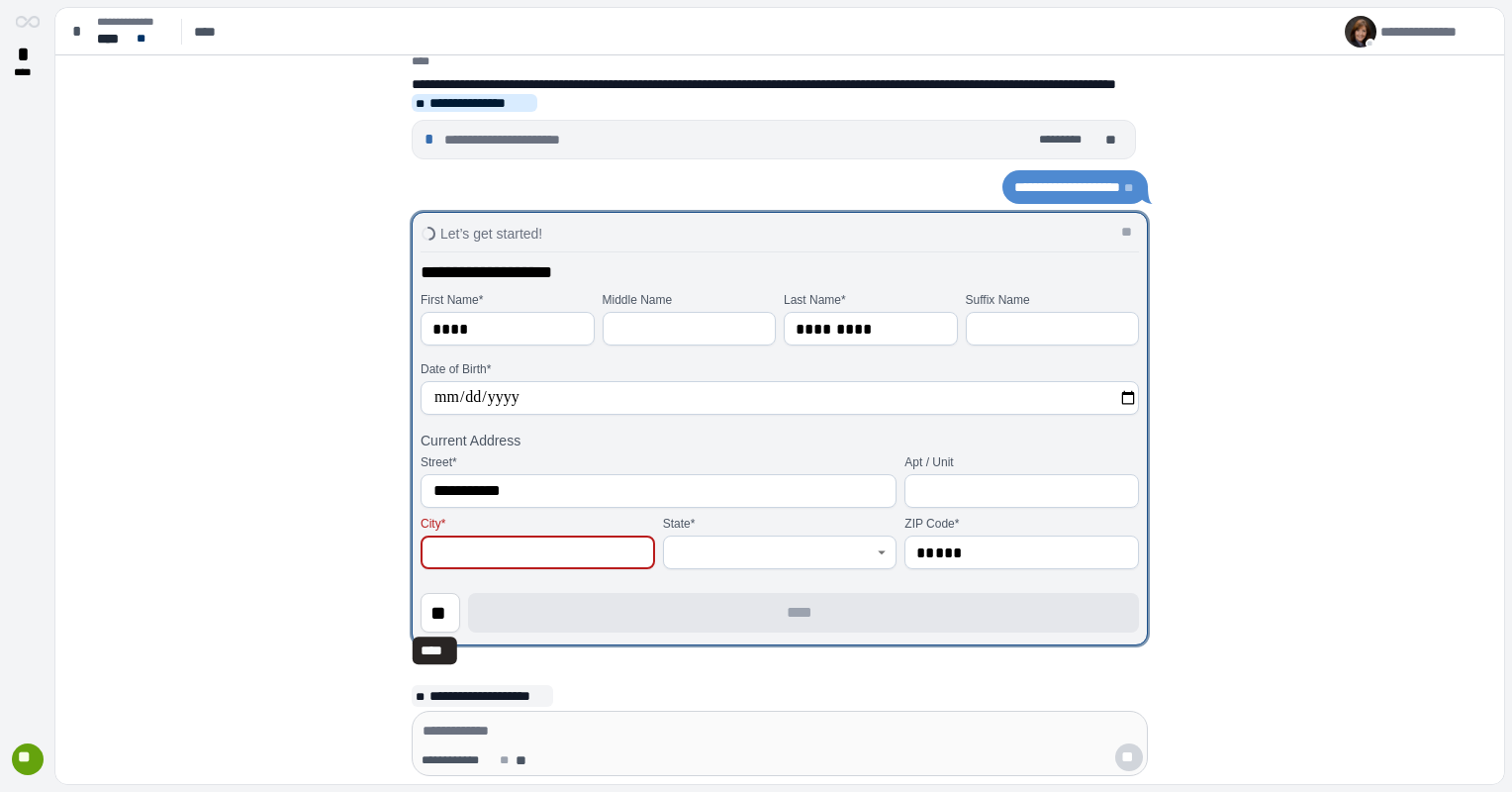 click at bounding box center [537, 552] 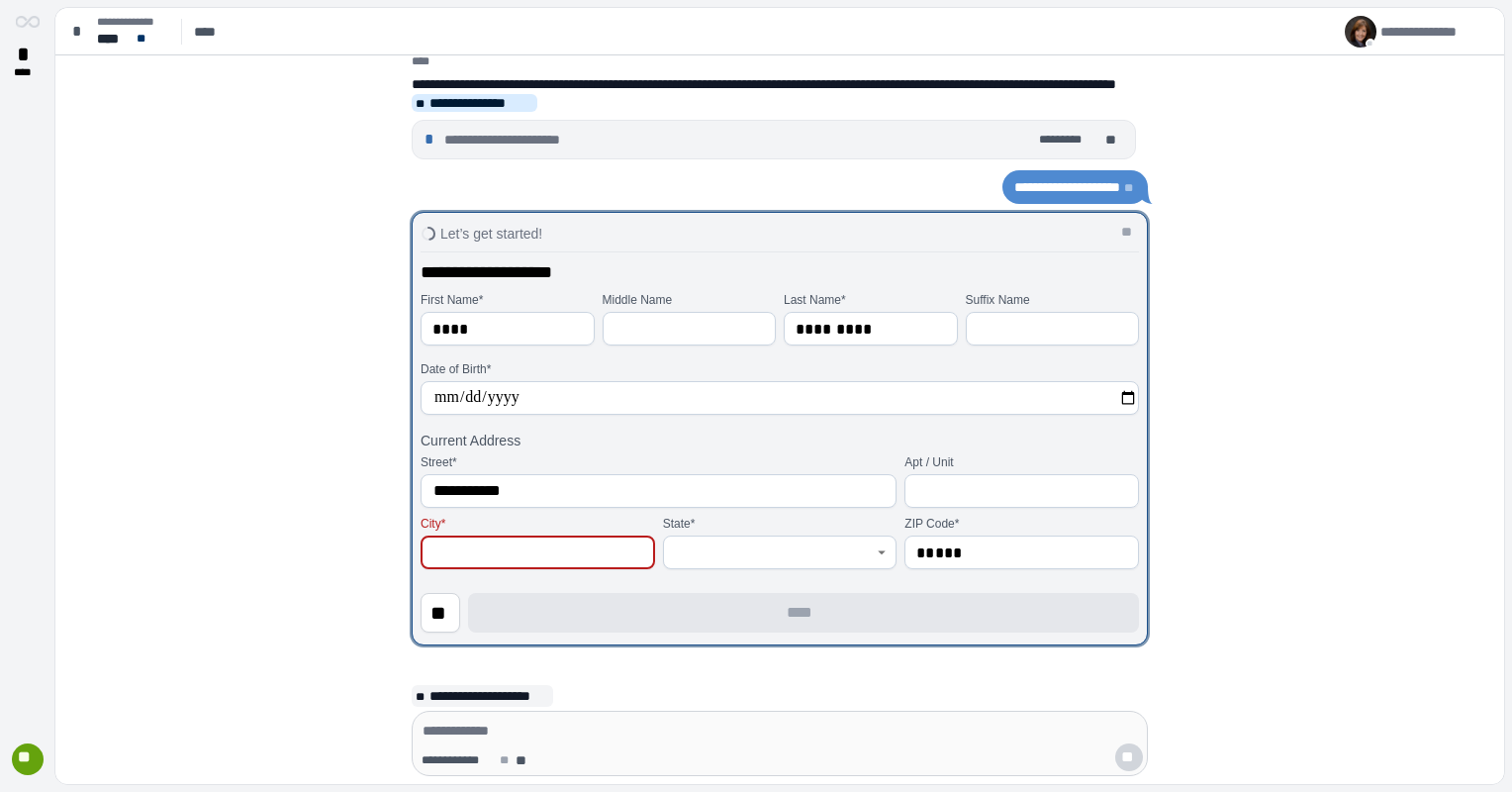 type on "*" 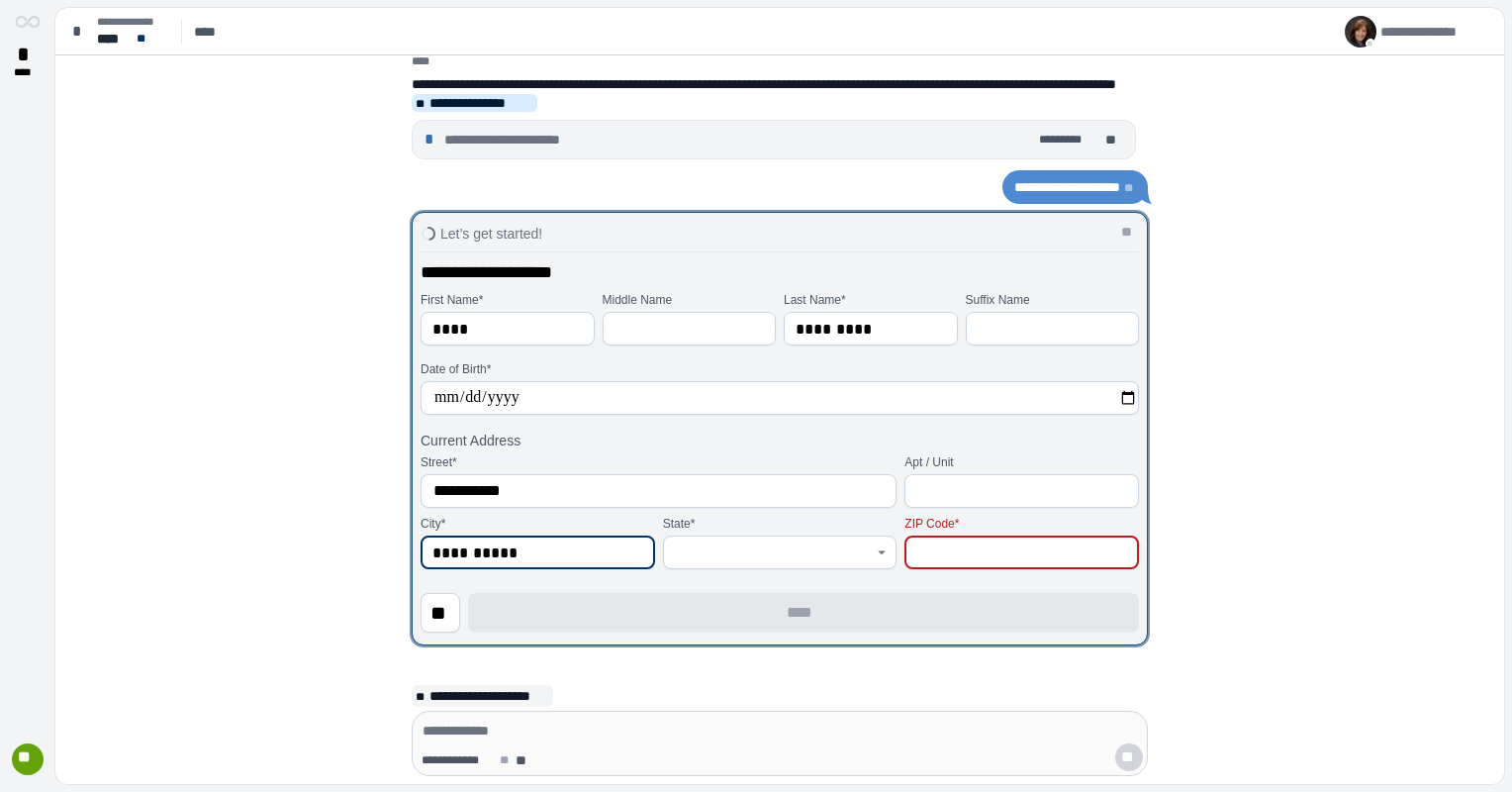 type on "**********" 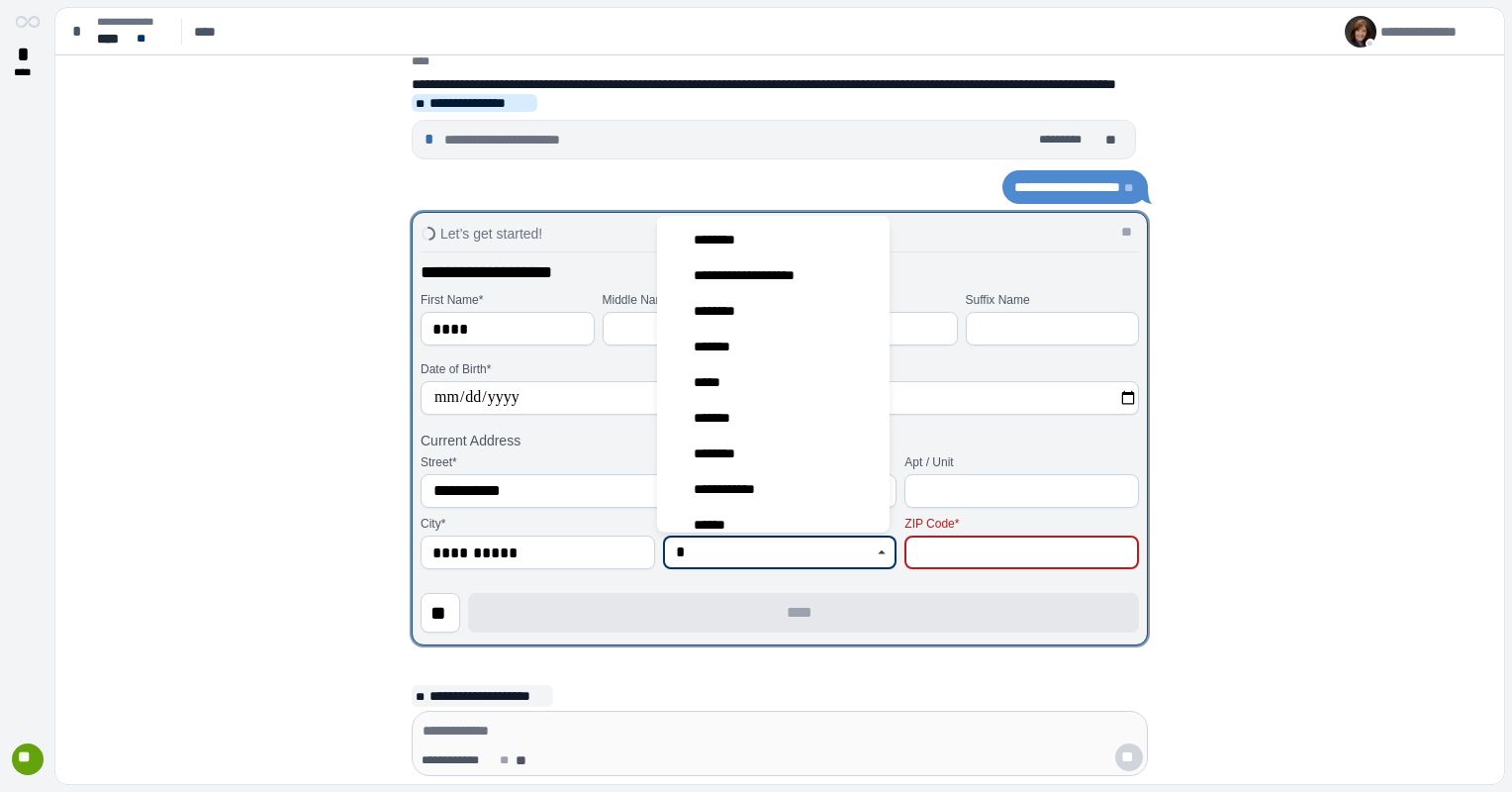 drag, startPoint x: 760, startPoint y: 279, endPoint x: 756, endPoint y: 291, distance: 12.649111 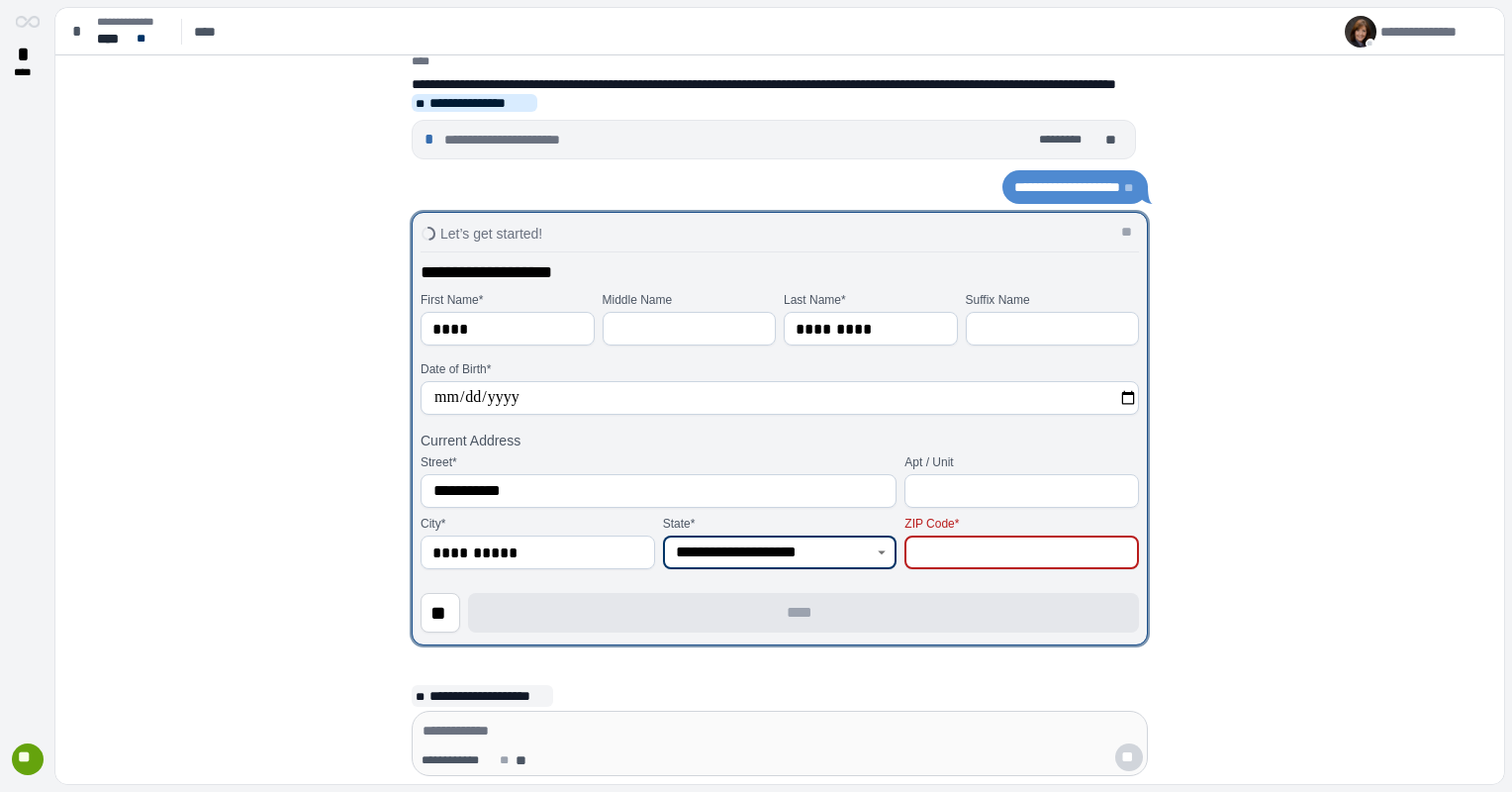 type on "**********" 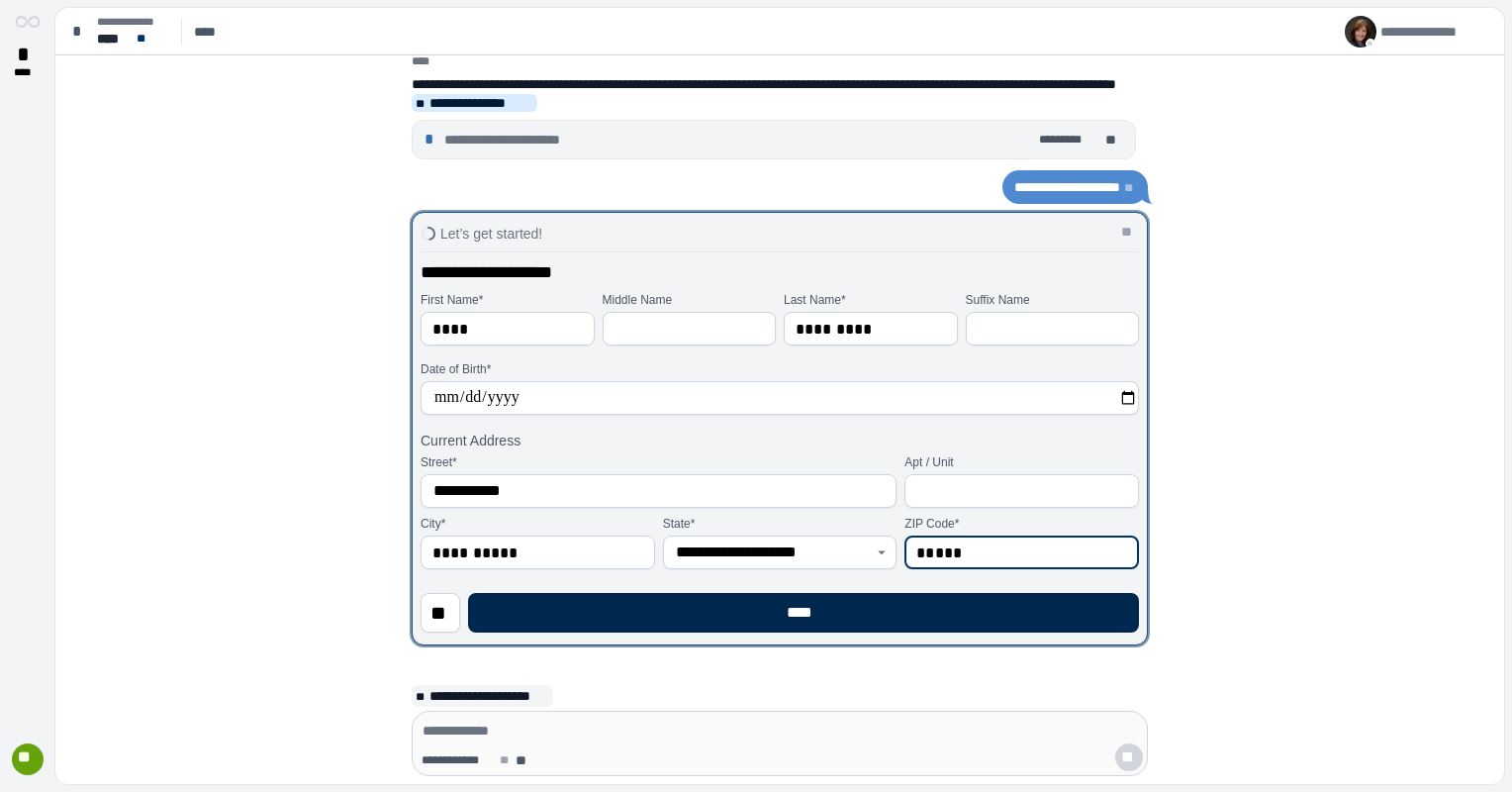 type on "*****" 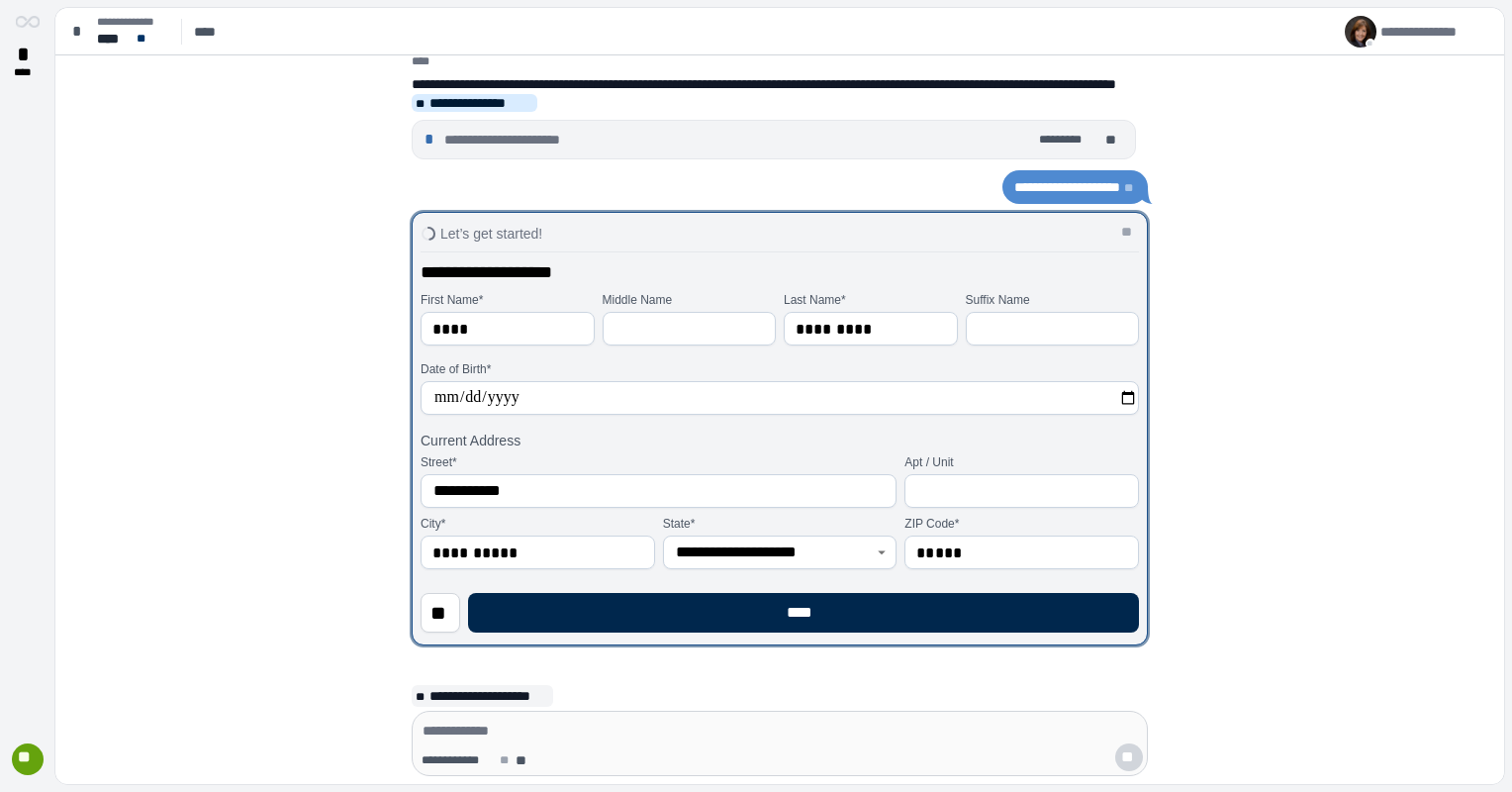 click on "****" at bounding box center [803, 613] 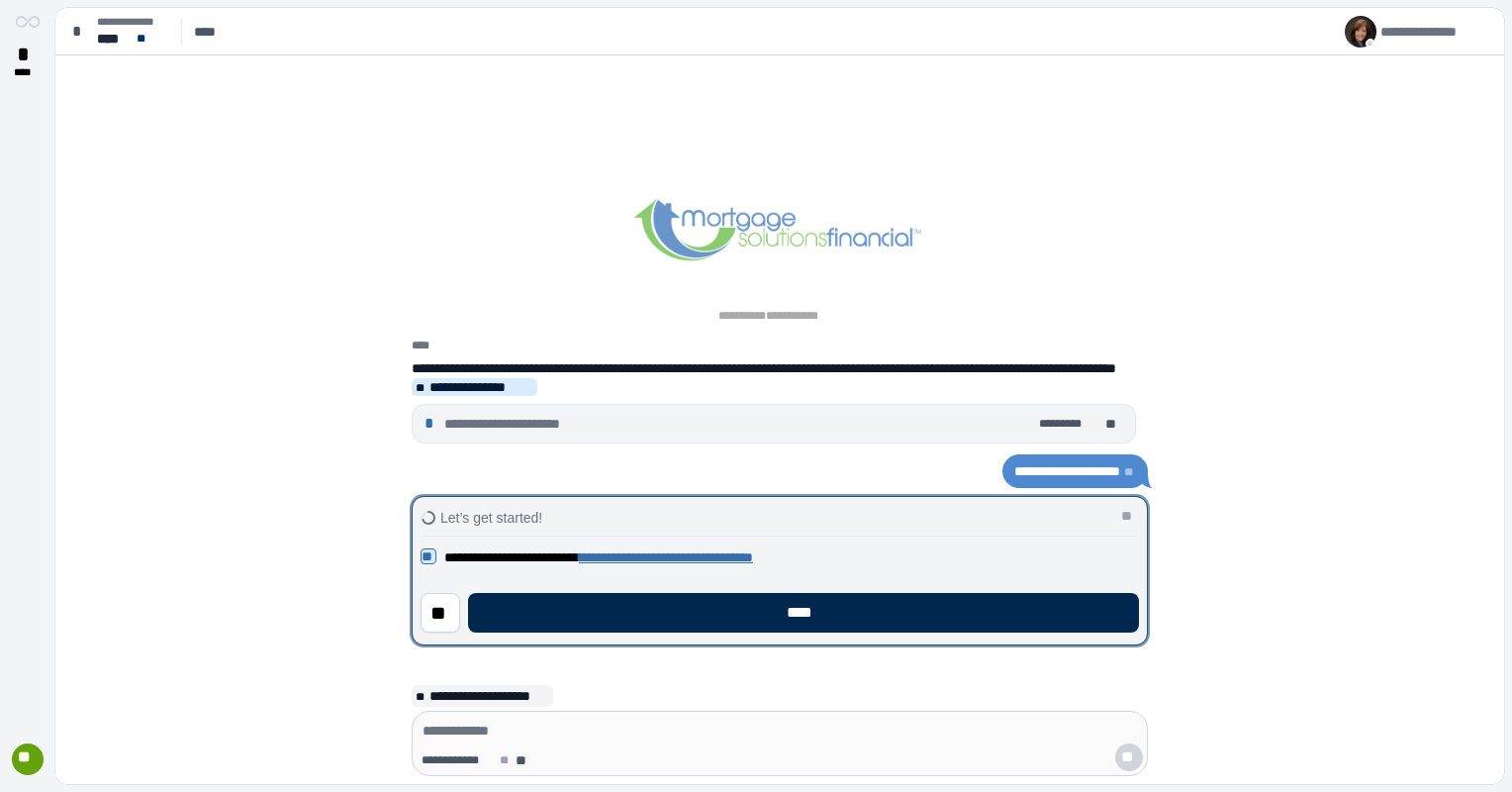 click on "****" at bounding box center (803, 613) 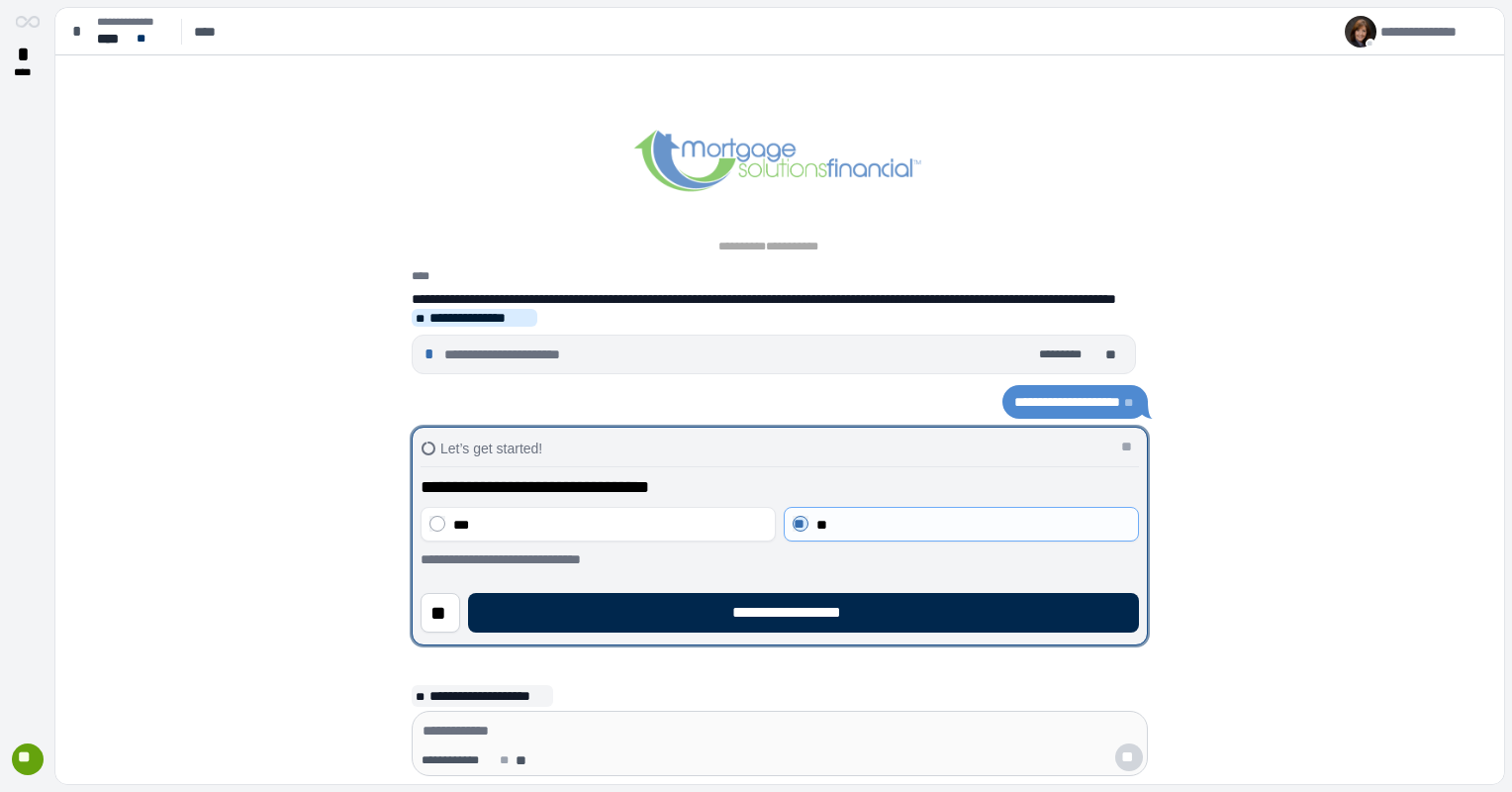 click on "**********" at bounding box center [803, 613] 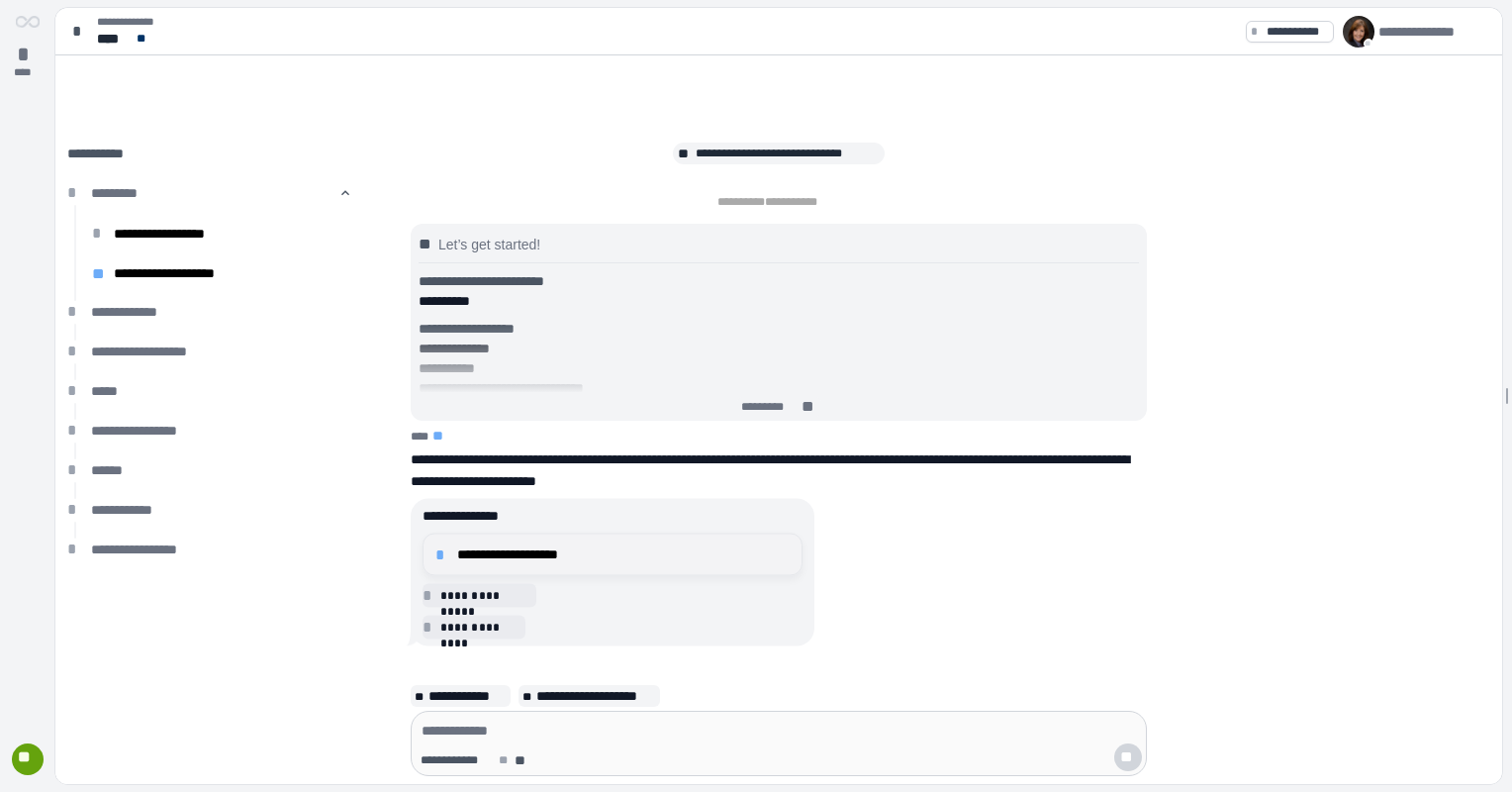 click on "**********" at bounding box center (623, 554) 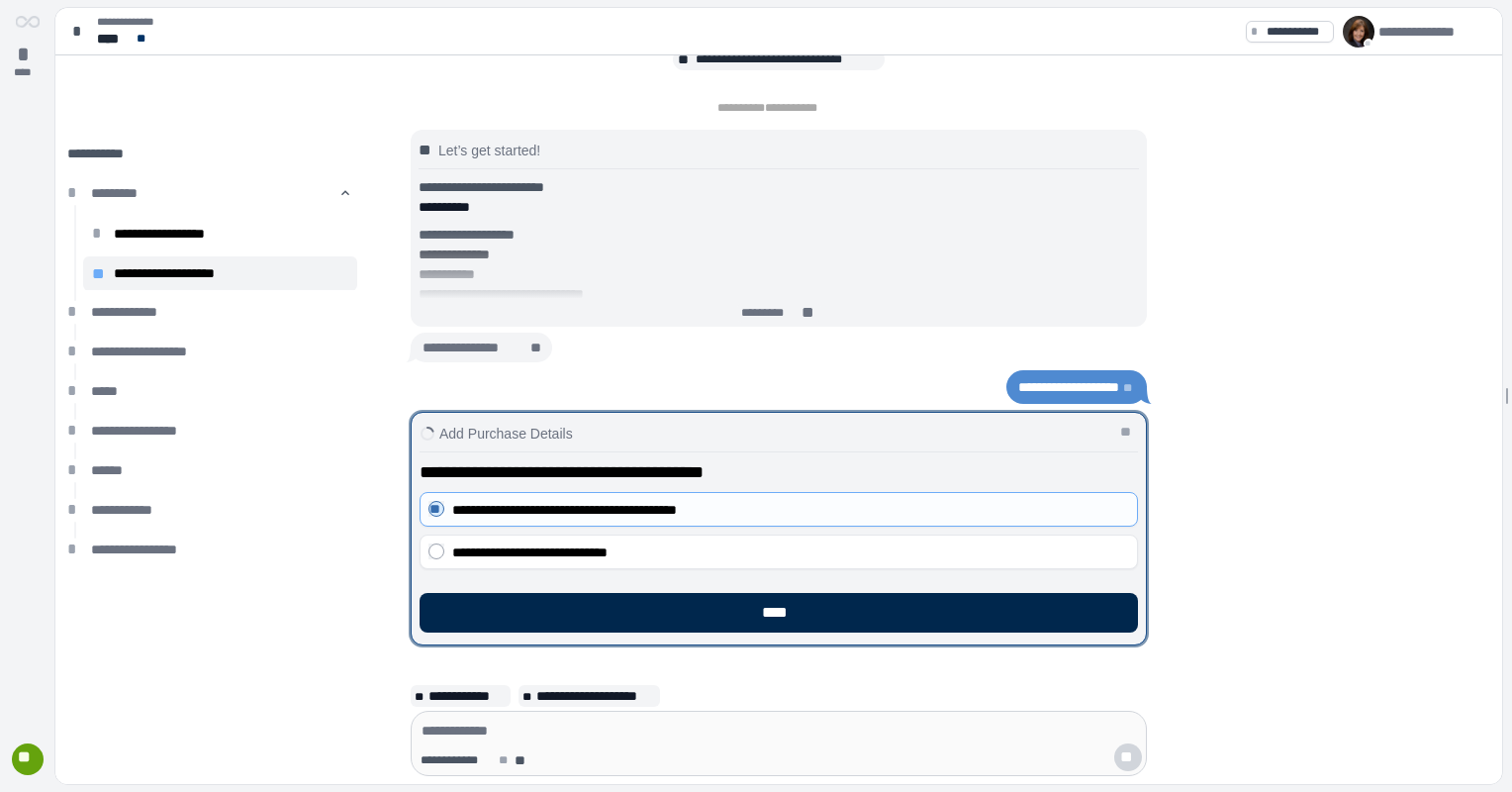 click on "****" at bounding box center (779, 613) 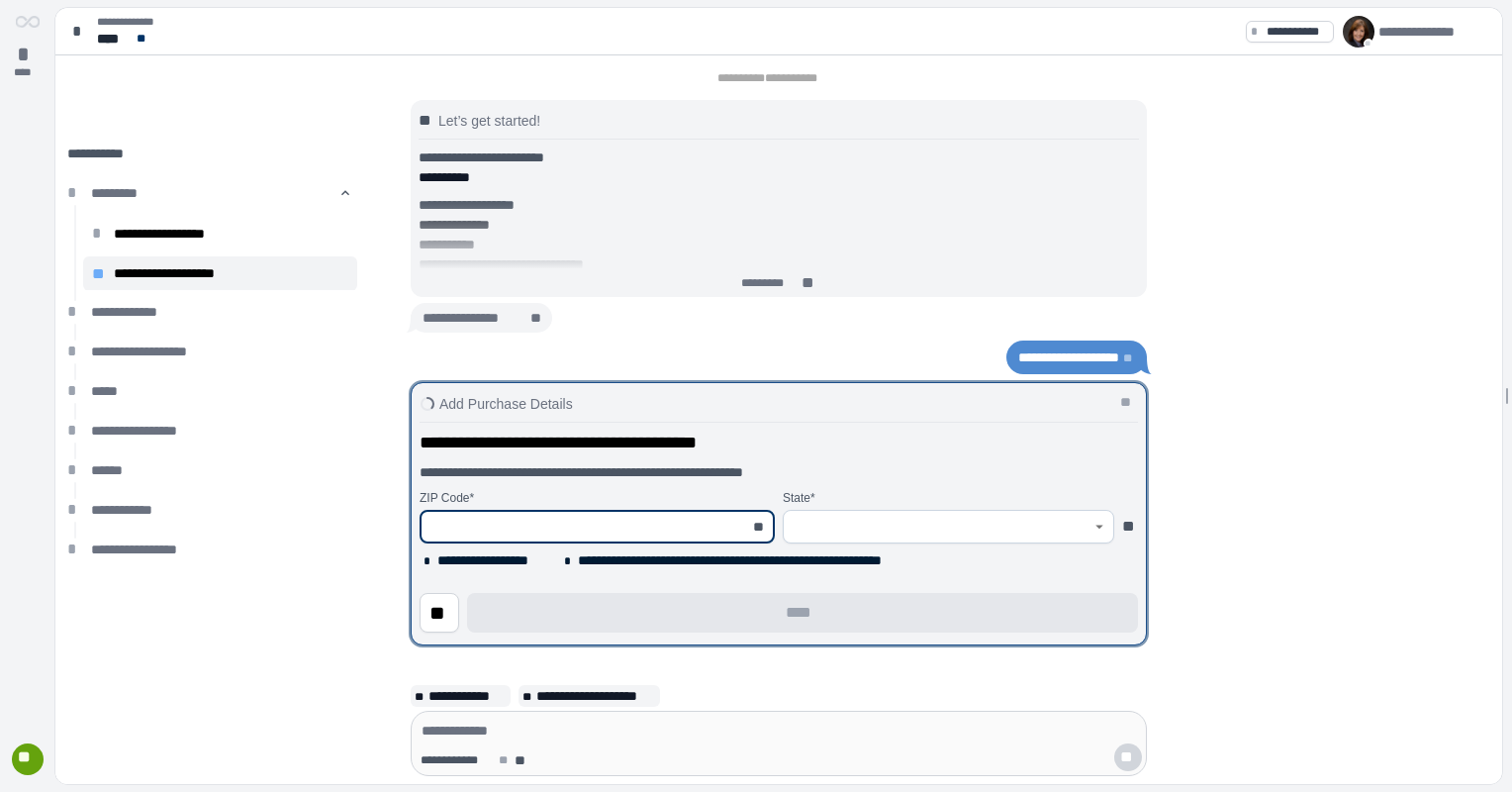 click at bounding box center (586, 527) 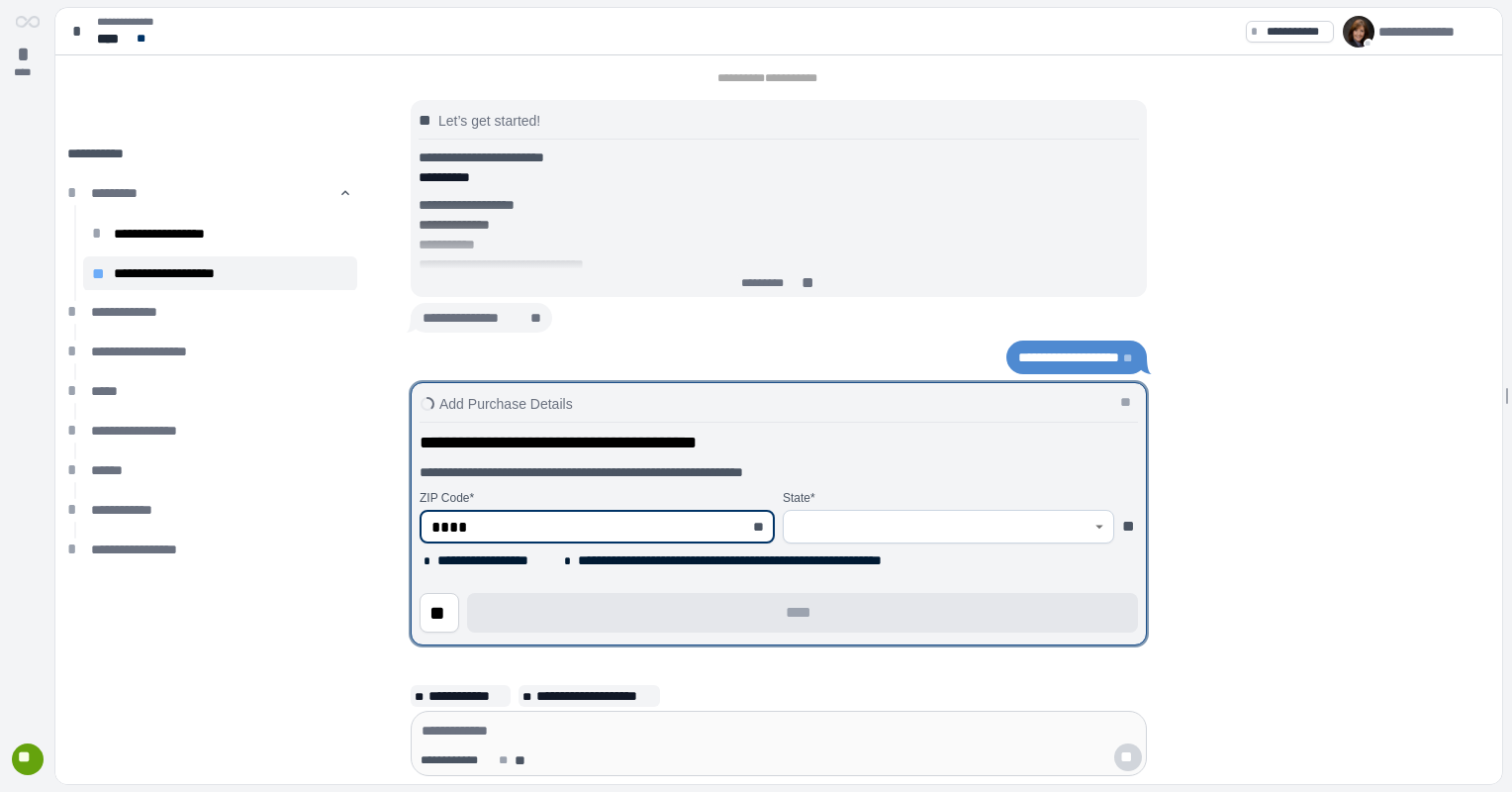 type on "*****" 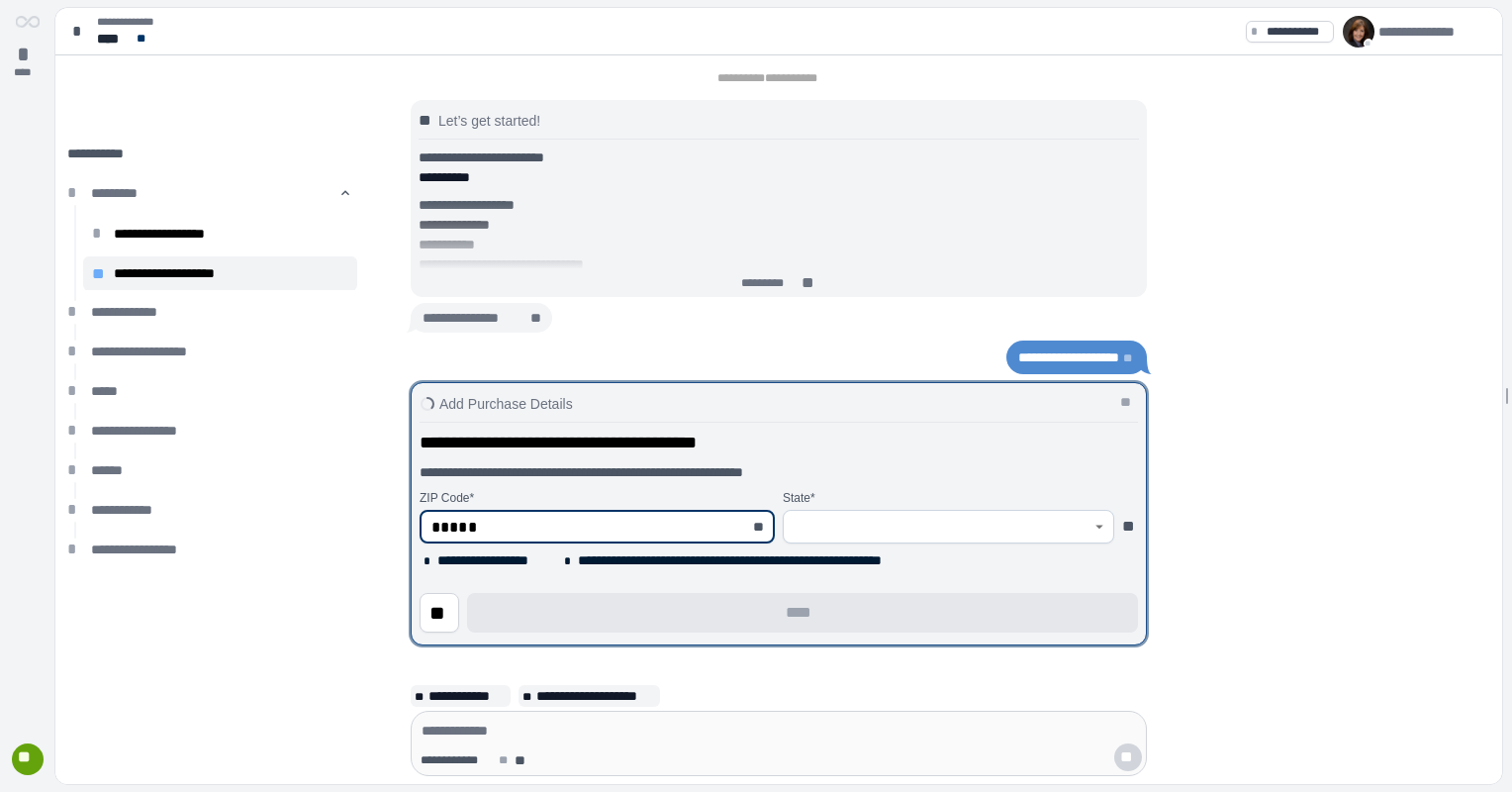 type on "*******" 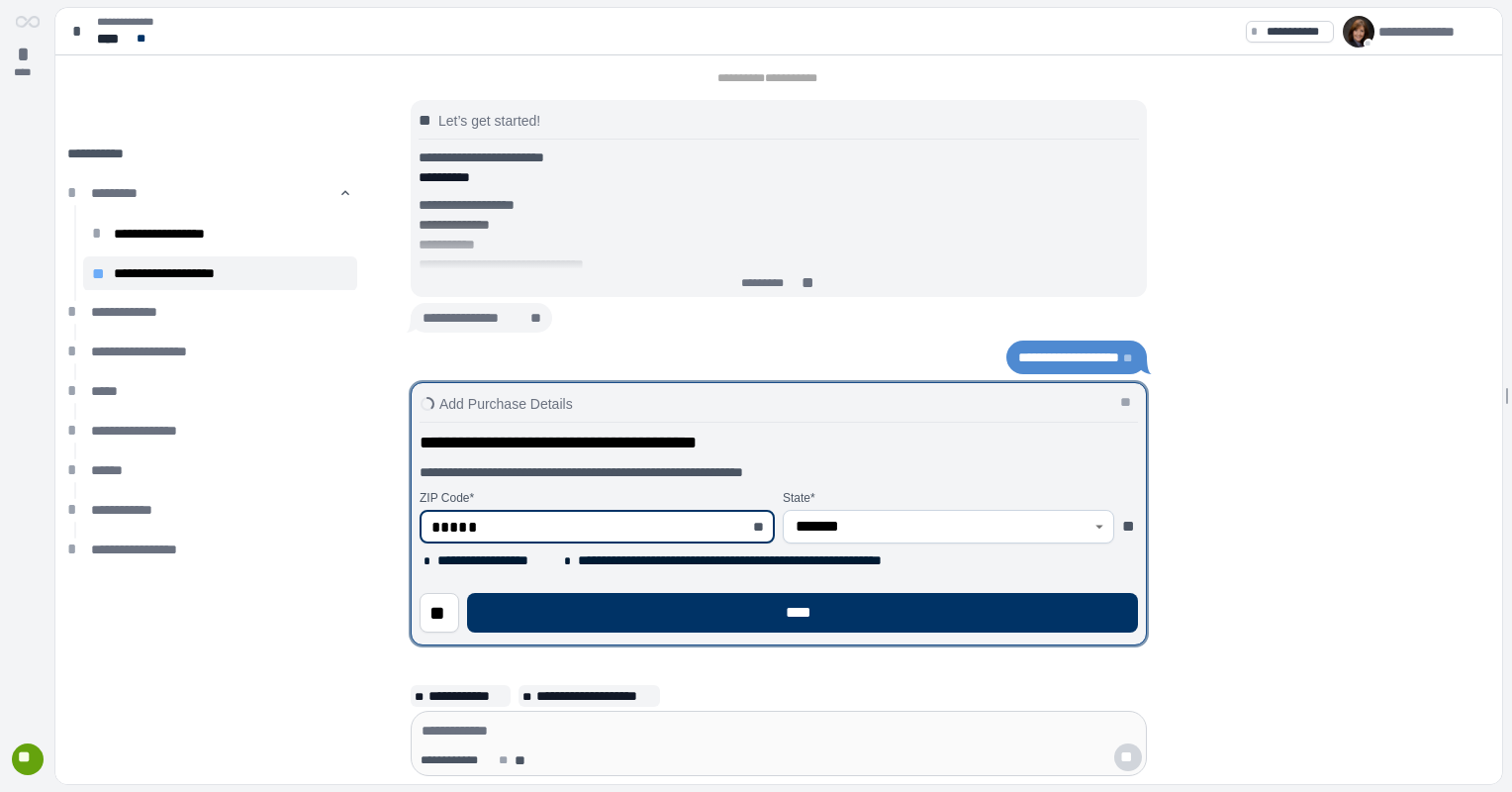 type on "*****" 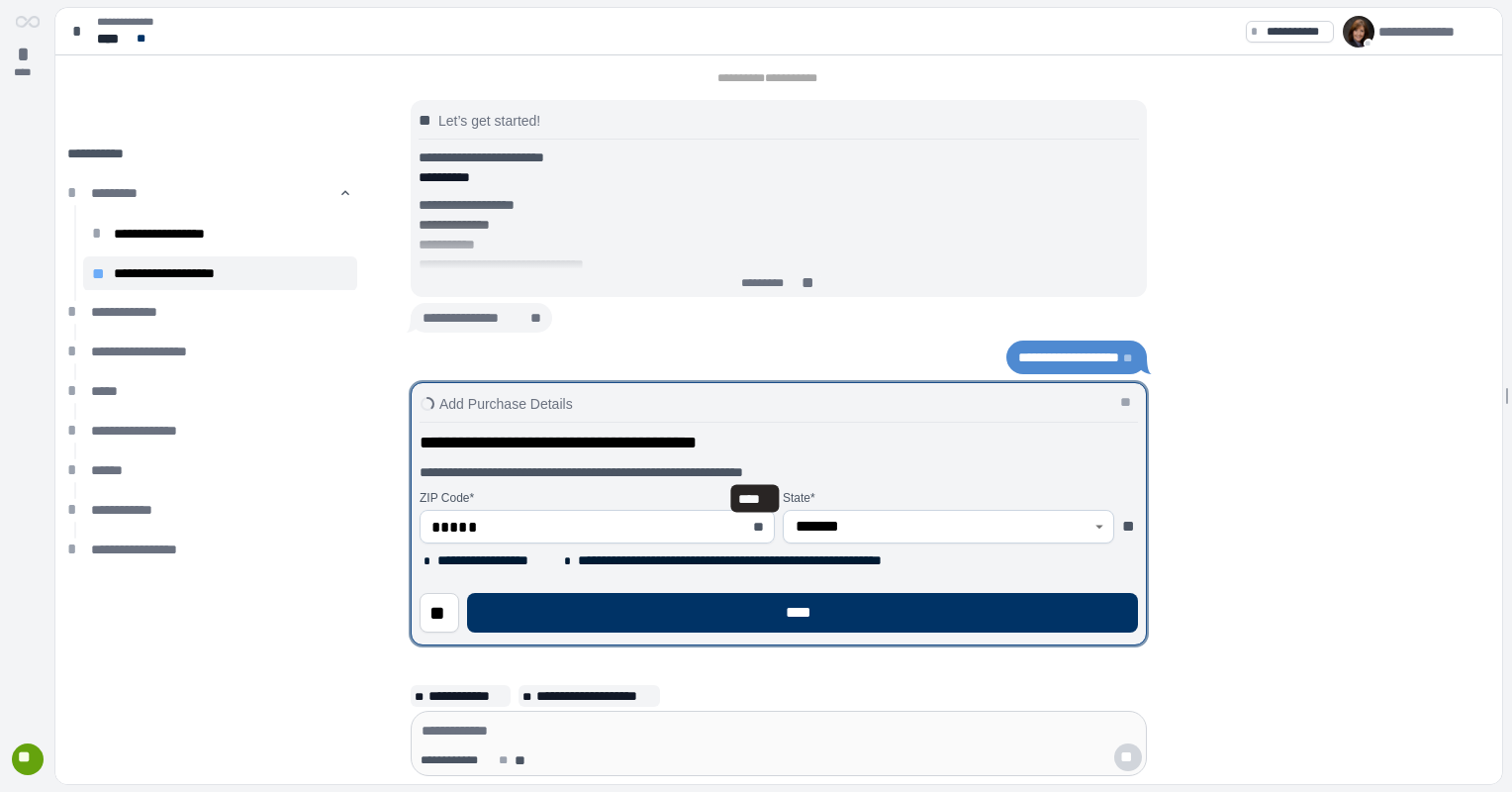 type 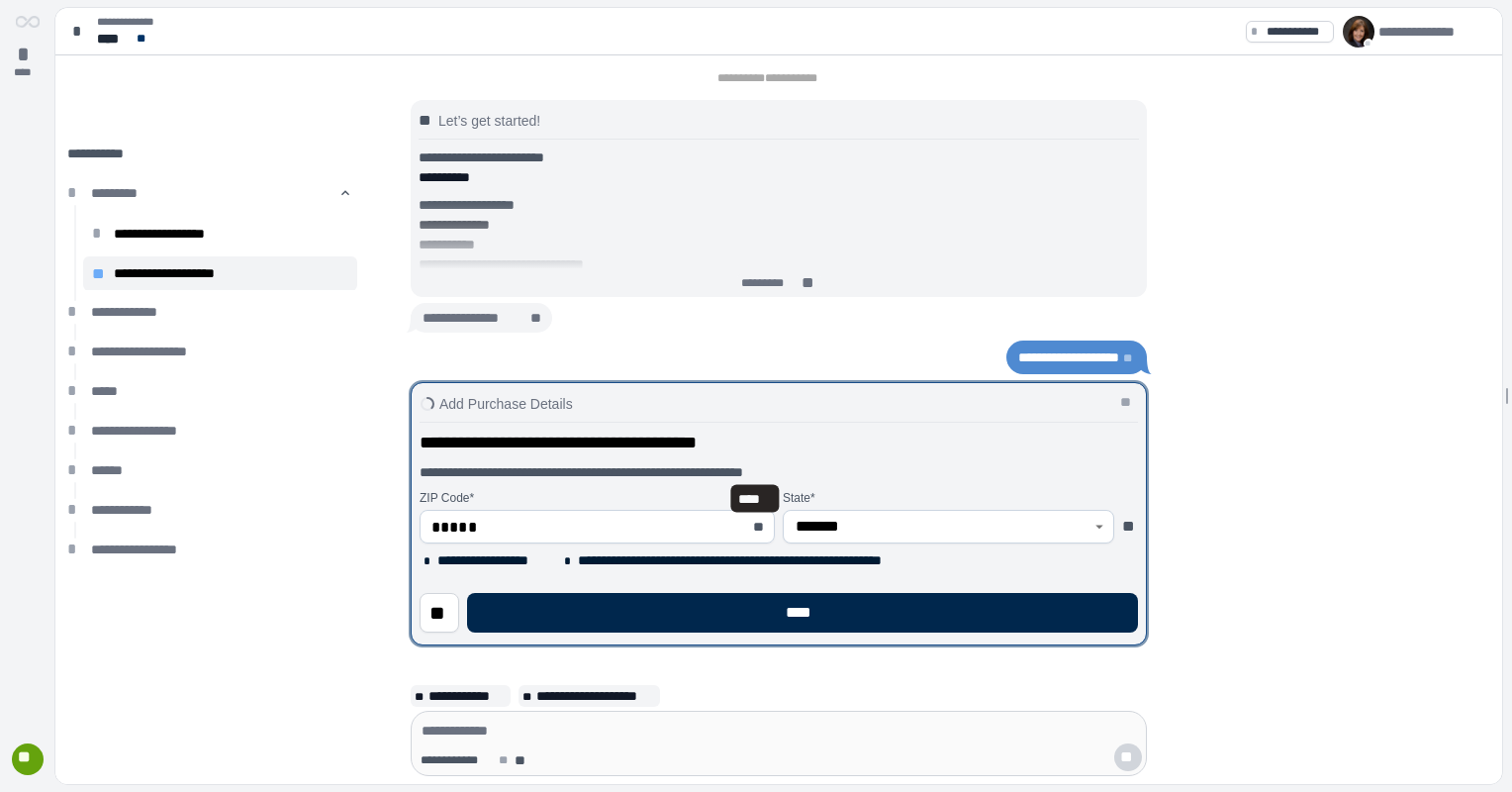 click on "****" at bounding box center [803, 613] 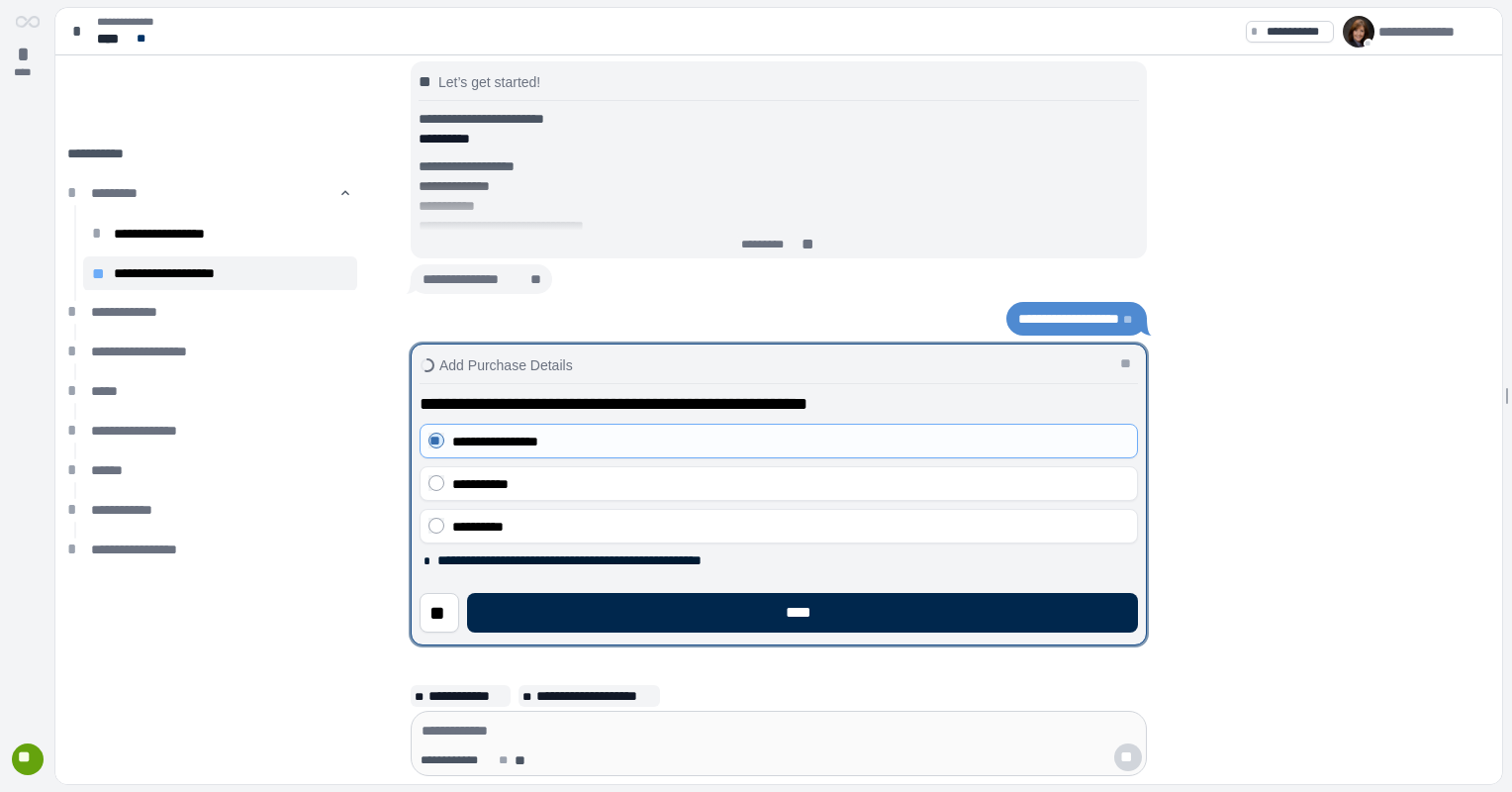 click on "****" at bounding box center (803, 613) 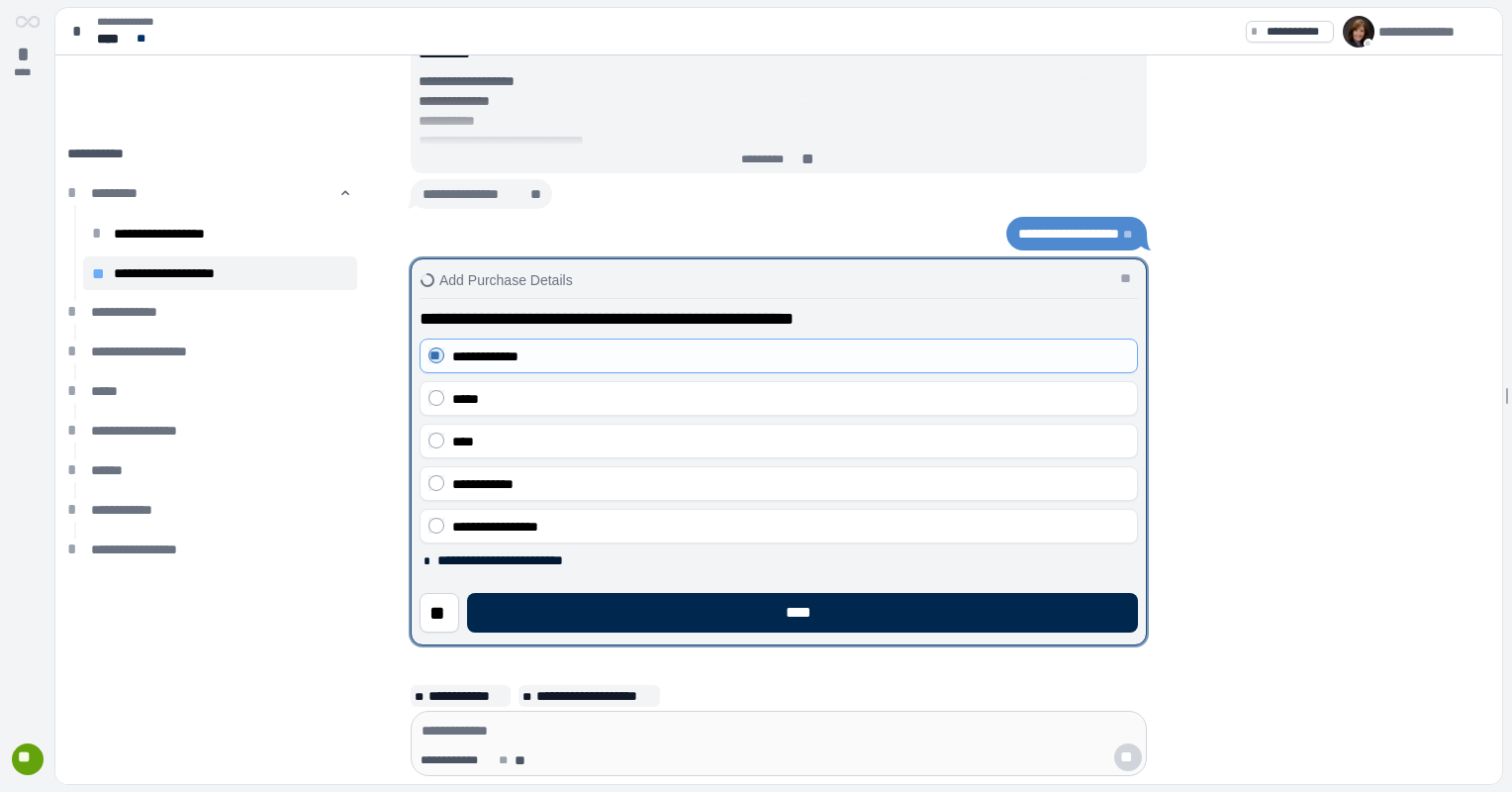 click on "****" at bounding box center [803, 613] 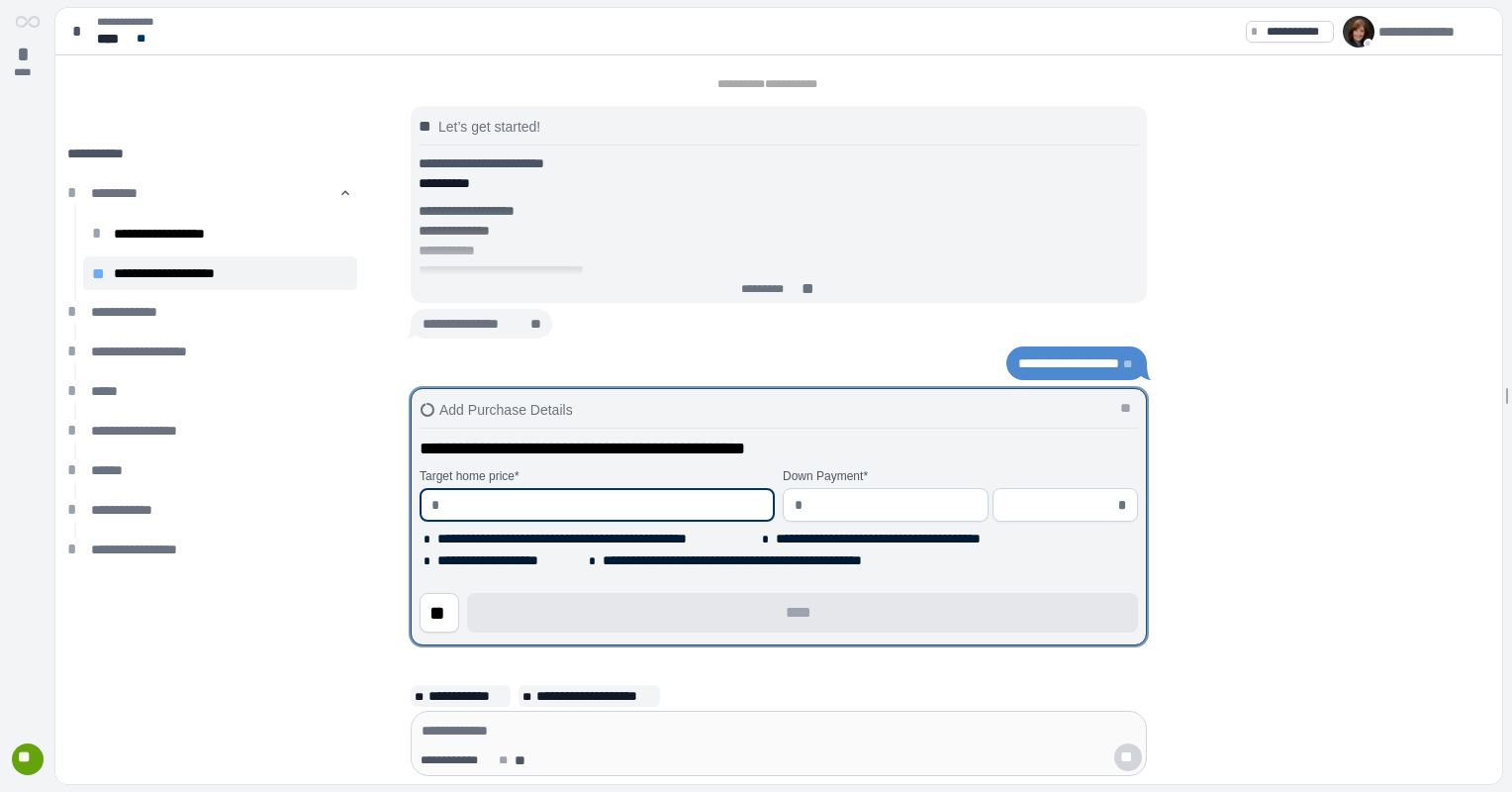 click at bounding box center [605, 505] 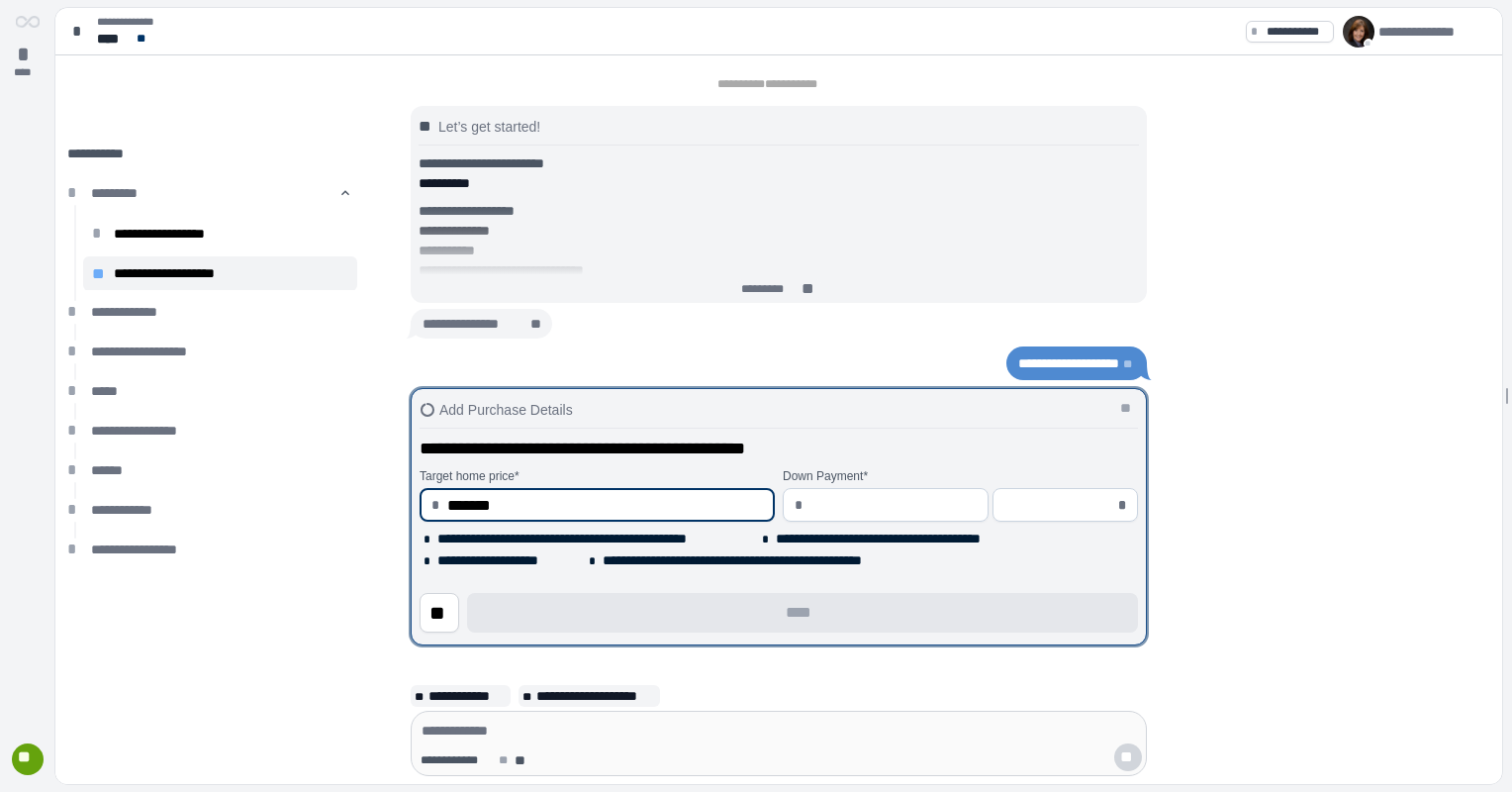 type on "**********" 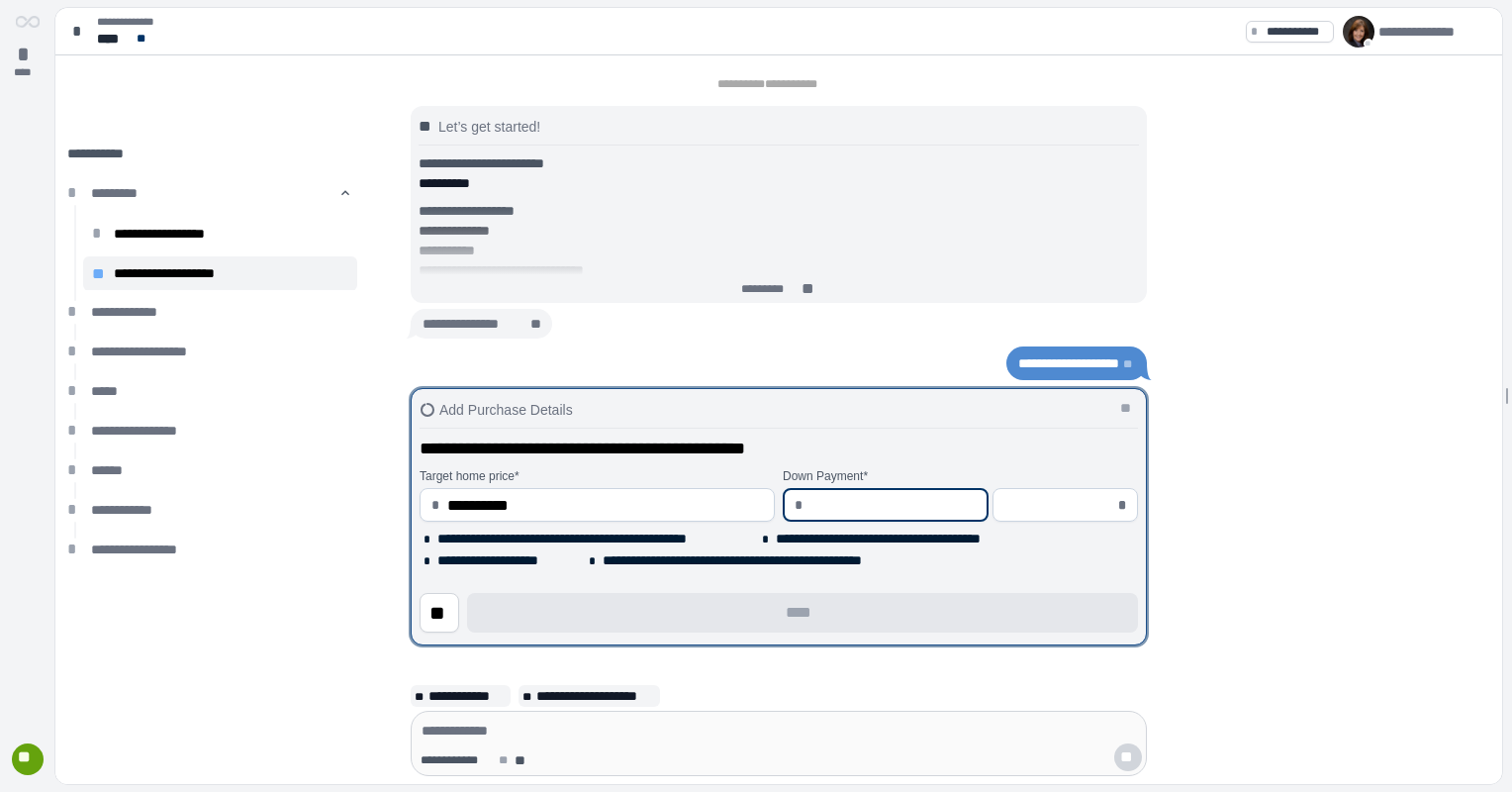 type on "*" 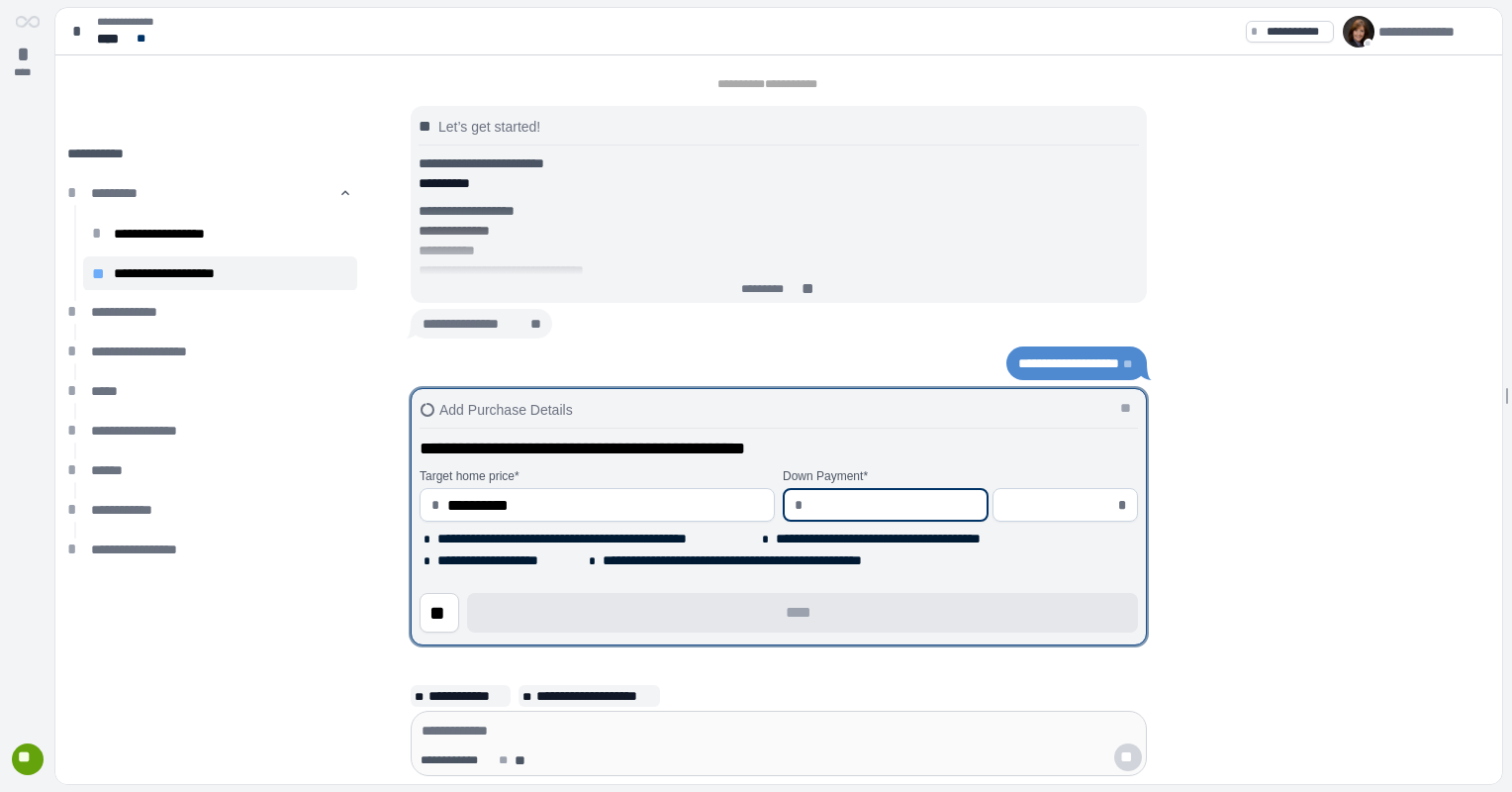 type on "*****" 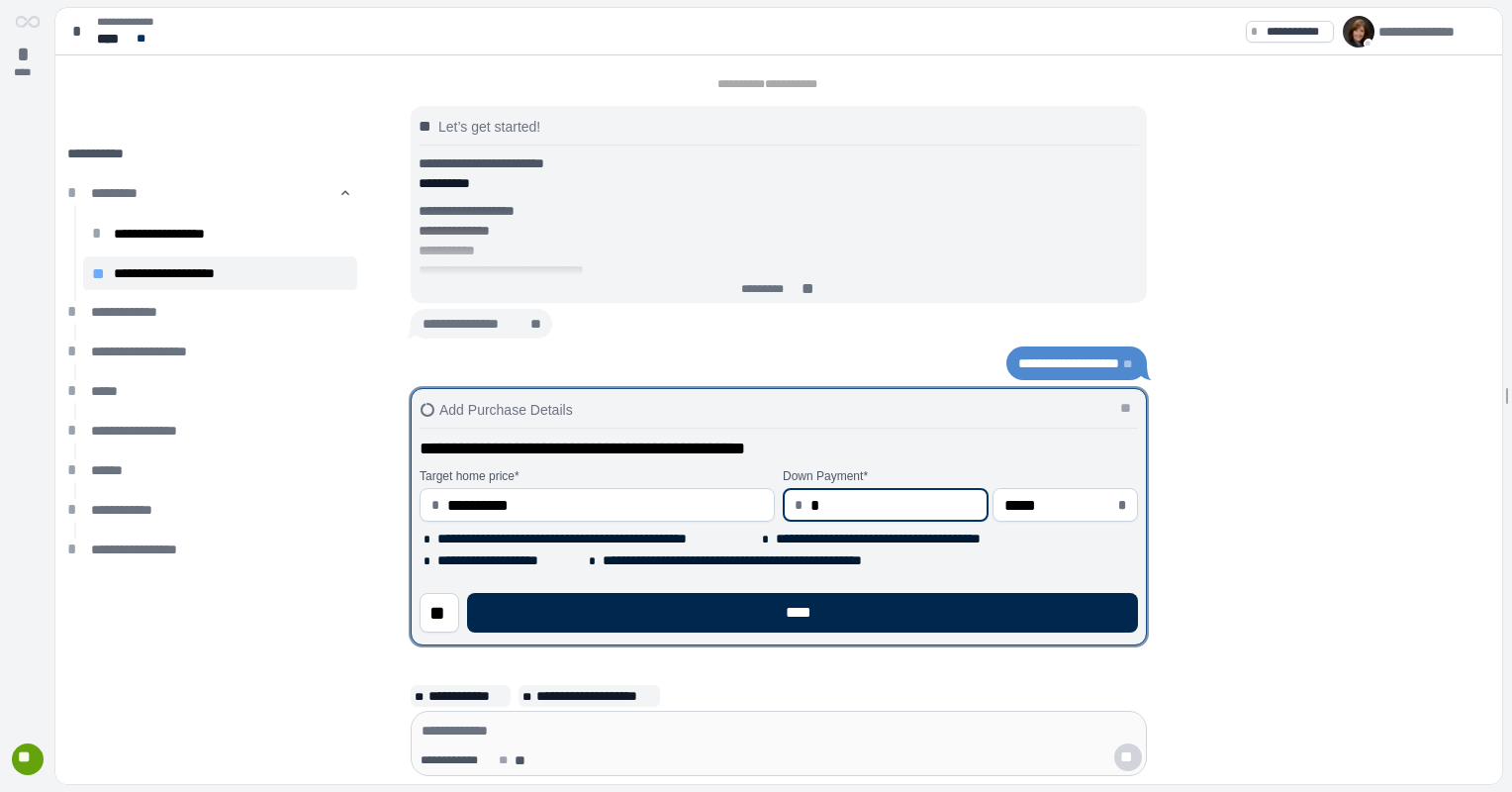 type on "****" 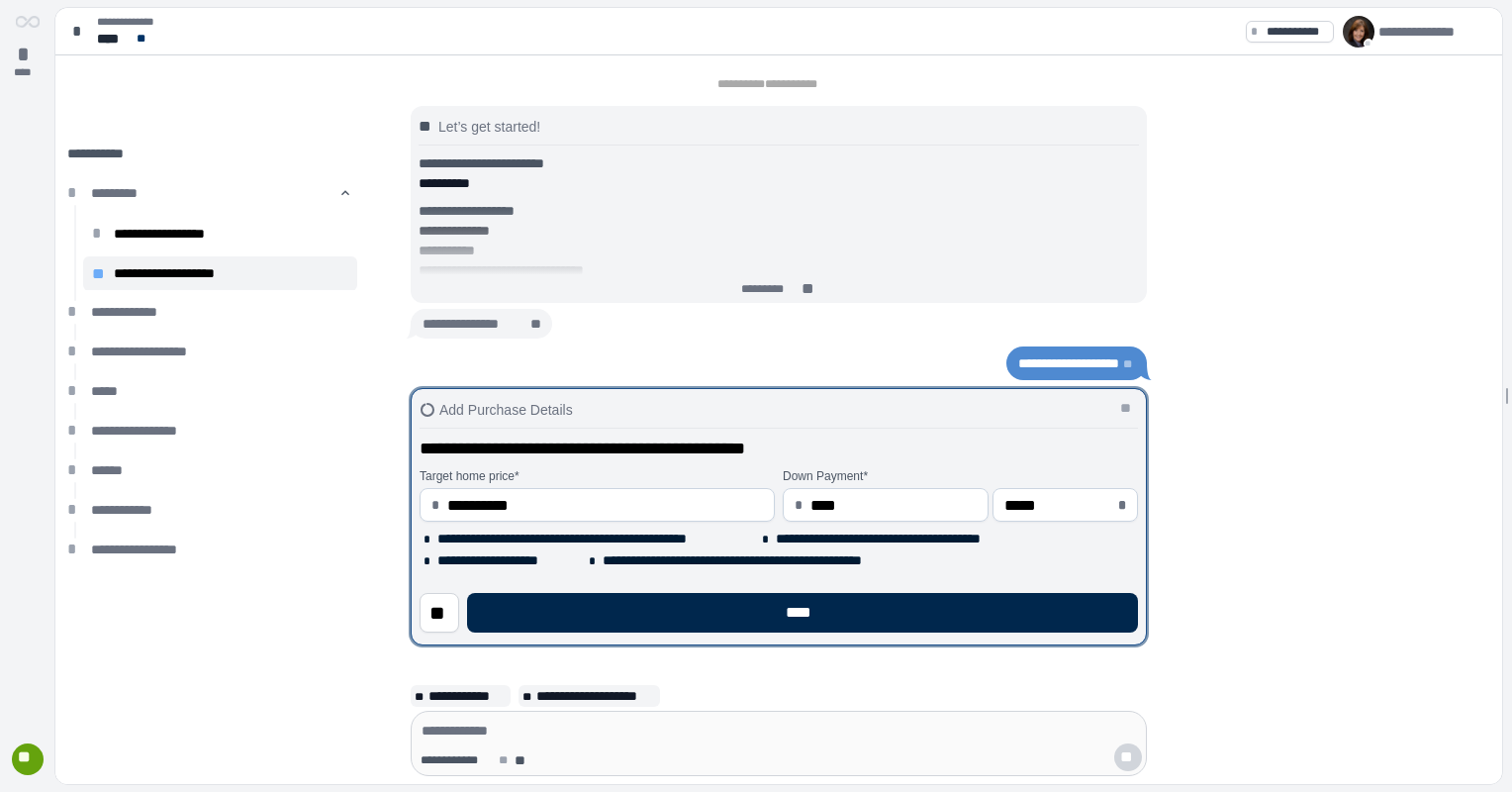 click on "****" at bounding box center [803, 613] 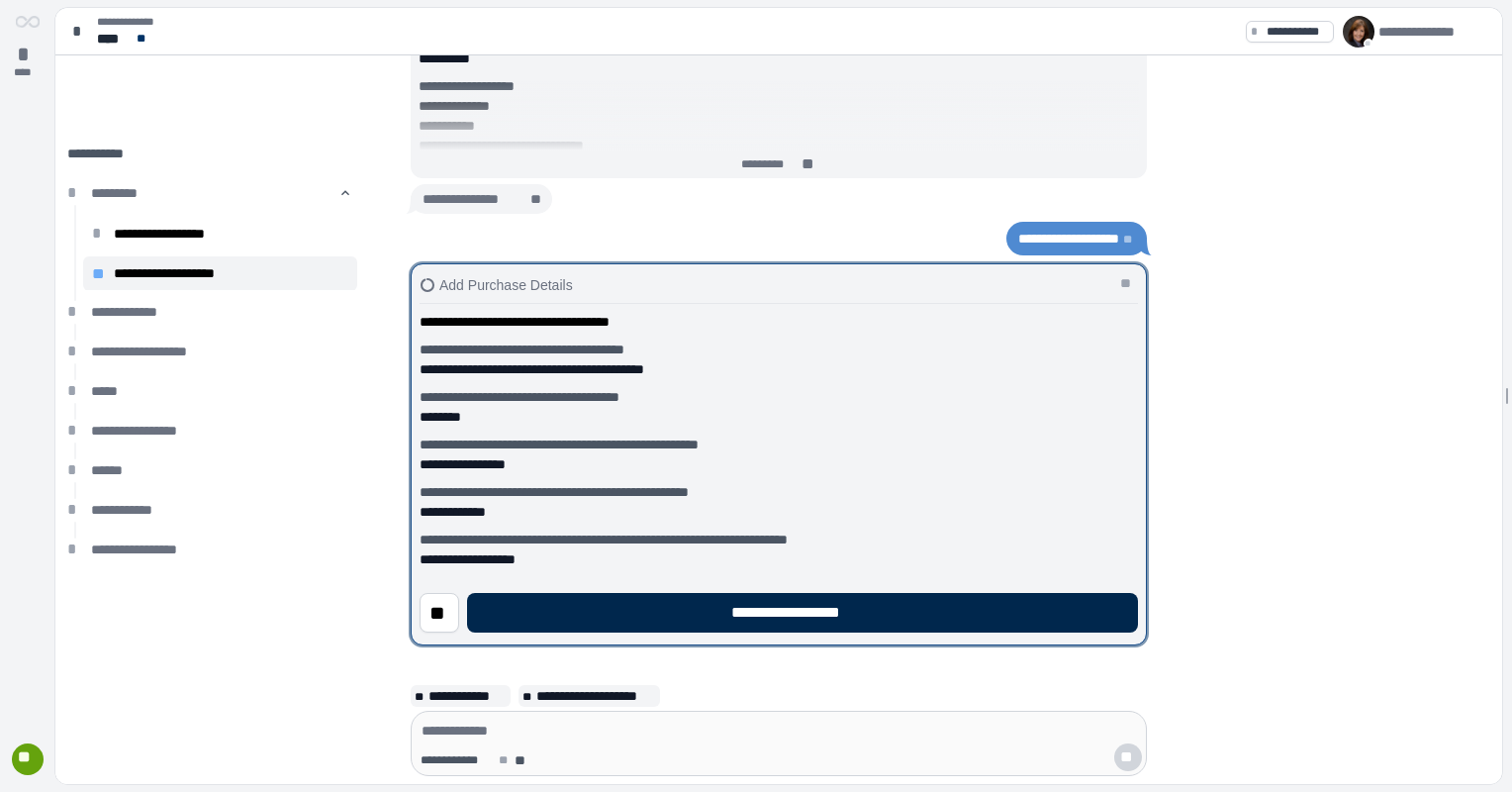 click on "**********" at bounding box center (803, 613) 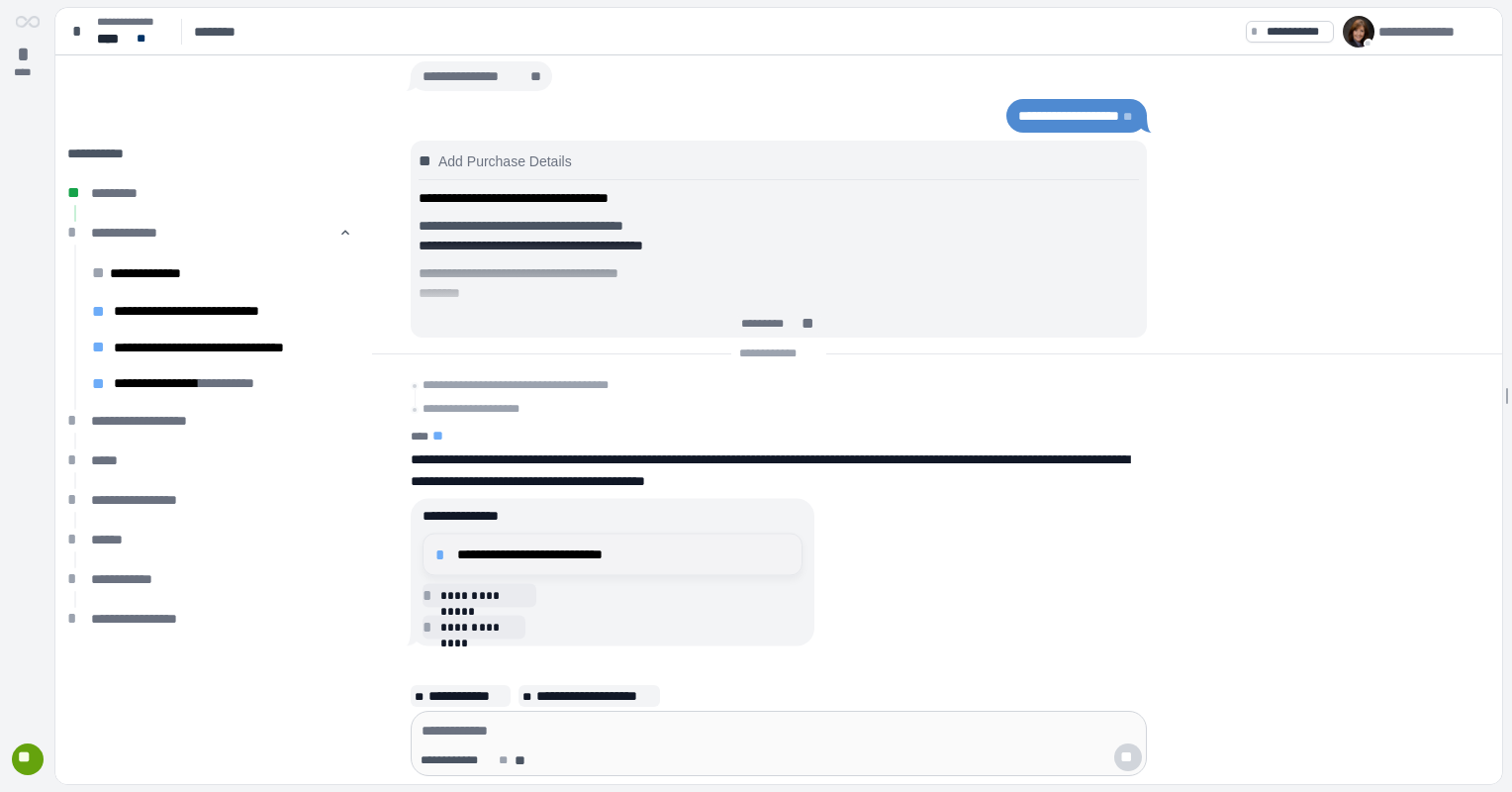 click on "**********" at bounding box center (623, 554) 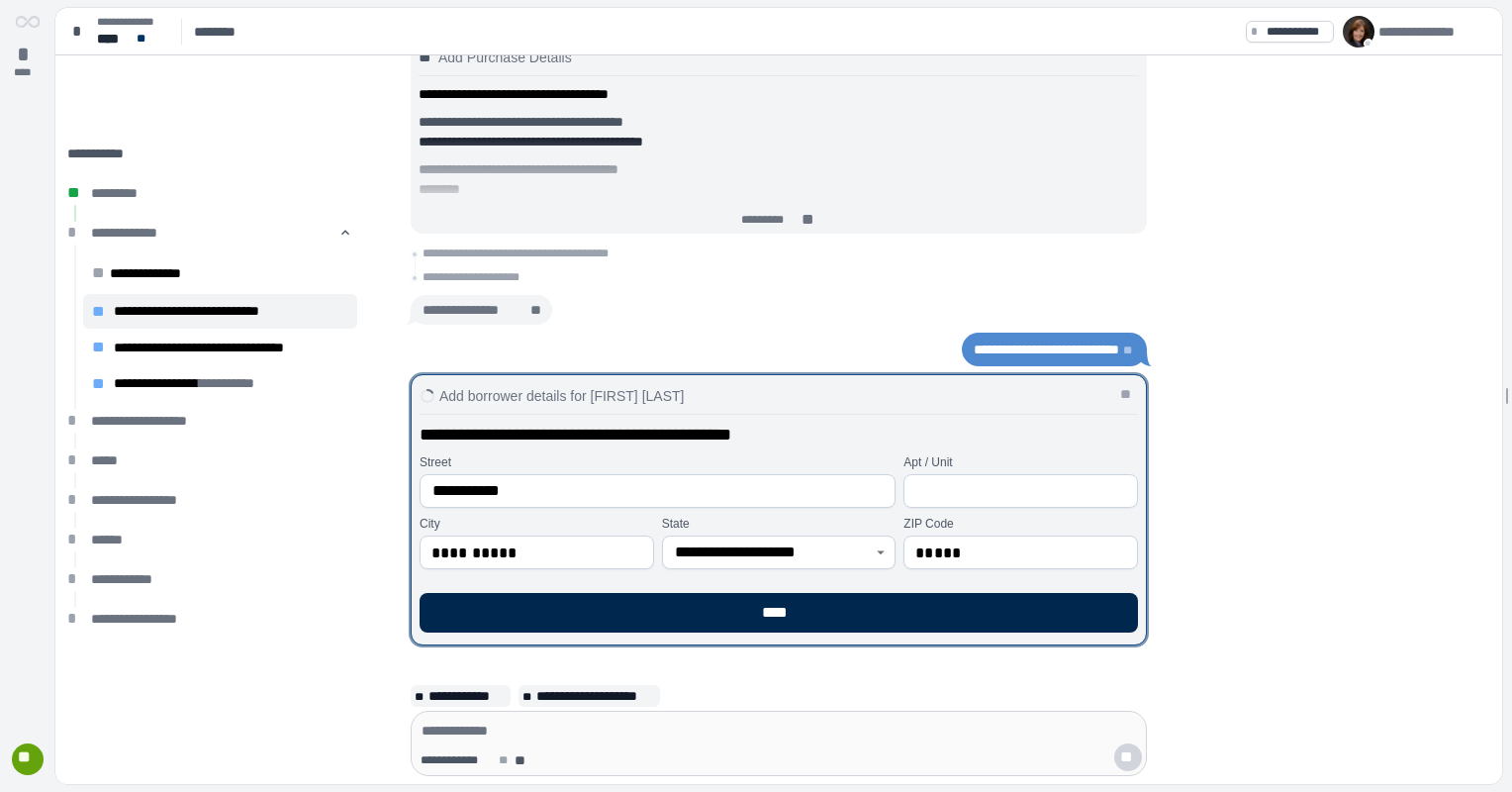 click on "****" at bounding box center [779, 613] 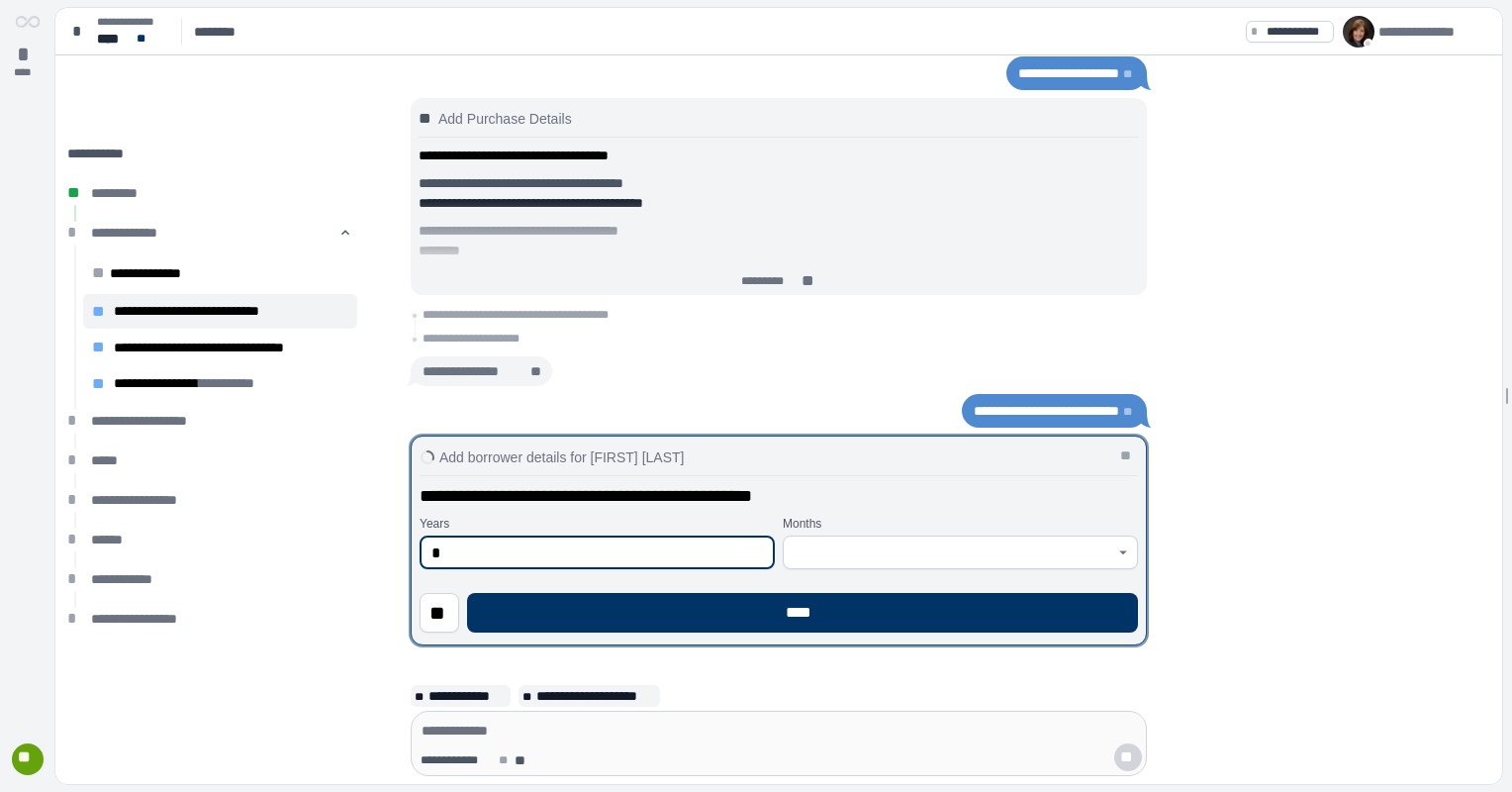 type on "*" 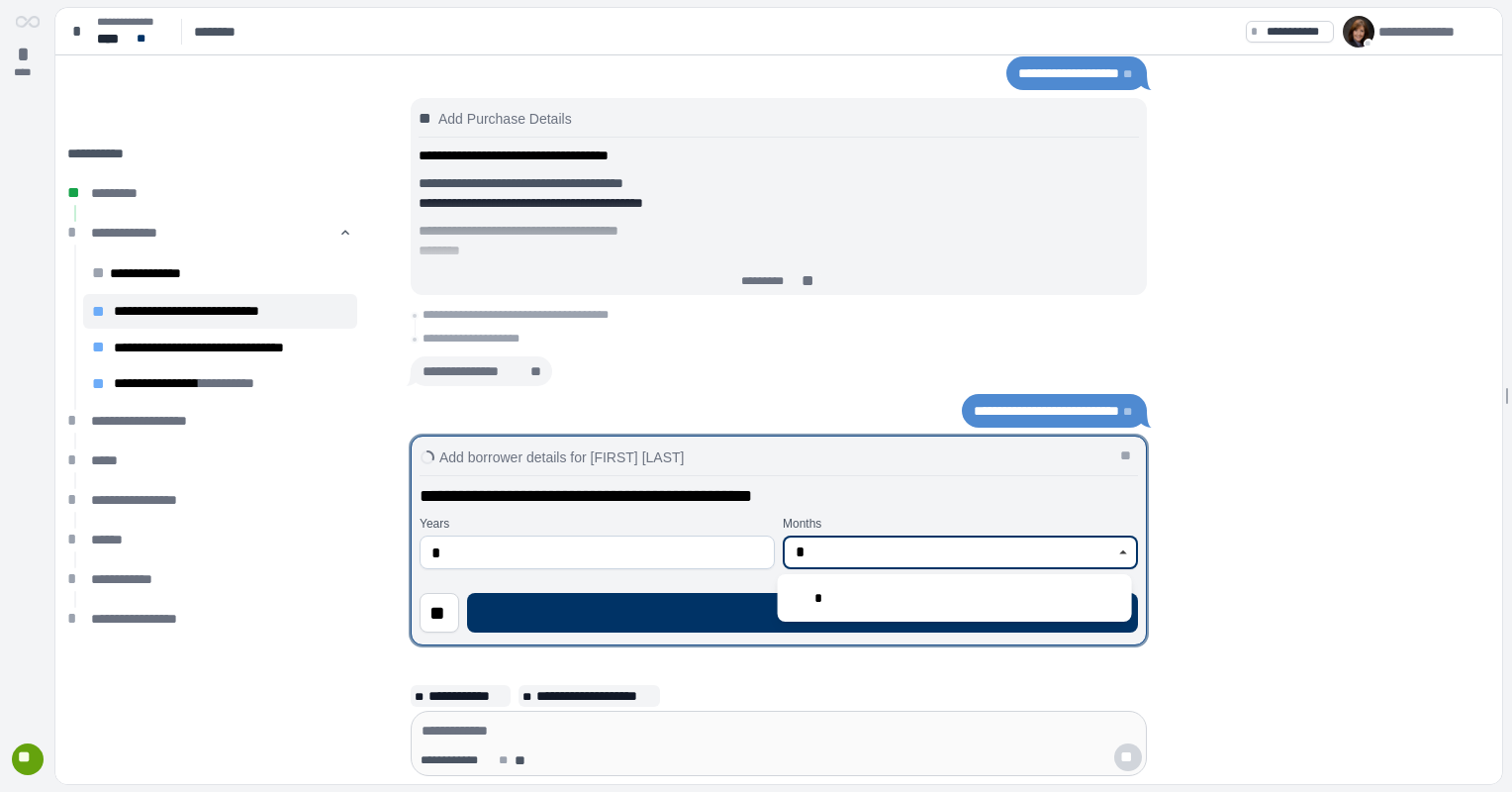 type on "*" 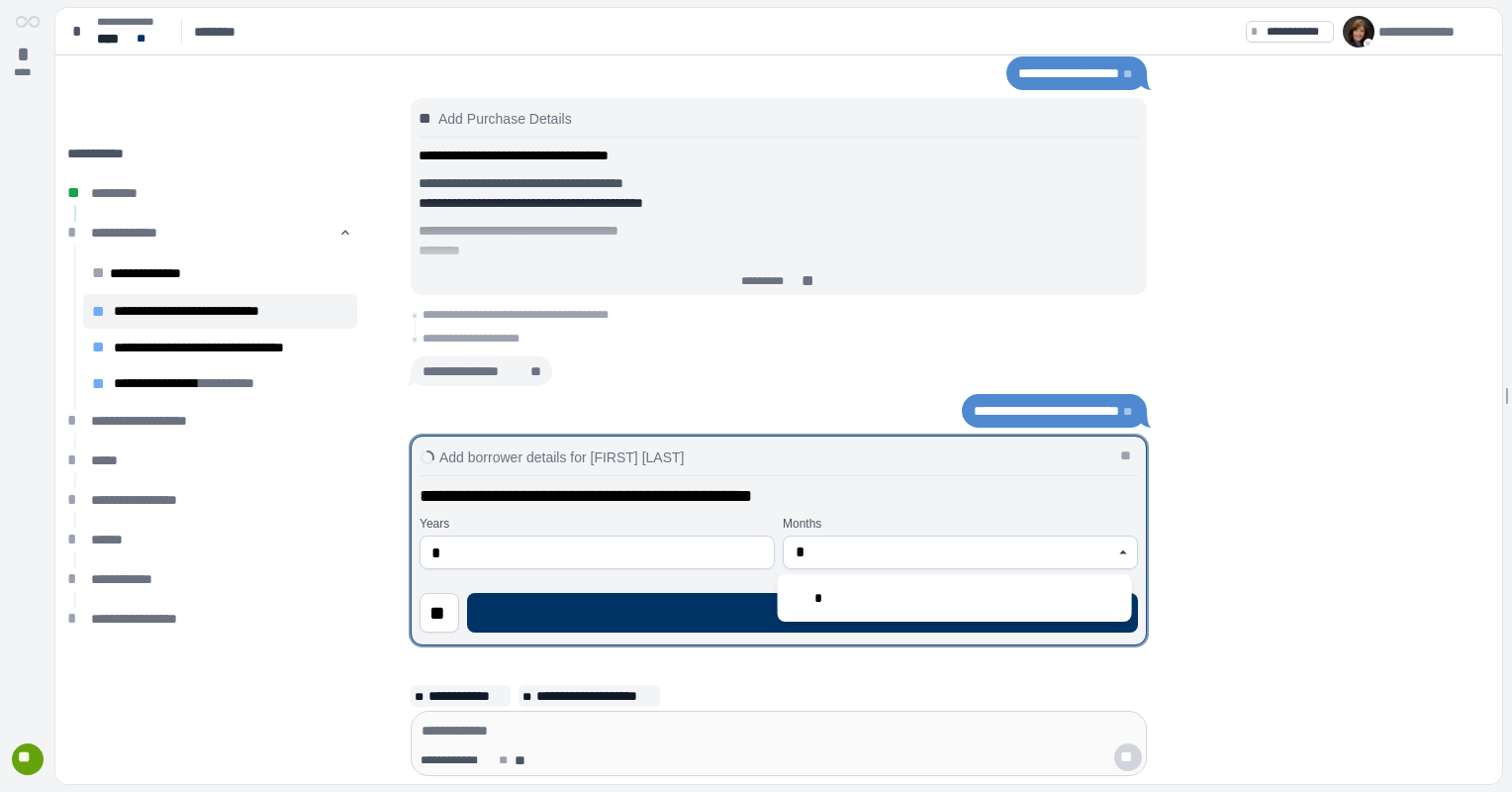 type 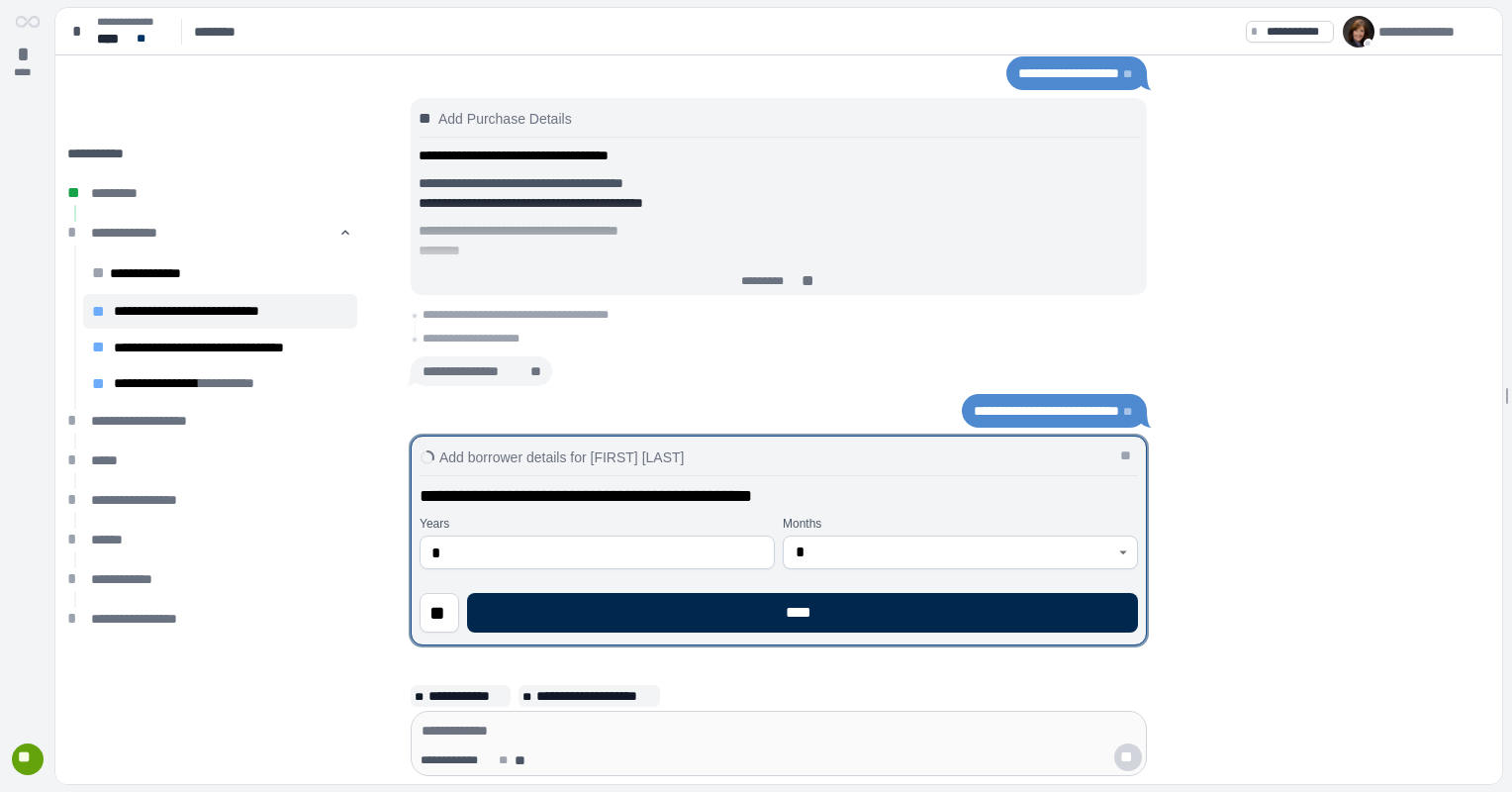 drag, startPoint x: 826, startPoint y: 611, endPoint x: 910, endPoint y: 600, distance: 84.71718 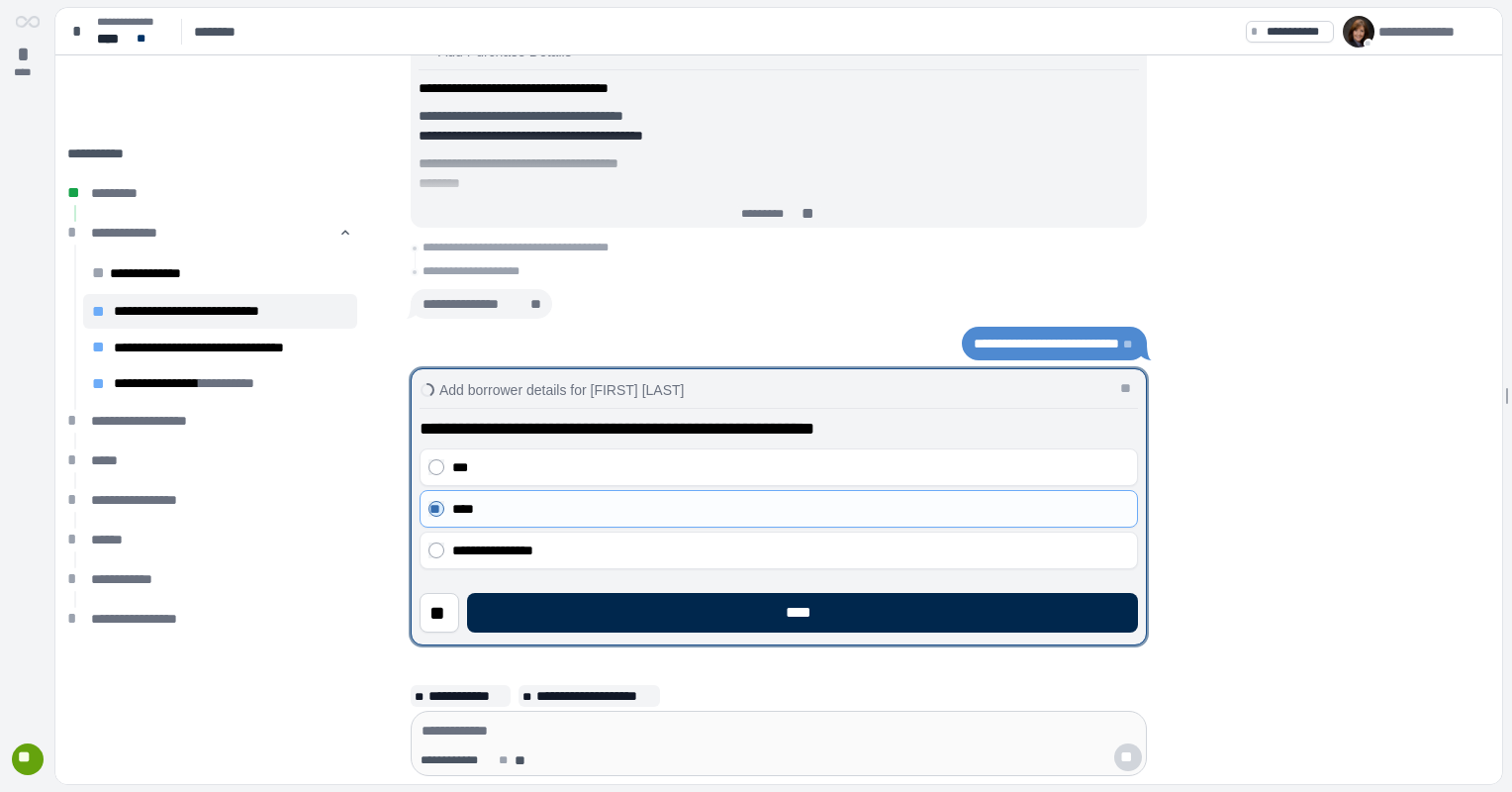 click on "****" at bounding box center [803, 613] 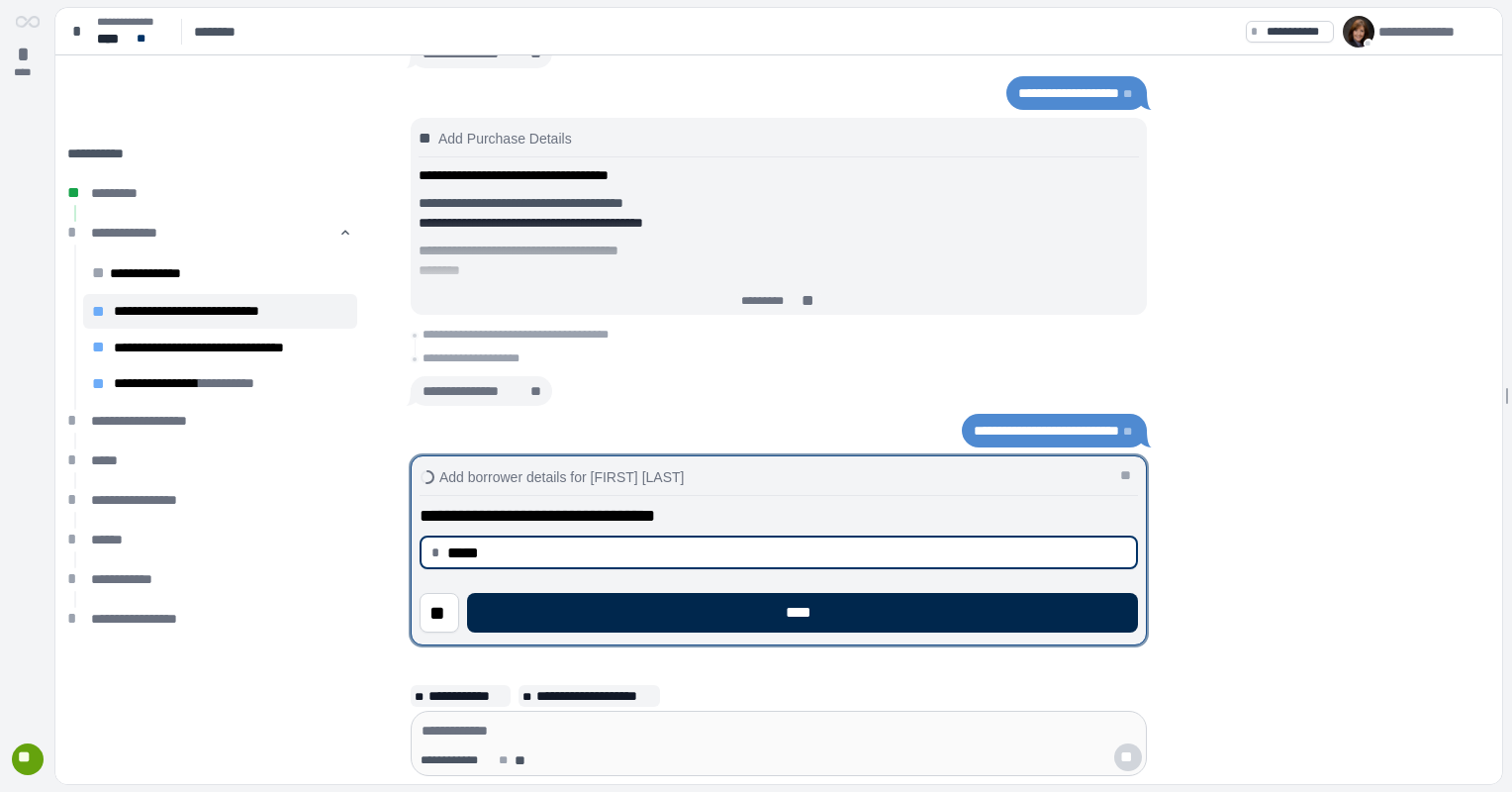 type on "********" 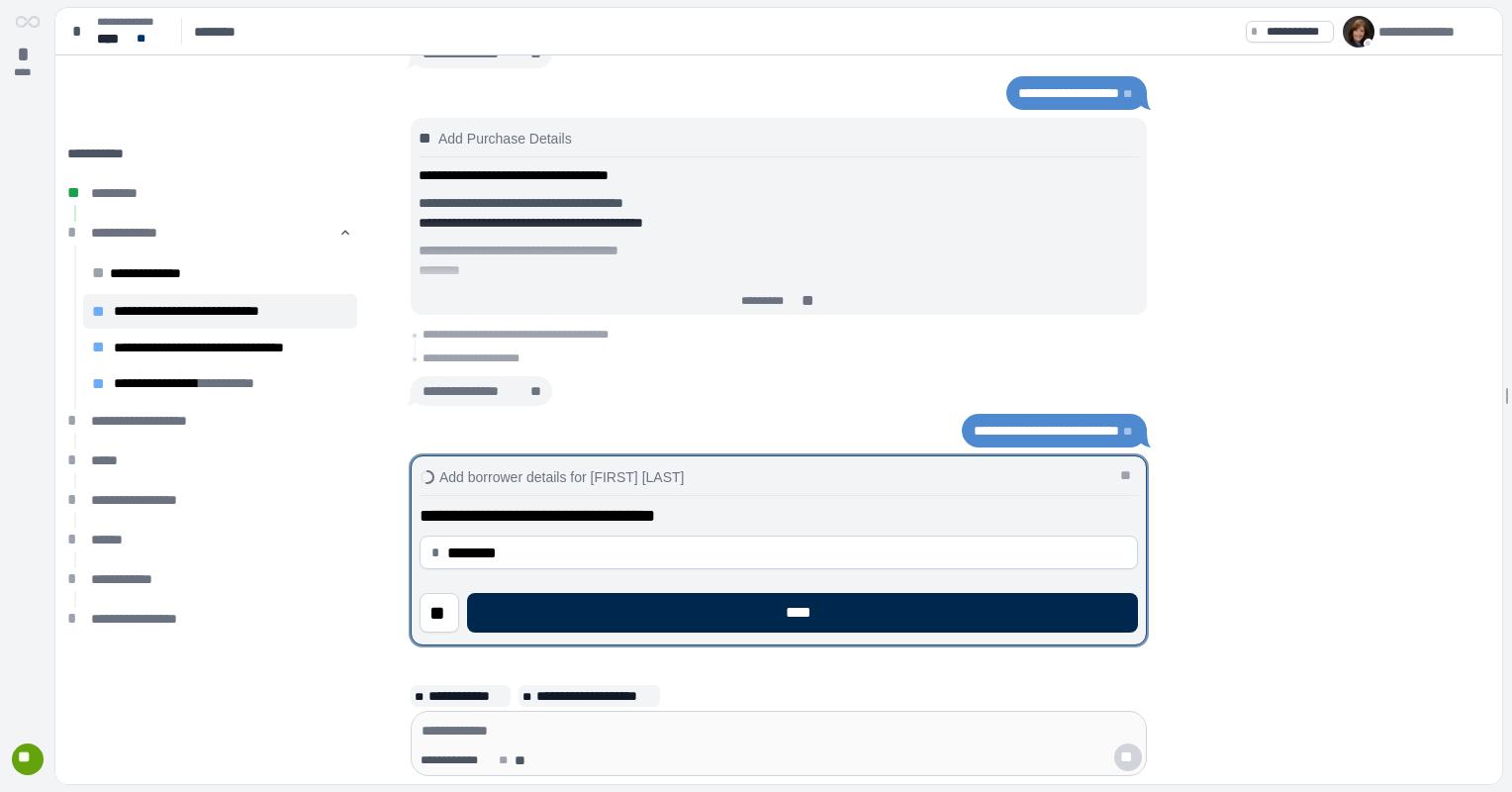 click on "****" at bounding box center [803, 613] 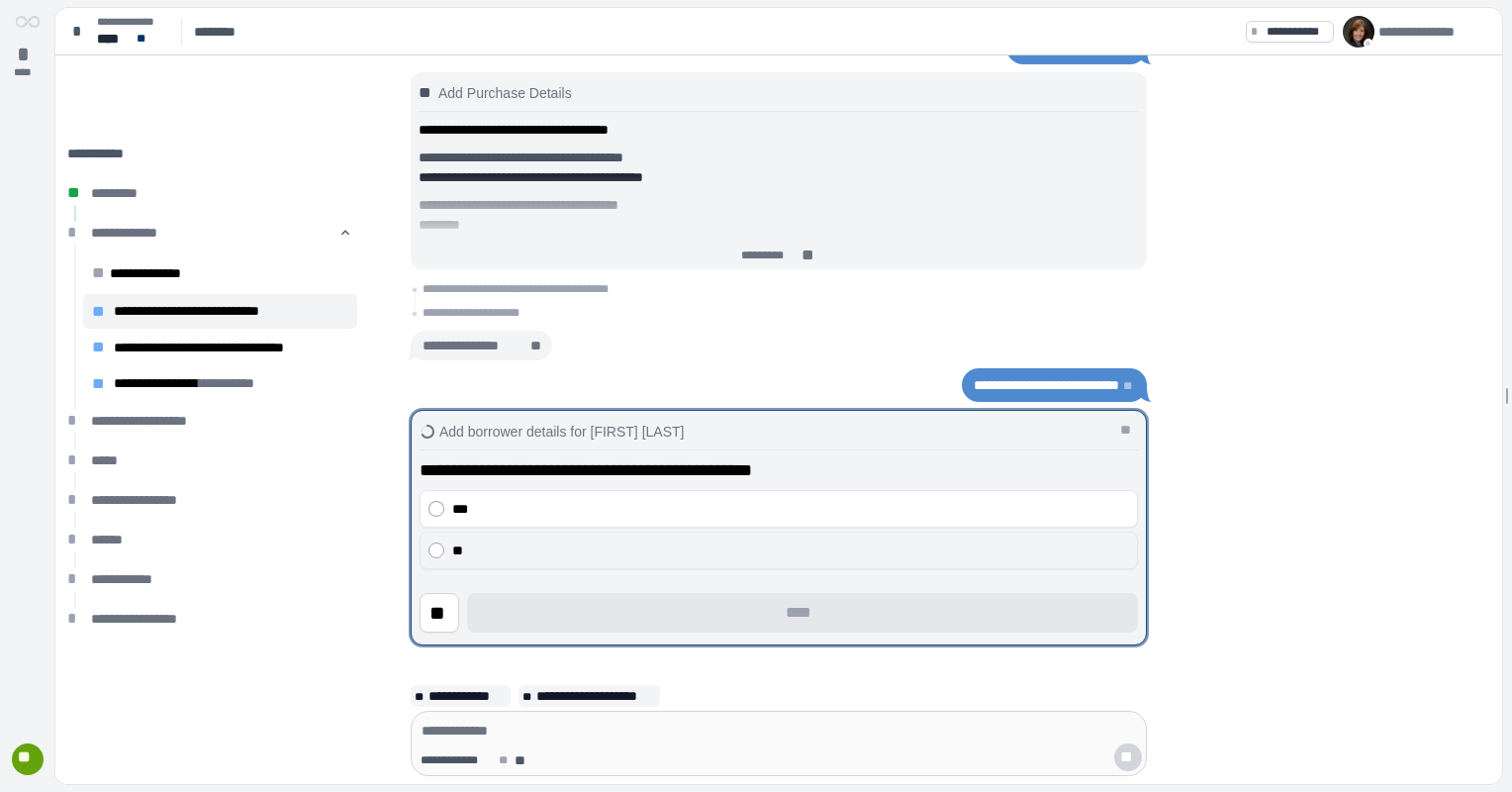 click on "**" at bounding box center (779, 550) 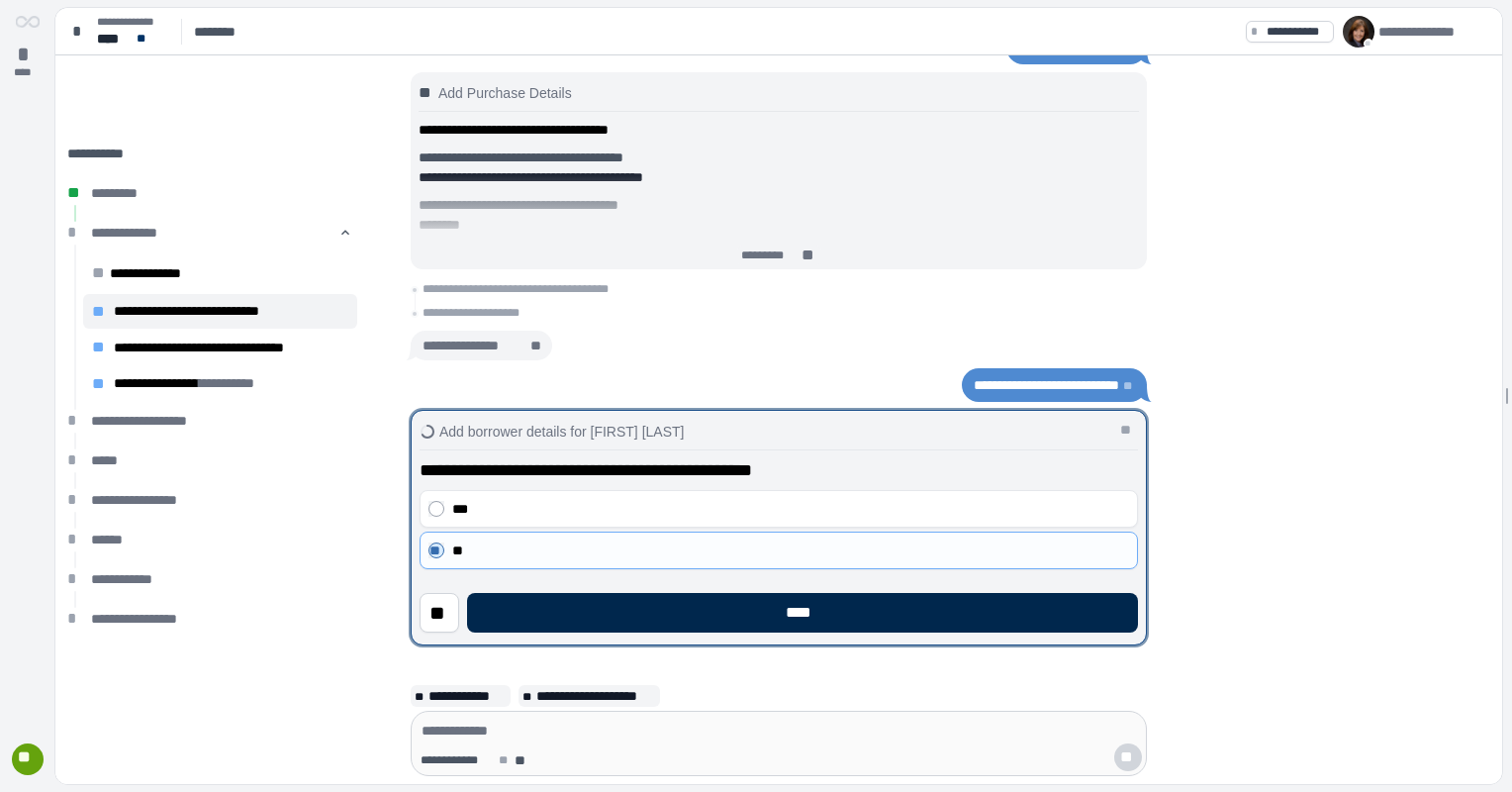 click on "****" at bounding box center [803, 613] 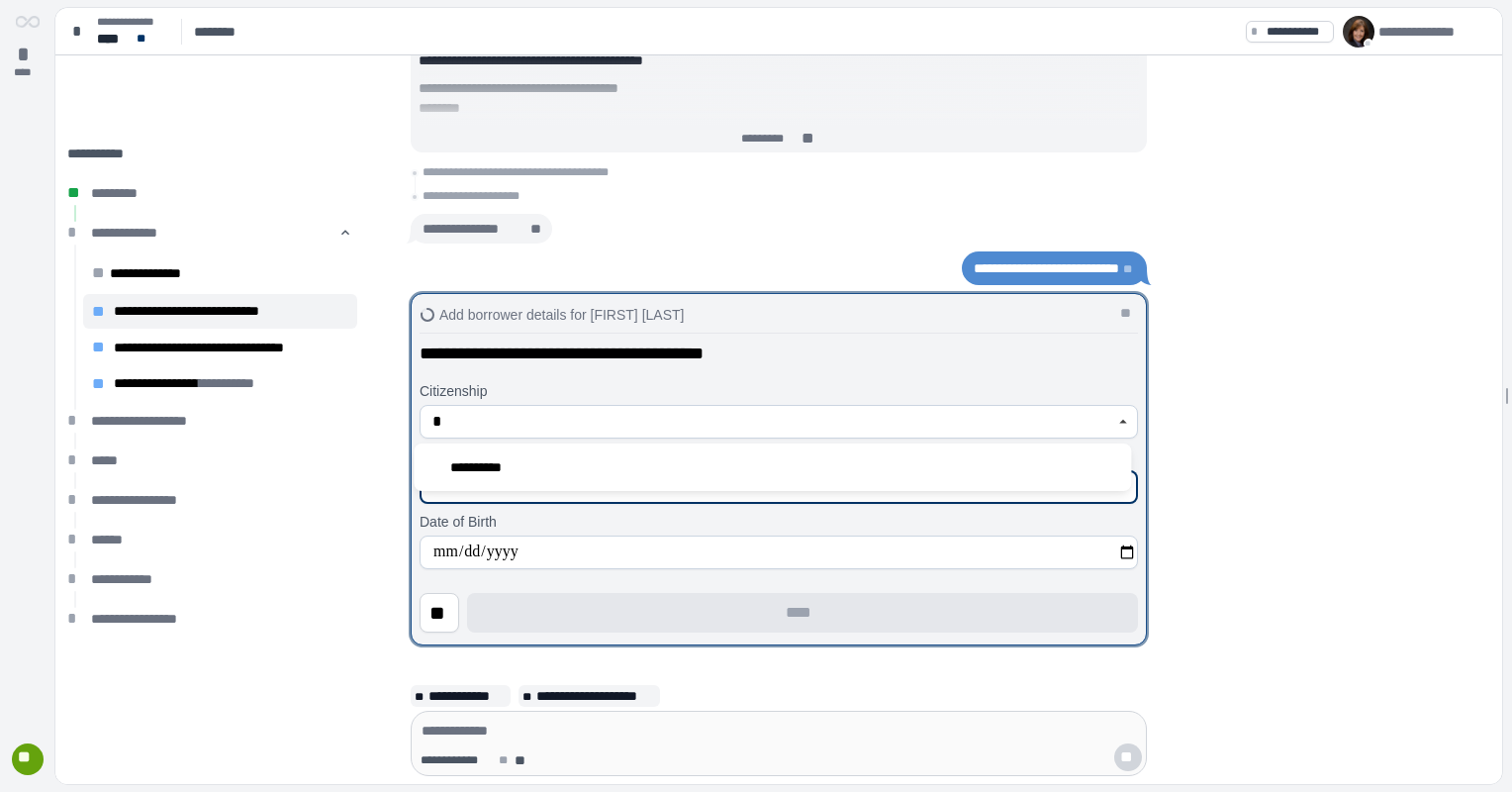 type on "**********" 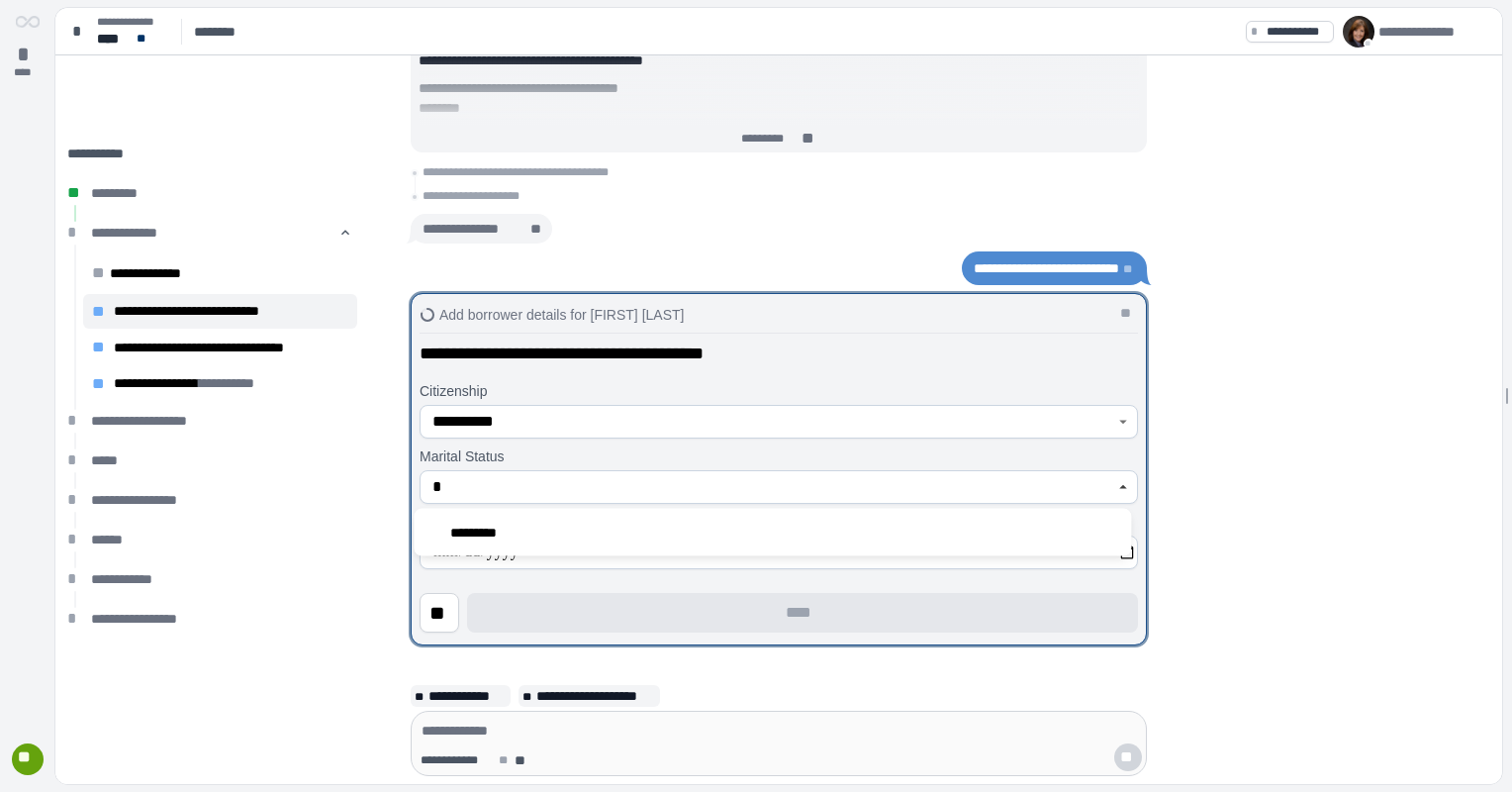 type on "*********" 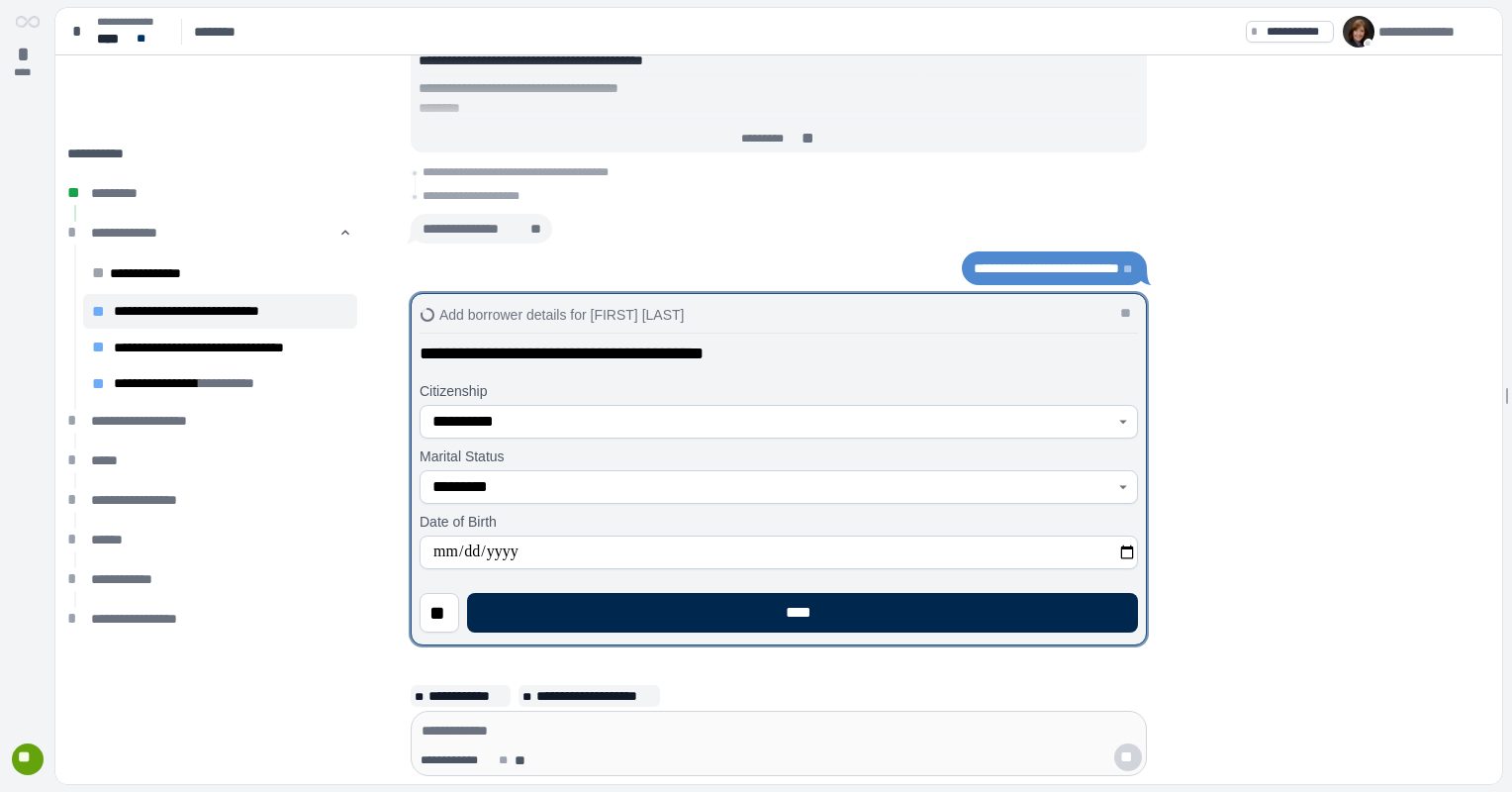click on "****" at bounding box center (803, 613) 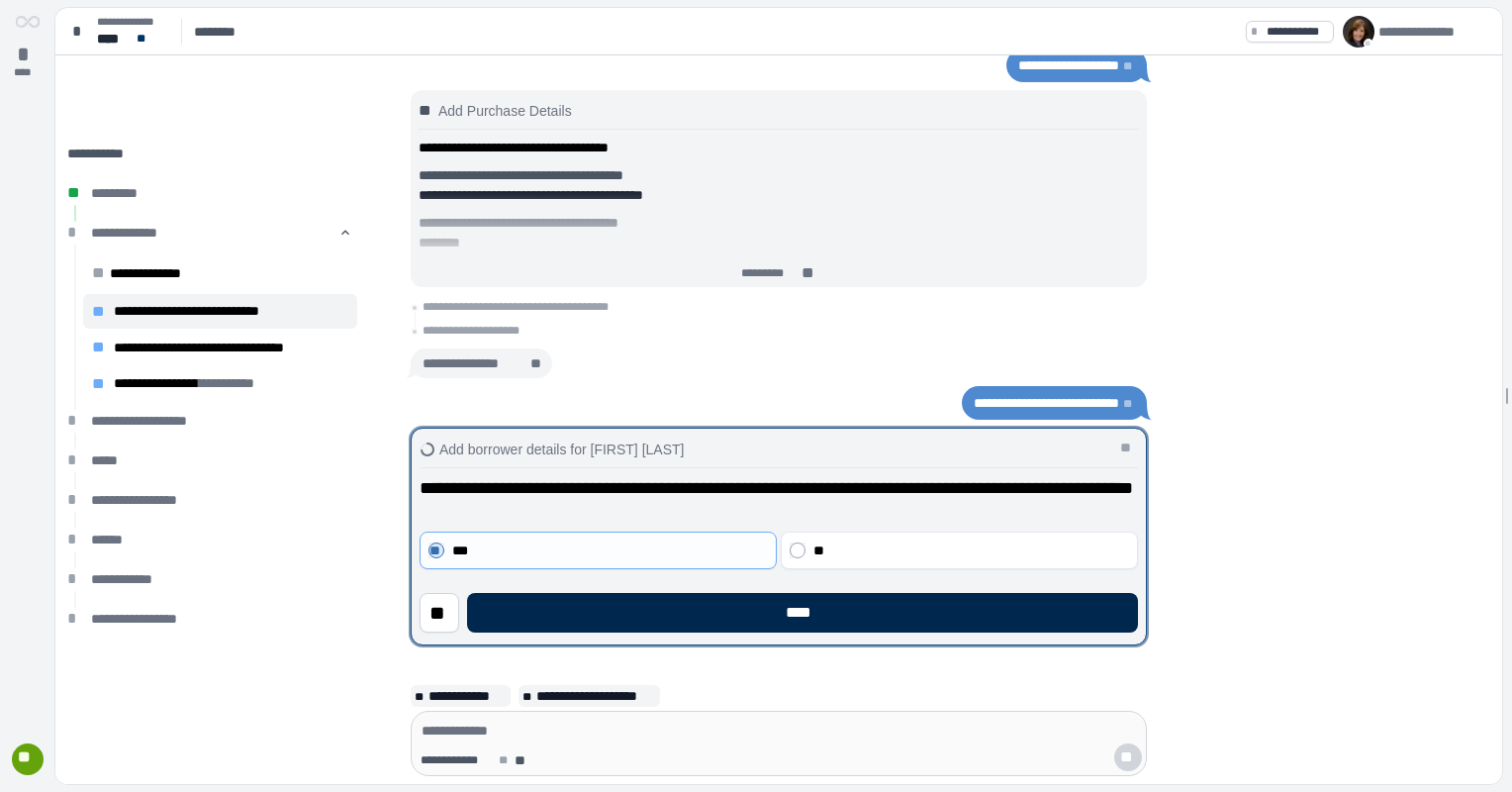 drag, startPoint x: 787, startPoint y: 613, endPoint x: 829, endPoint y: 622, distance: 42.953463 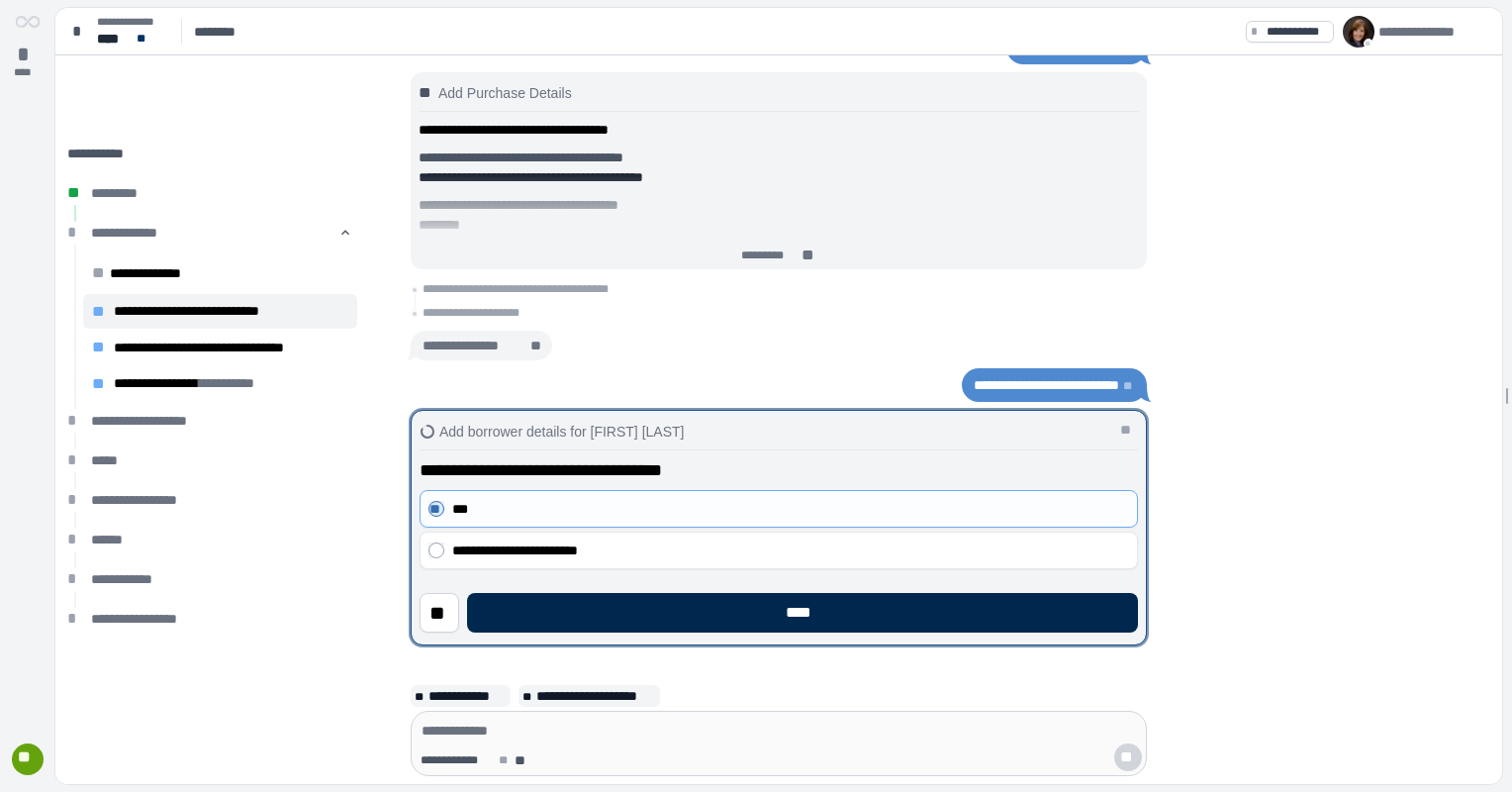 click on "****" at bounding box center (803, 613) 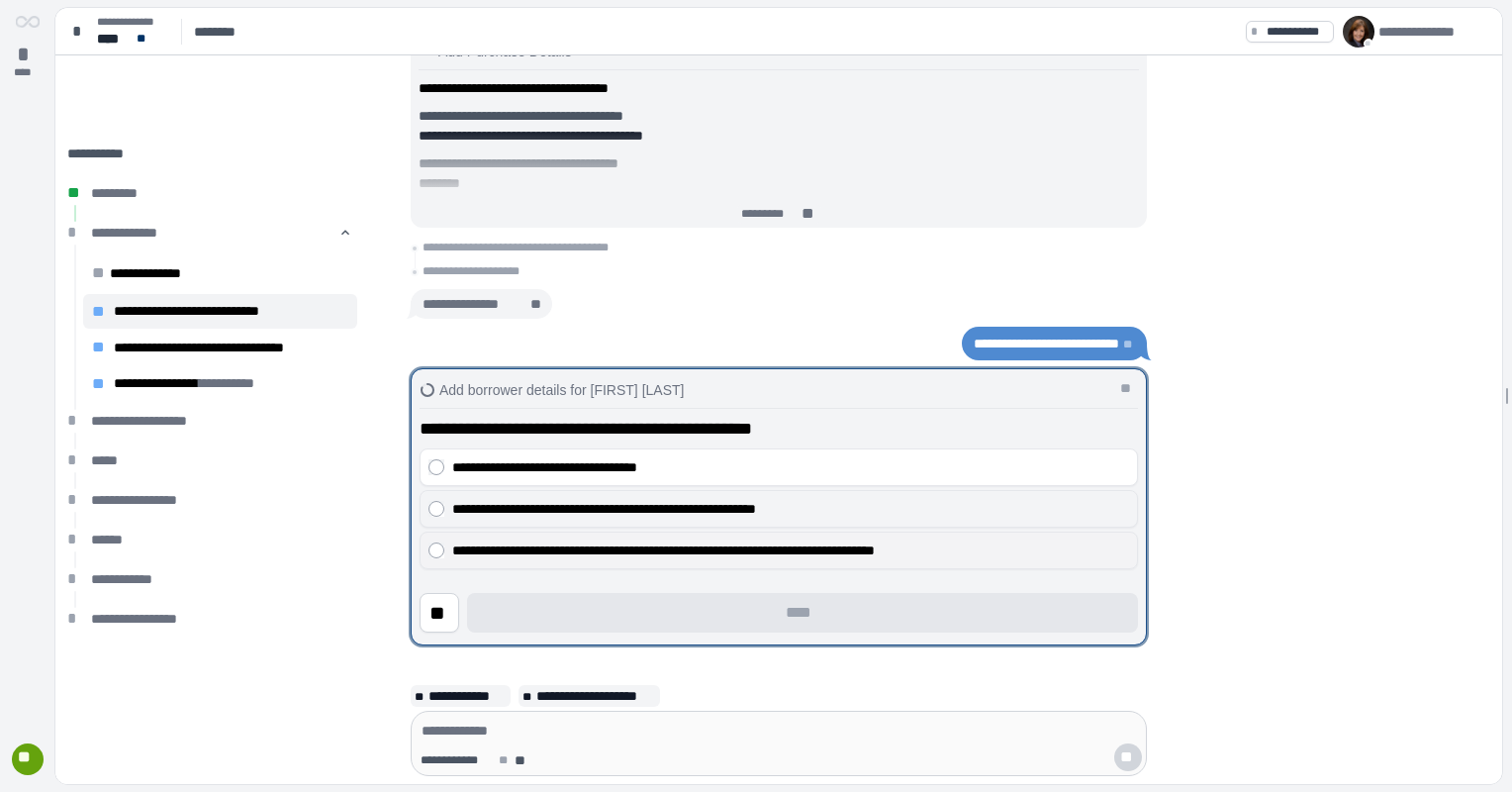 click on "**********" at bounding box center (779, 509) 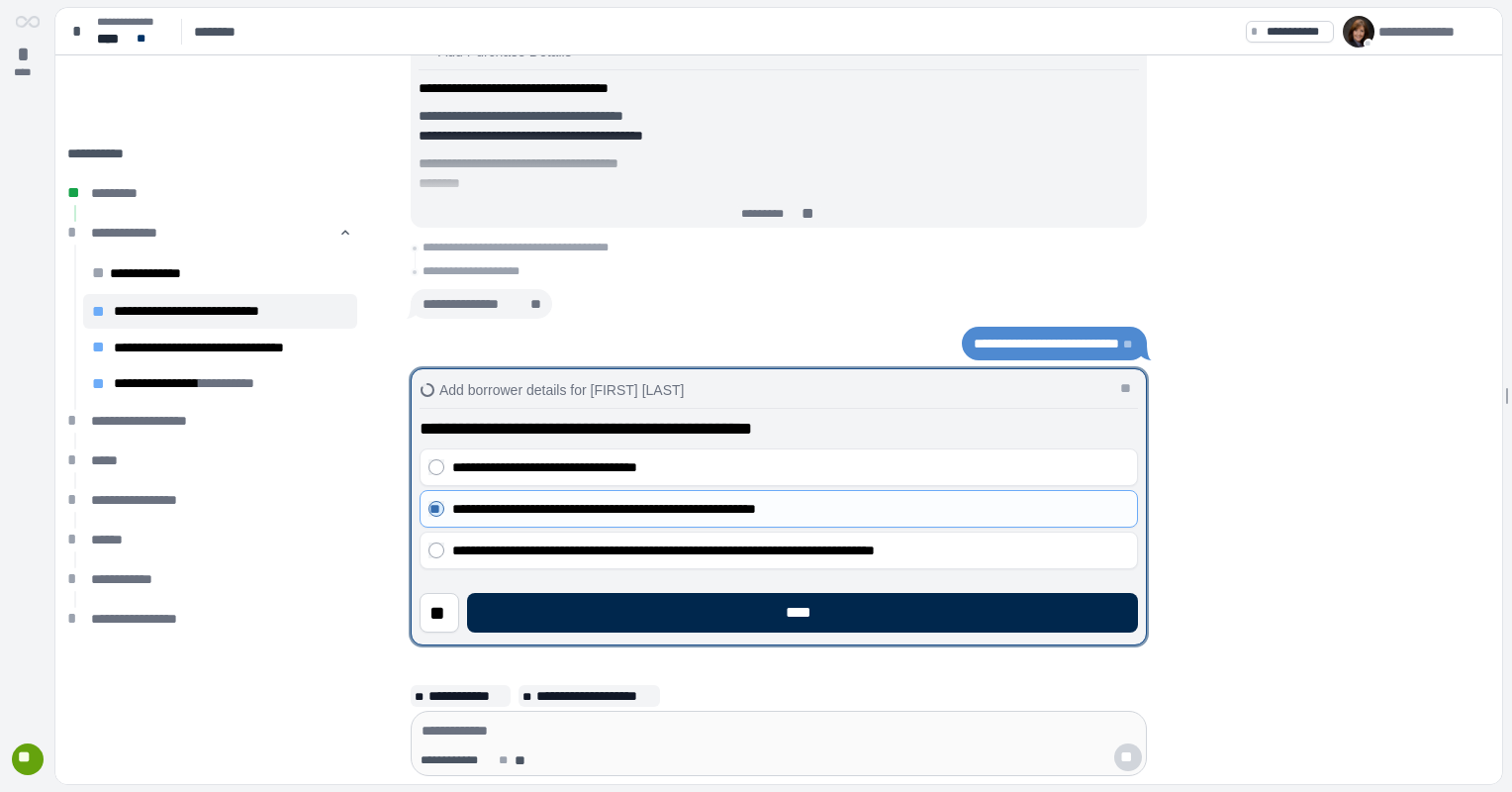 drag, startPoint x: 823, startPoint y: 610, endPoint x: 867, endPoint y: 620, distance: 45.122057 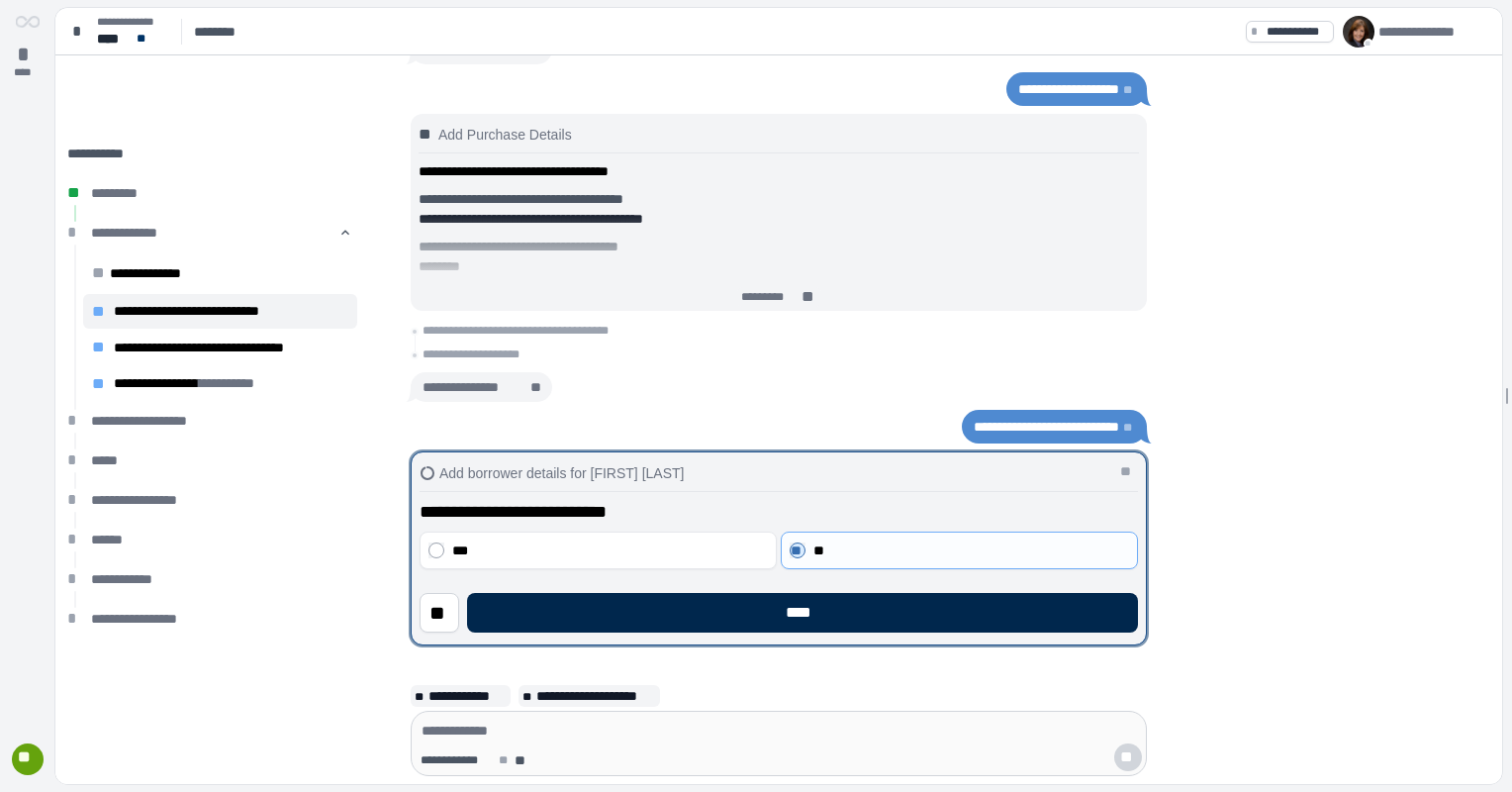 drag, startPoint x: 792, startPoint y: 618, endPoint x: 887, endPoint y: 618, distance: 95 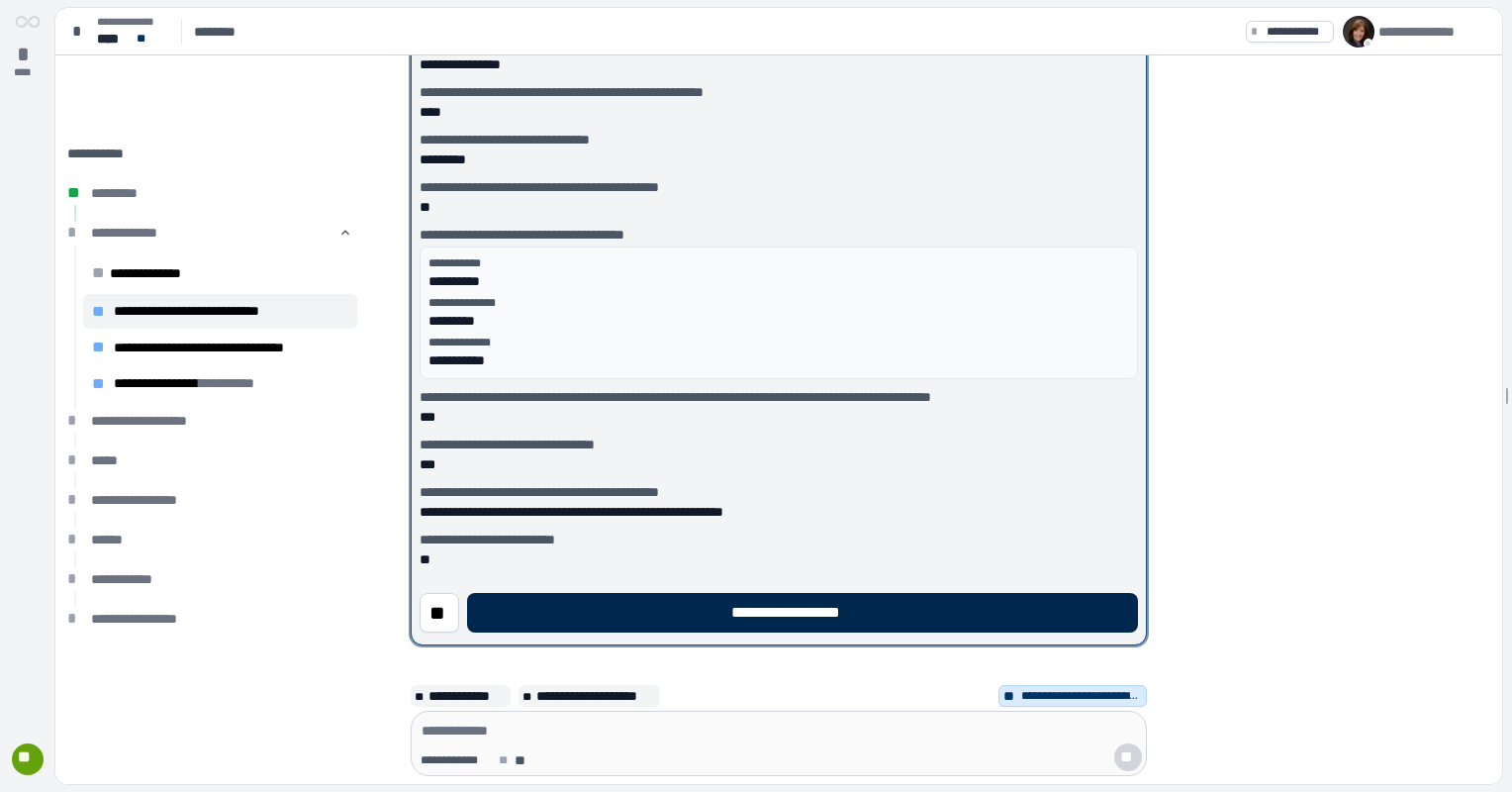 click on "**********" at bounding box center [803, 613] 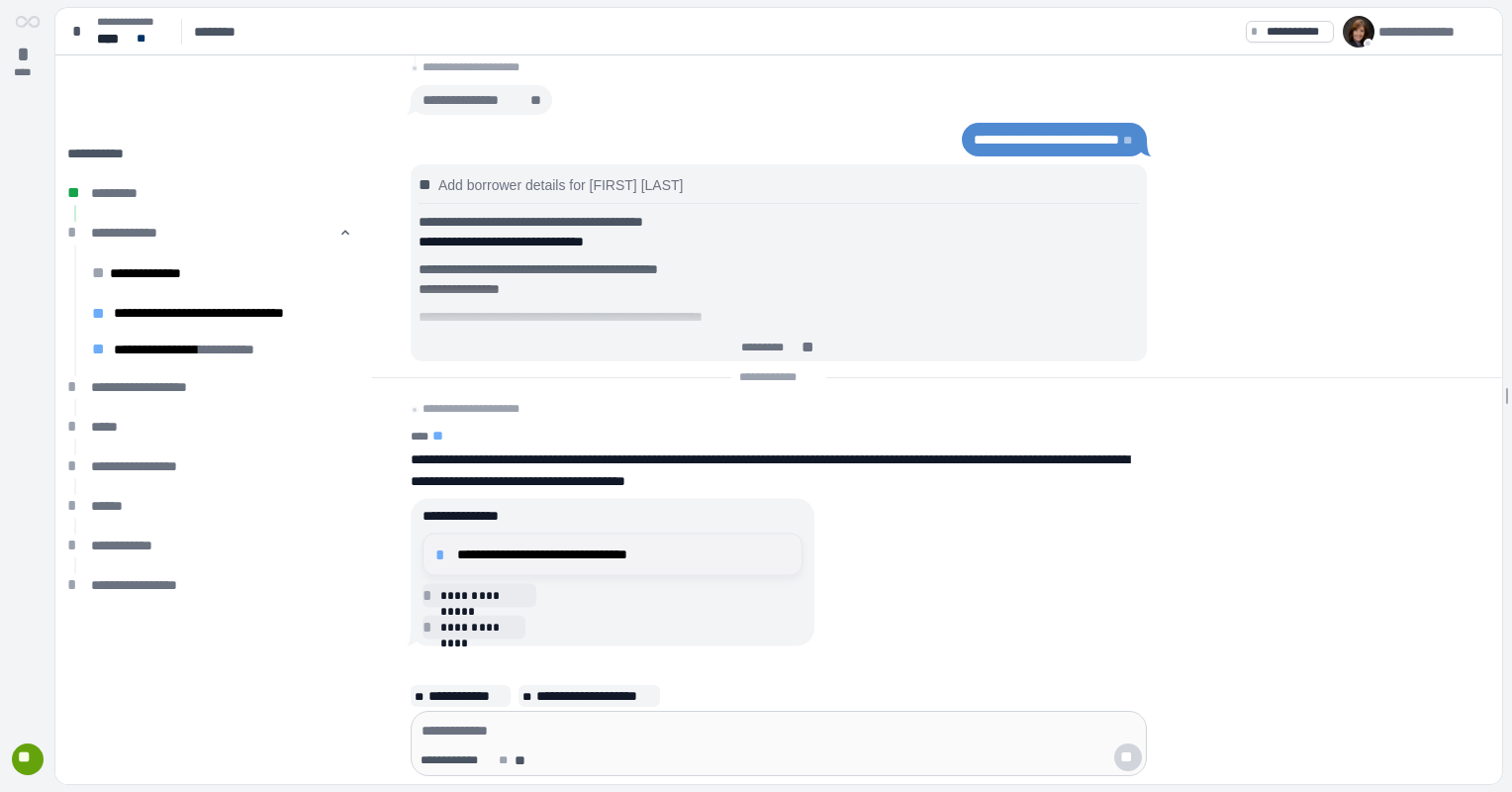 click on "**********" at bounding box center [623, 554] 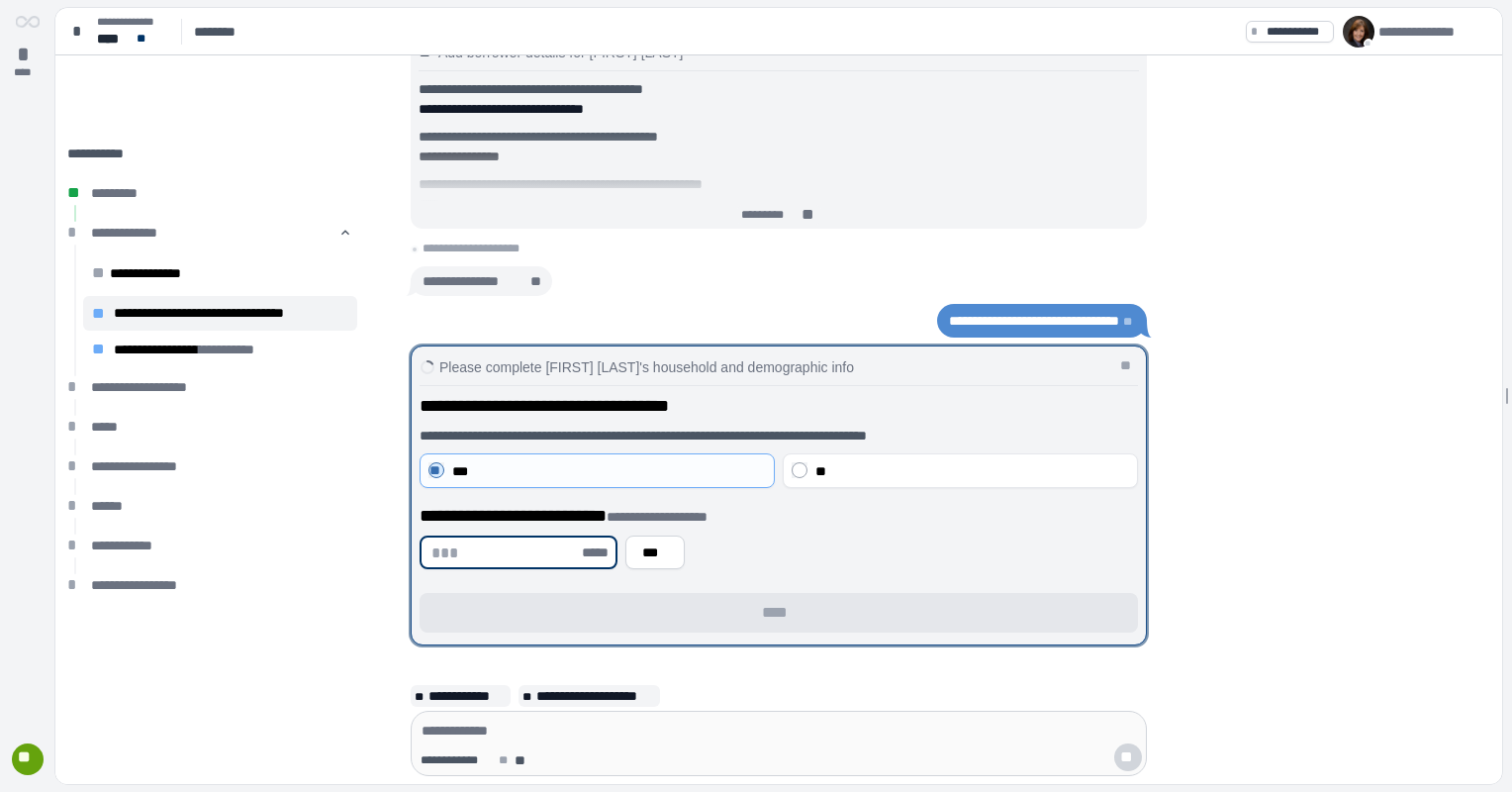 click at bounding box center [505, 552] 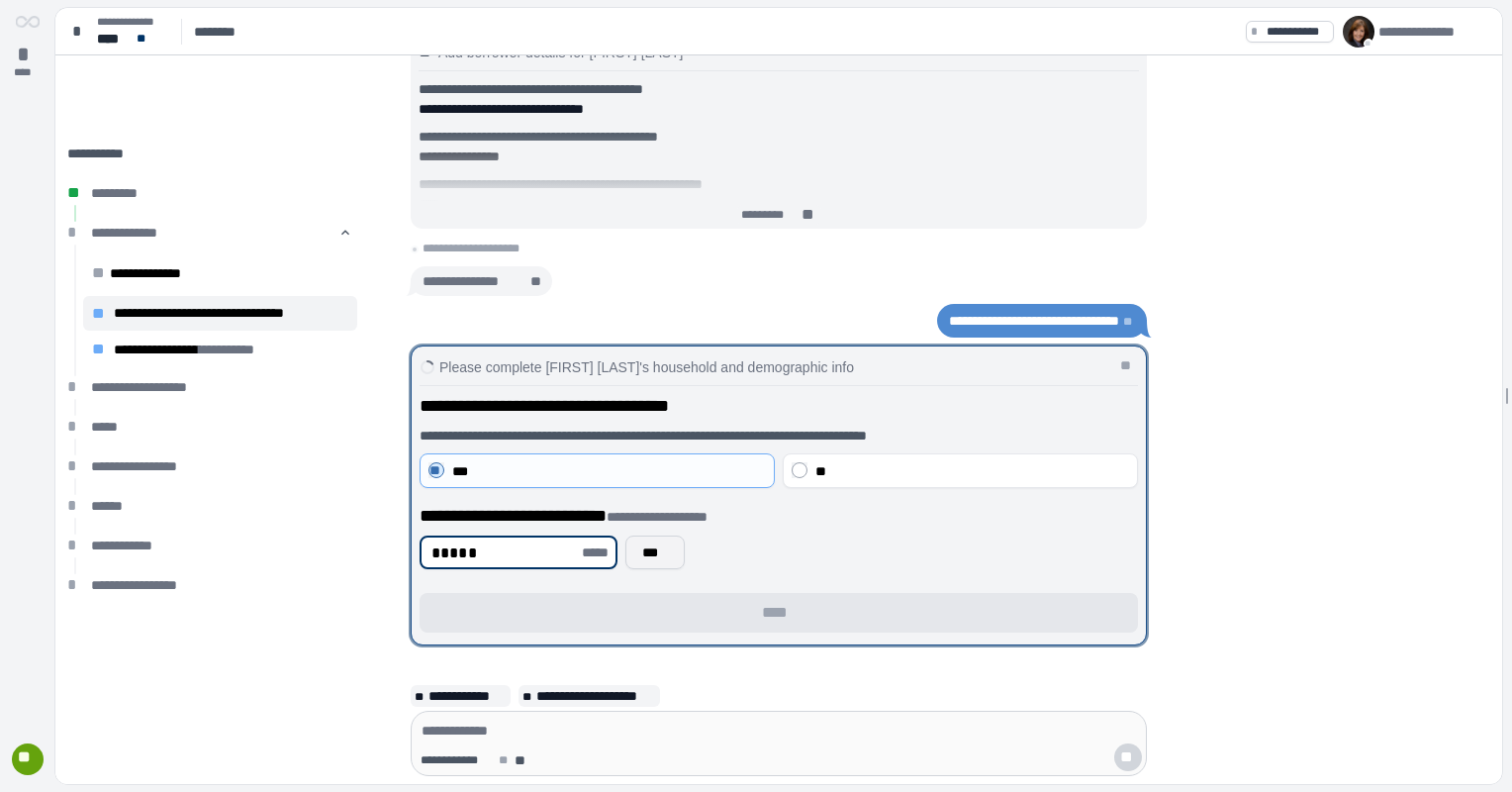 type on "*****" 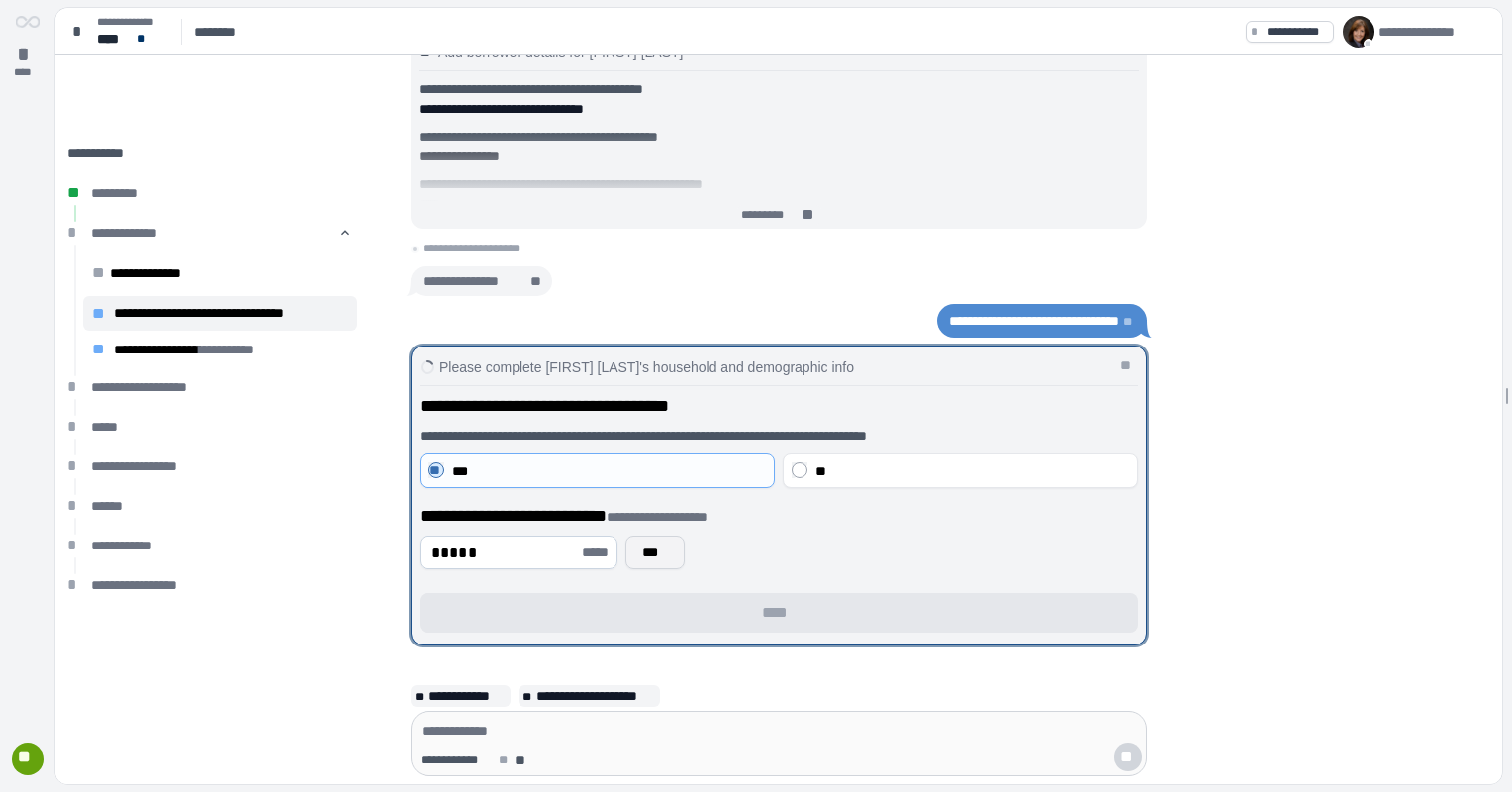 click on "***" at bounding box center (655, 552) 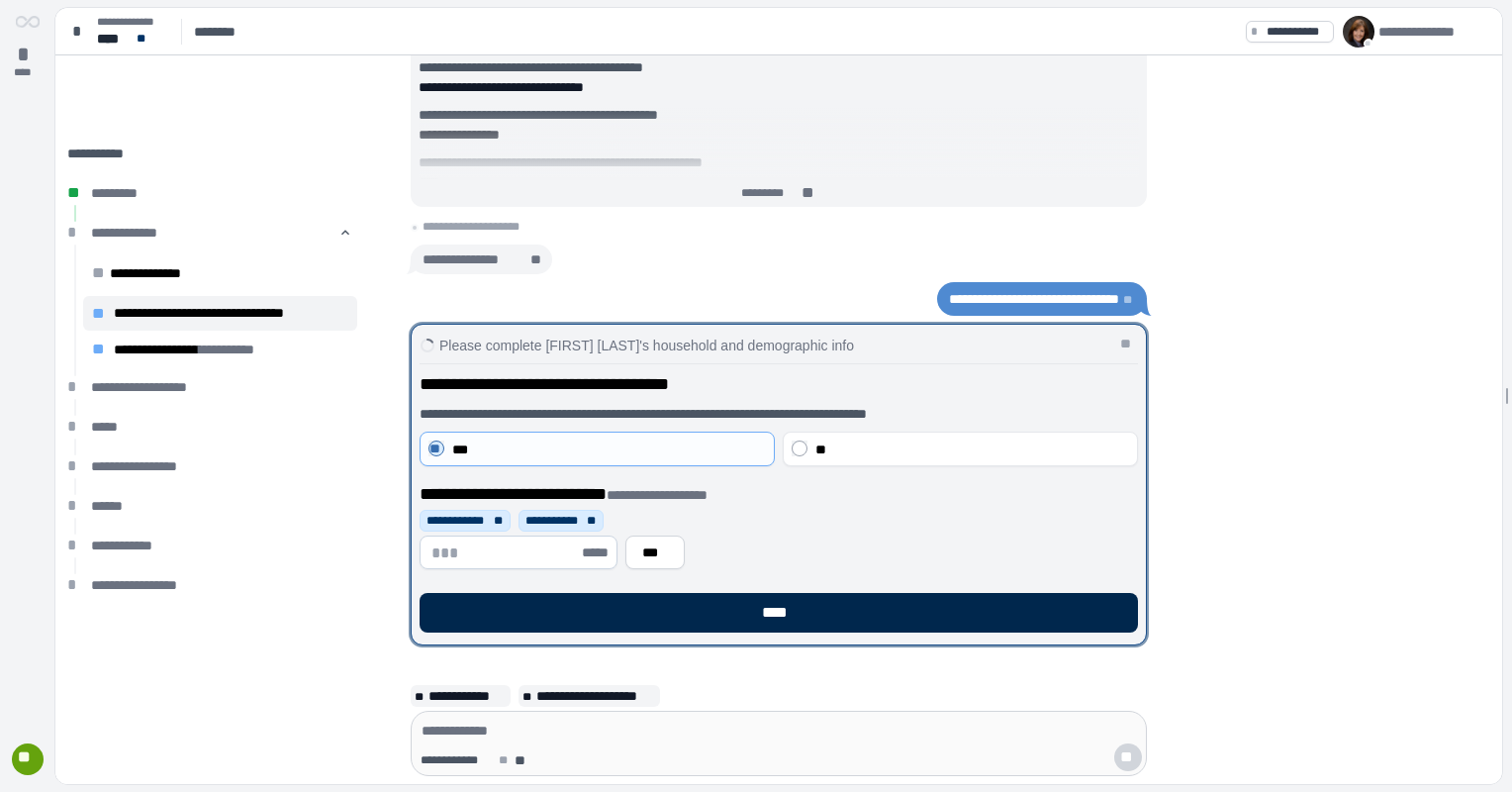click on "****" at bounding box center [779, 613] 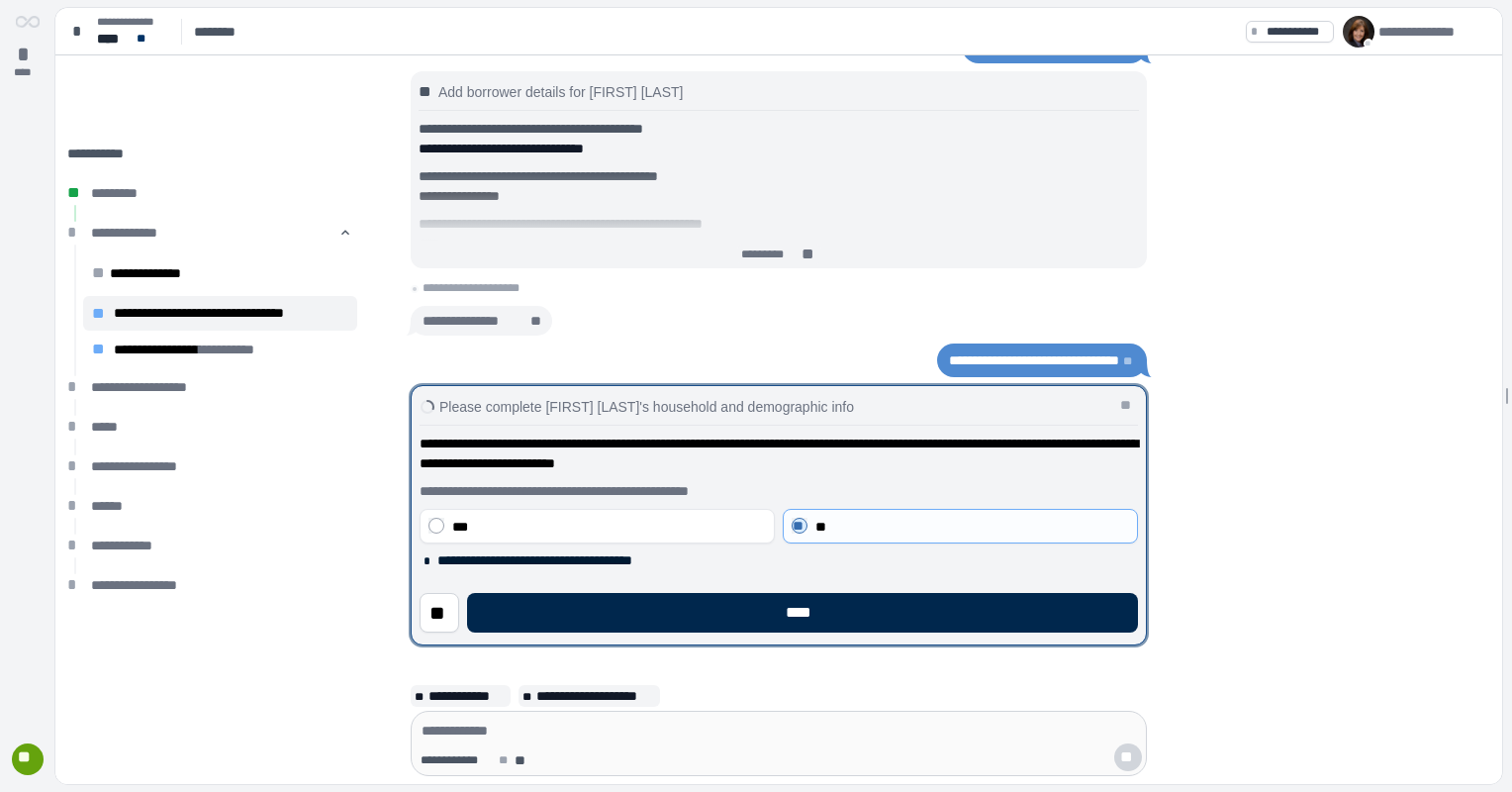 click on "****" at bounding box center (803, 613) 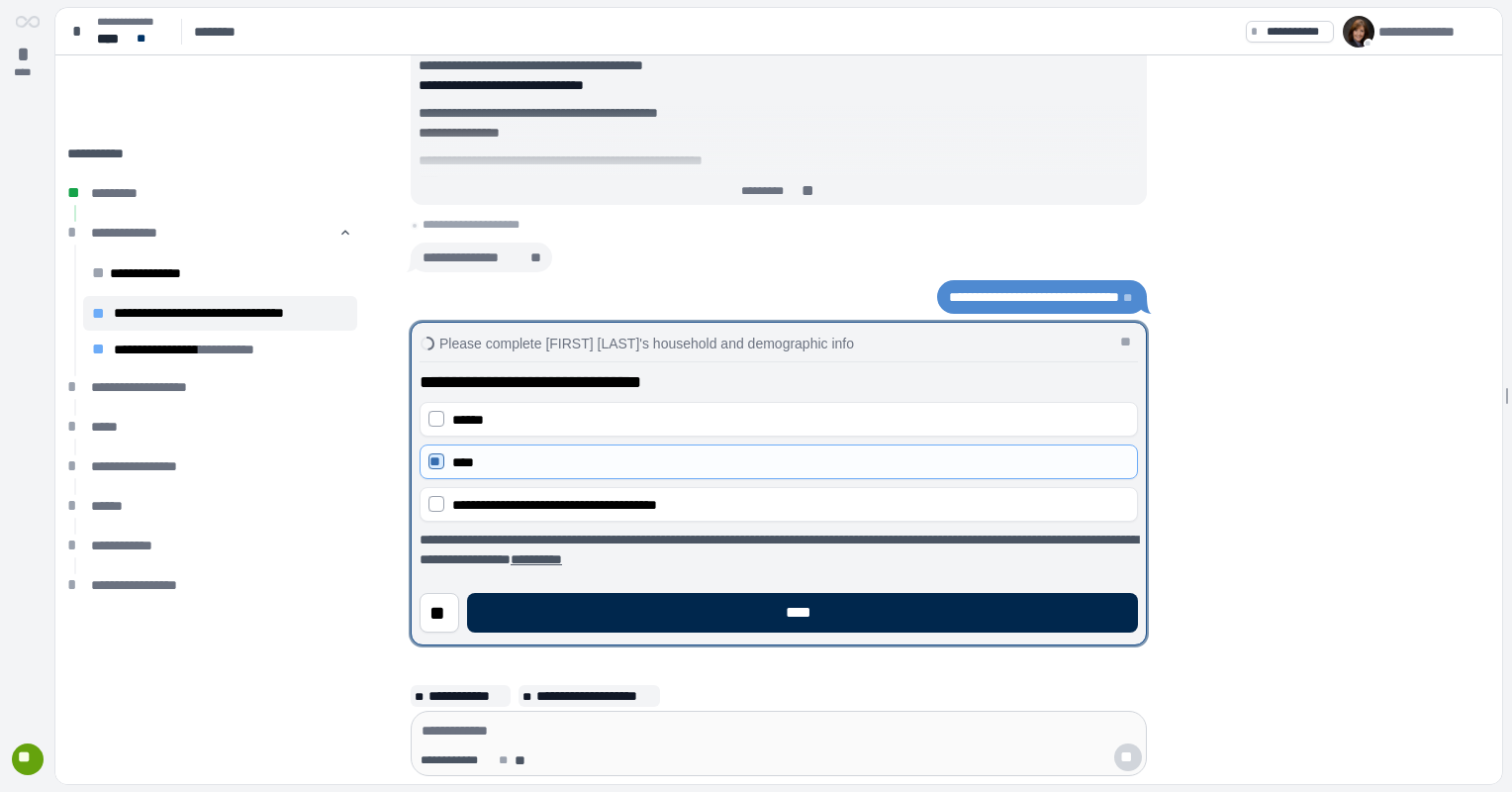 click on "****" at bounding box center (803, 613) 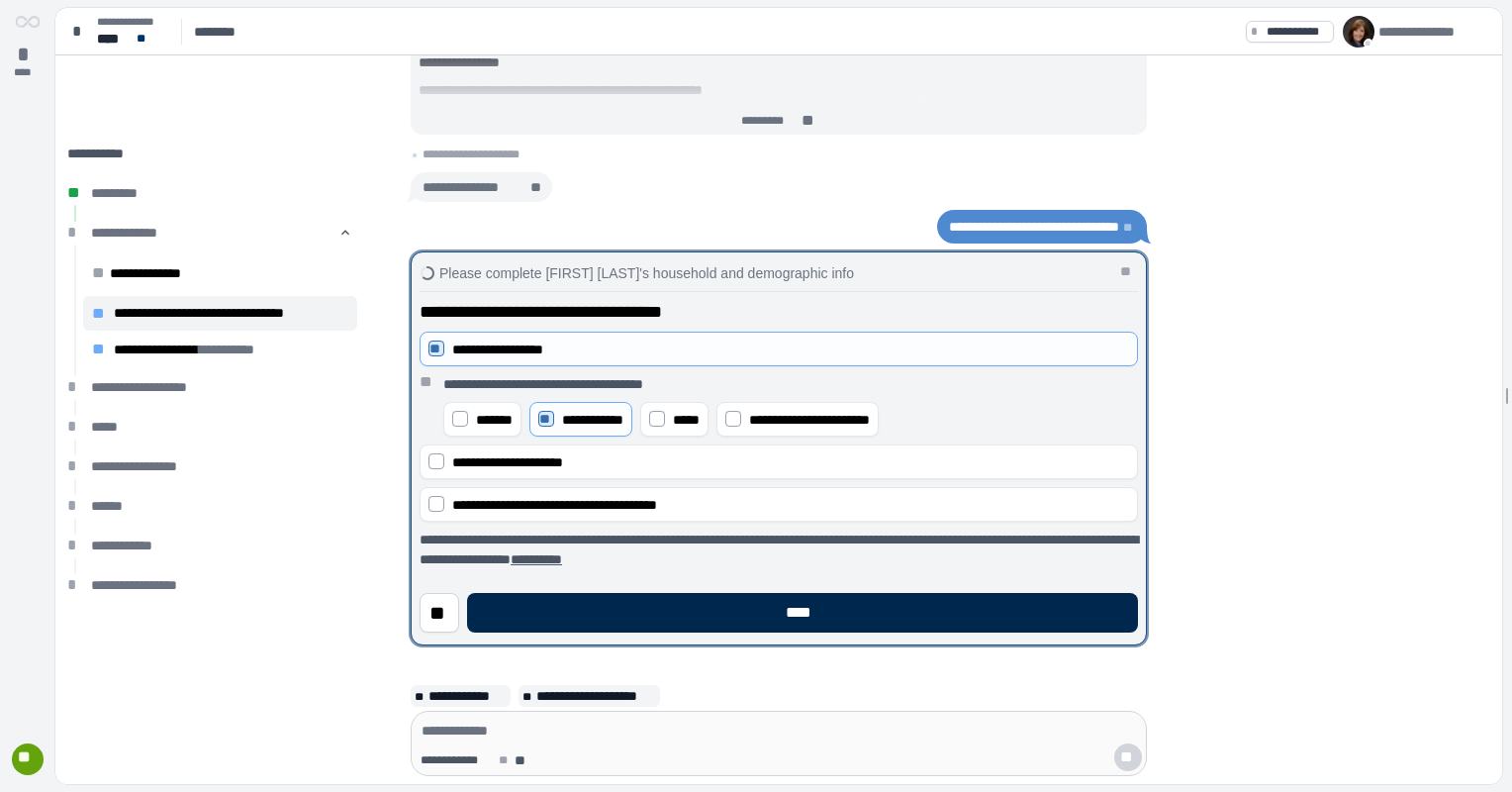 click on "****" at bounding box center [803, 613] 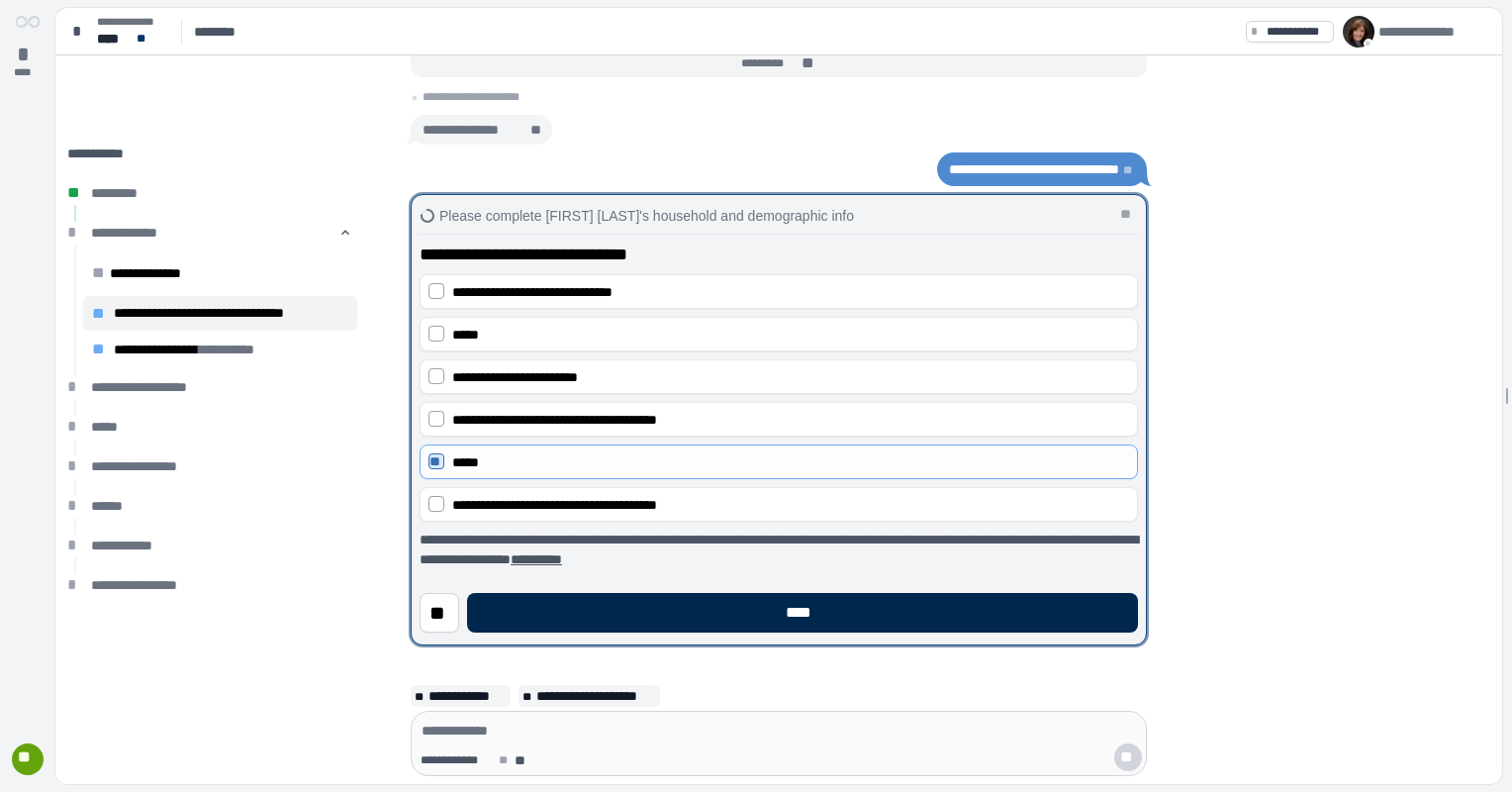 click on "****" at bounding box center (803, 613) 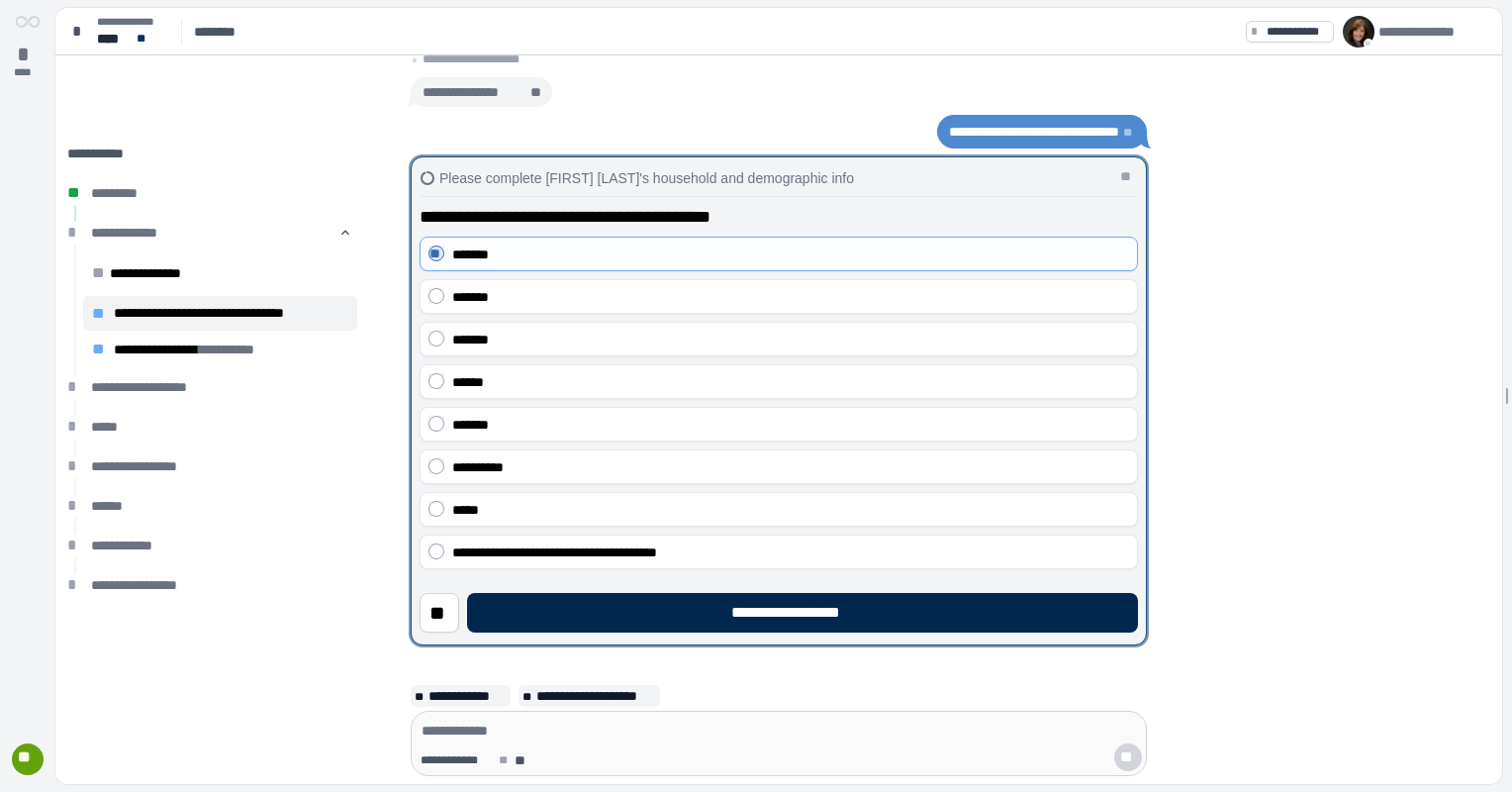 click on "**********" at bounding box center (803, 613) 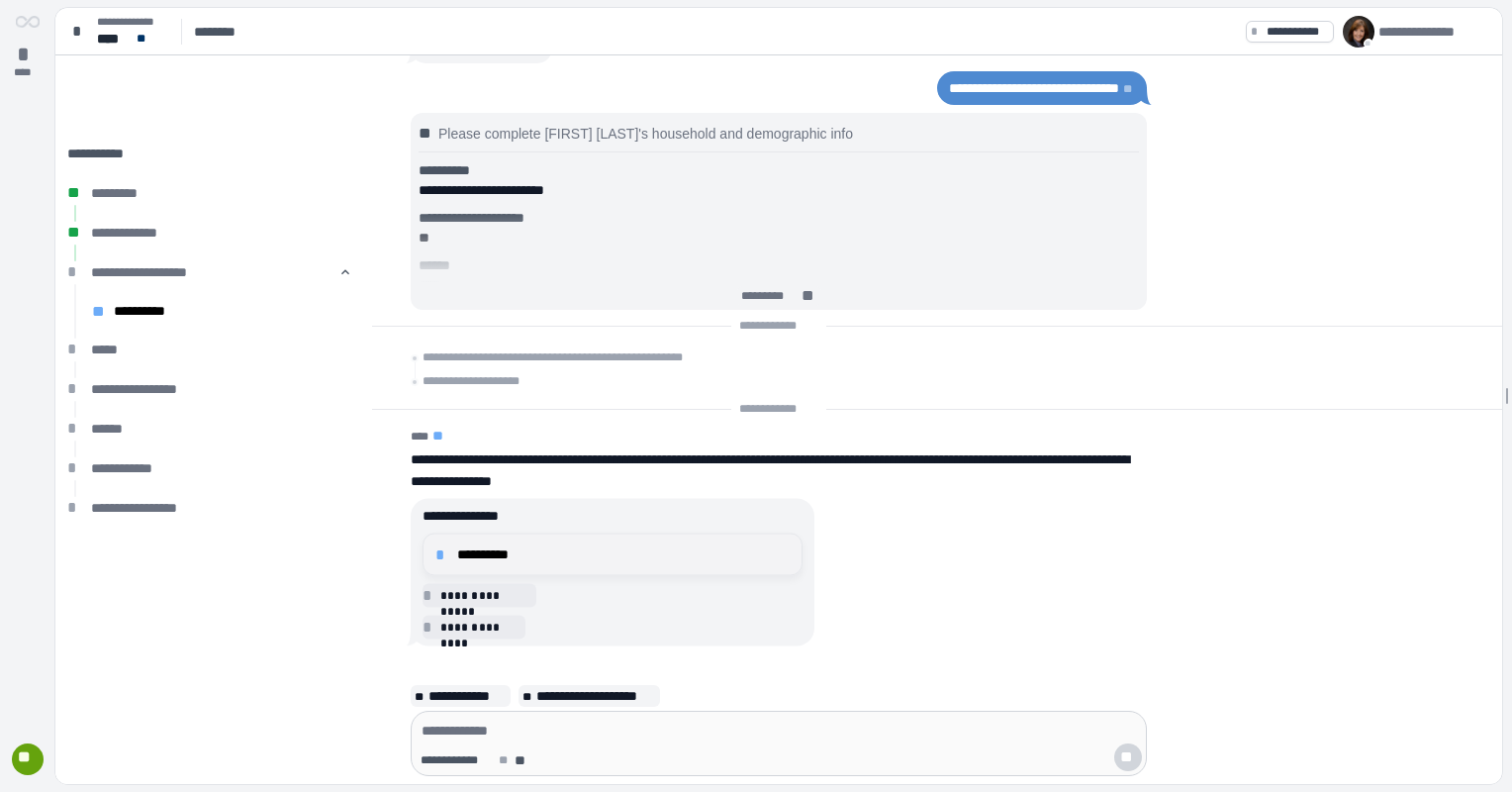 click on "**********" at bounding box center [623, 554] 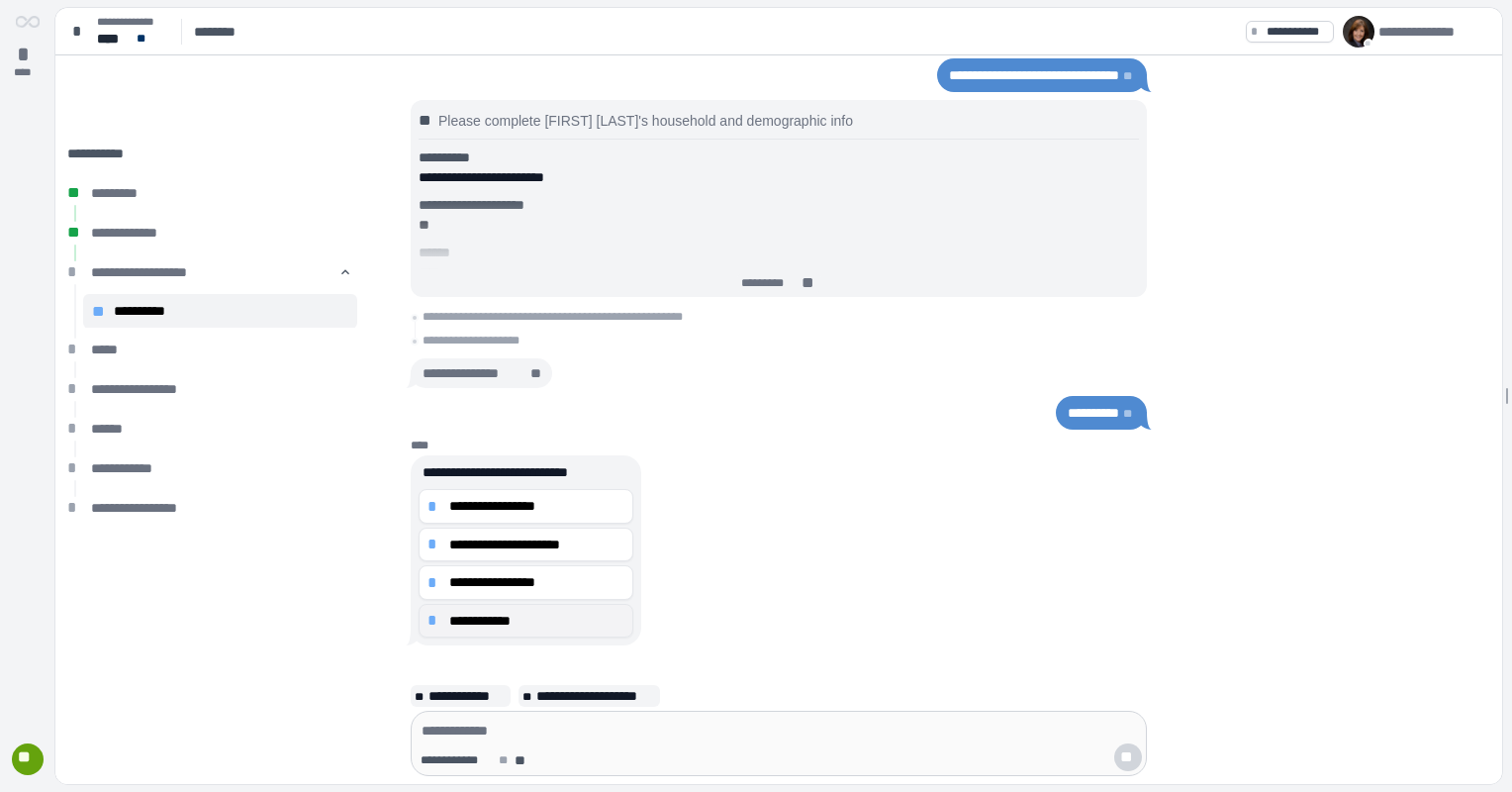click on "*" at bounding box center [435, 621] 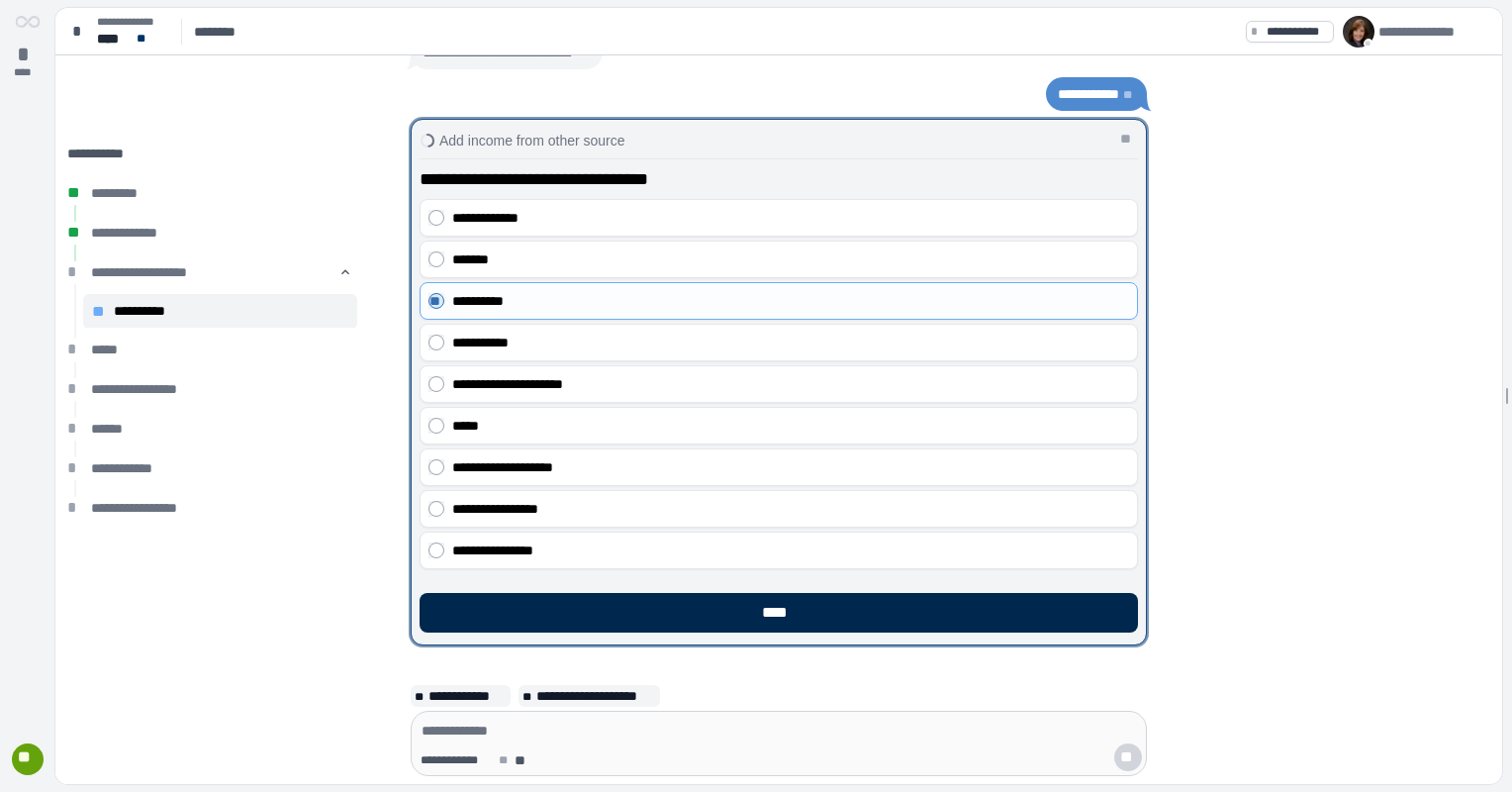 click on "****" at bounding box center [779, 613] 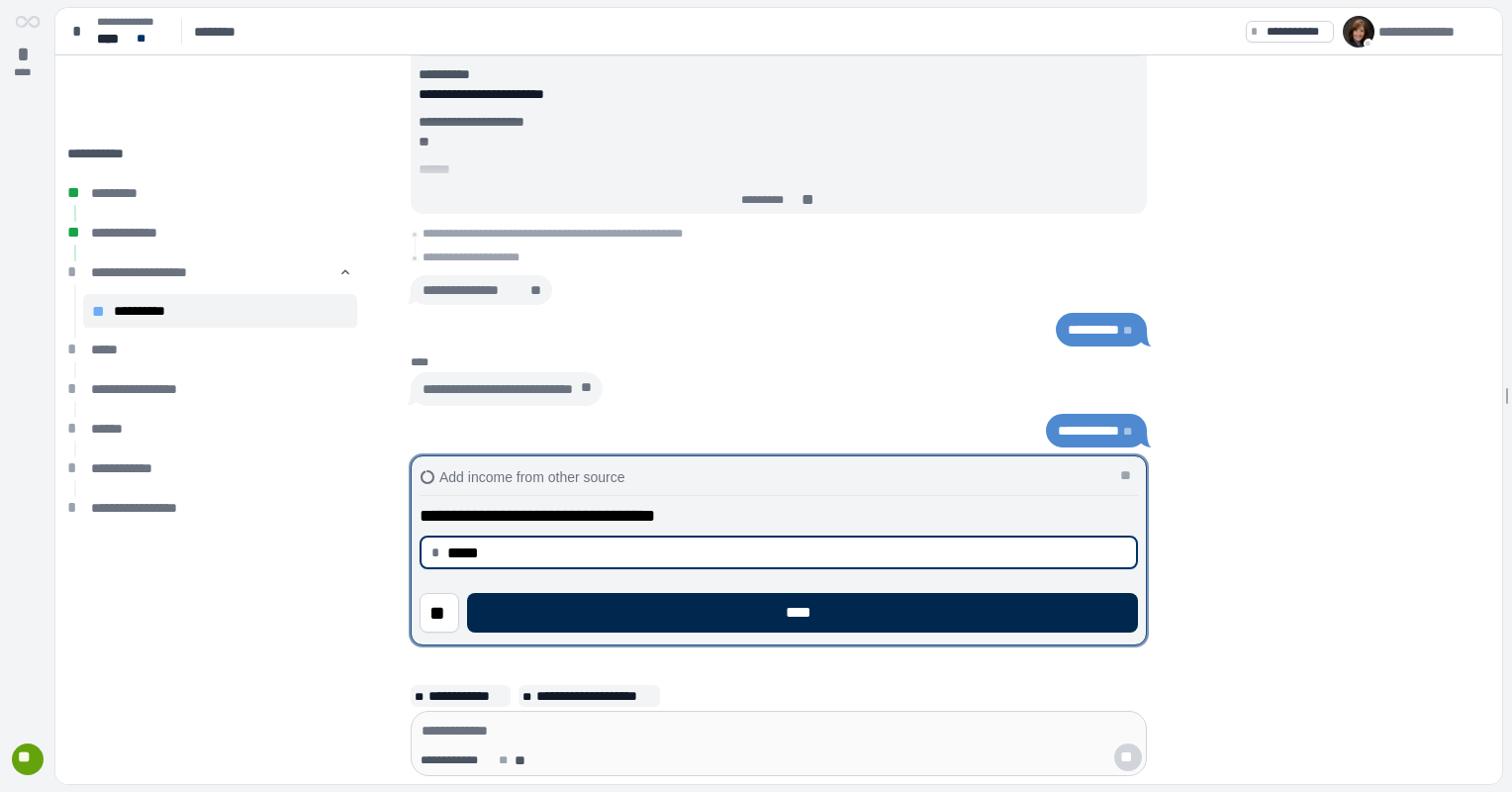 type on "********" 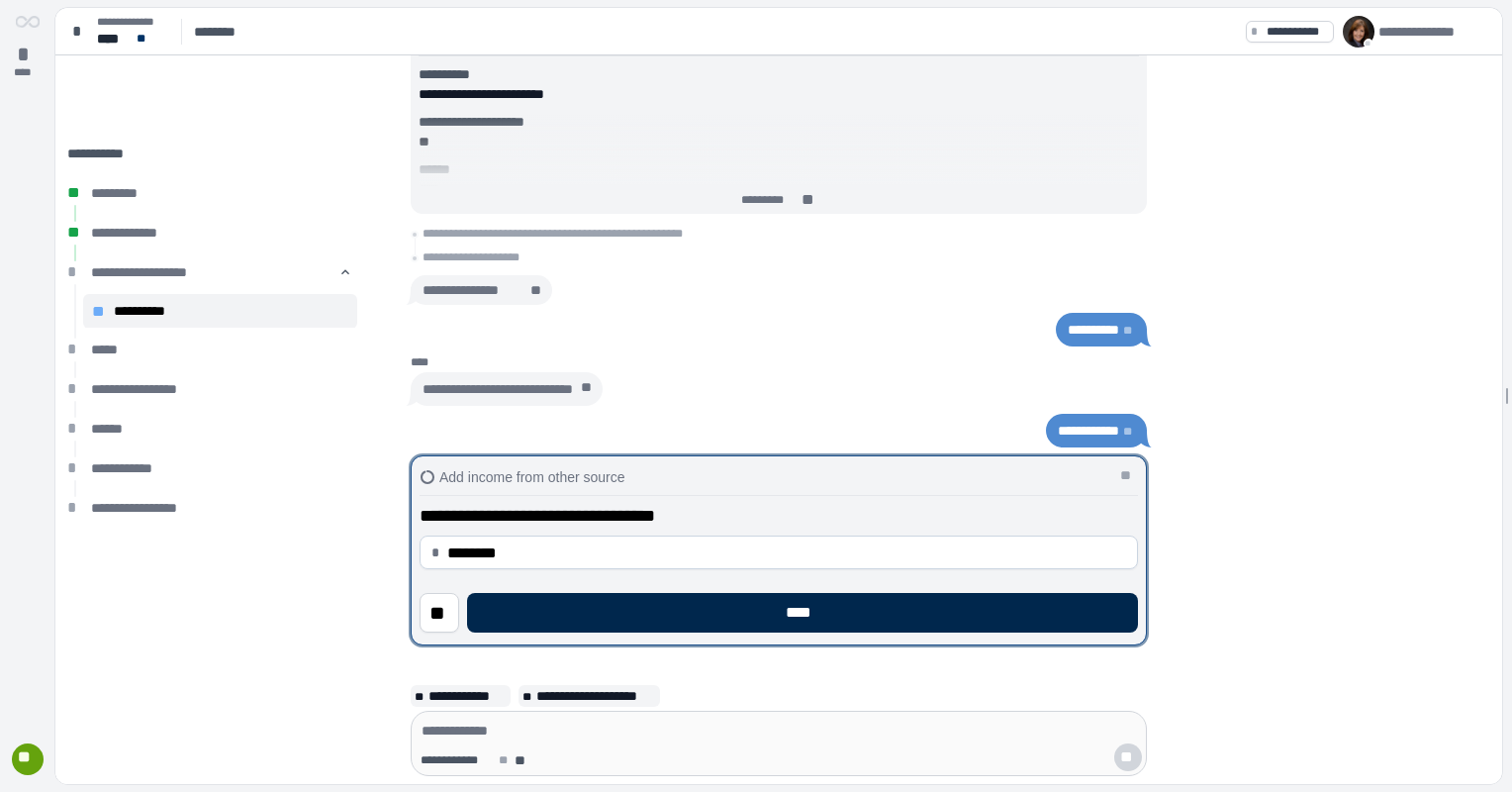 click on "****" at bounding box center (803, 613) 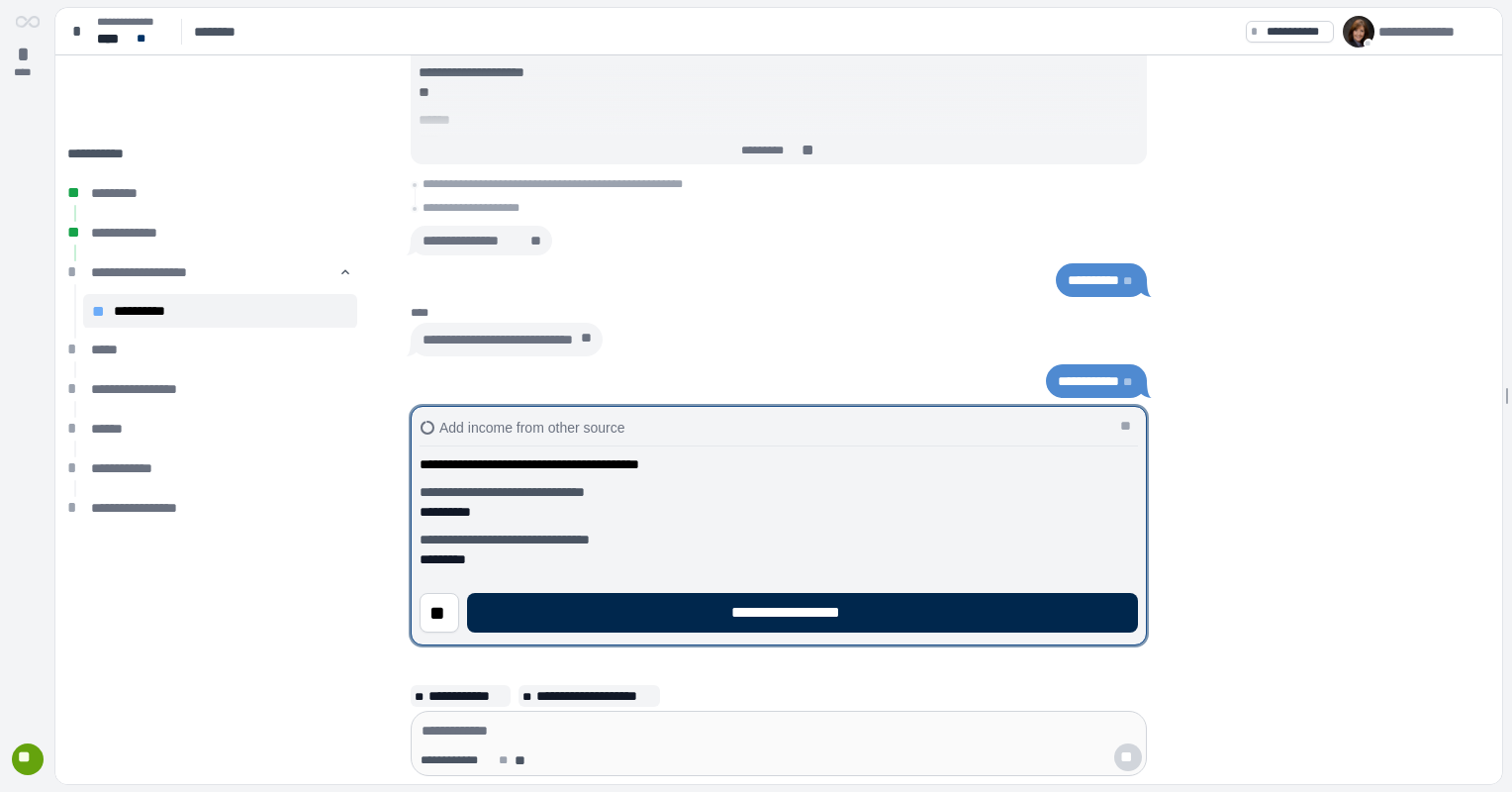 click on "**********" at bounding box center [803, 613] 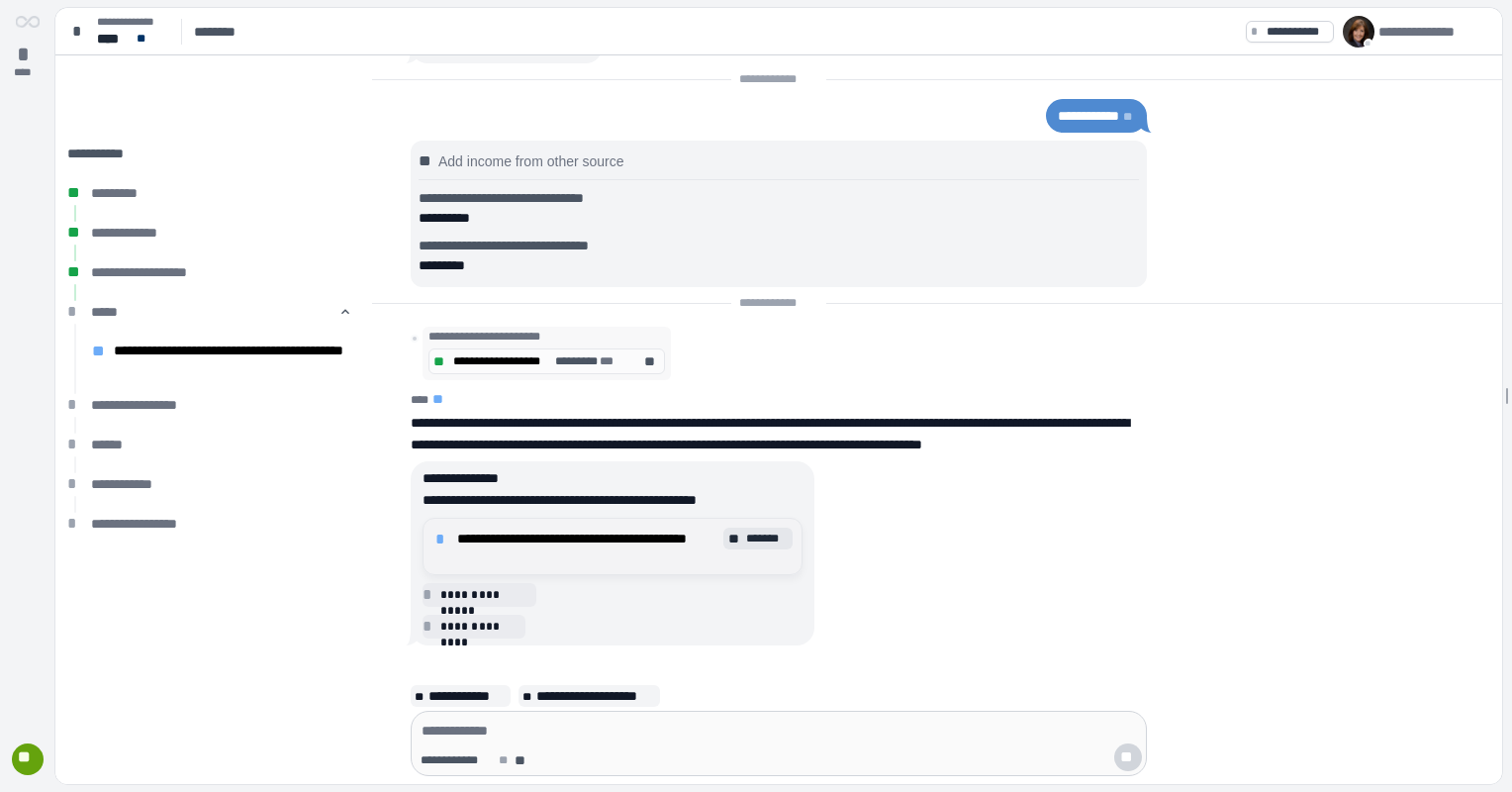 click on "**********" at bounding box center [588, 546] 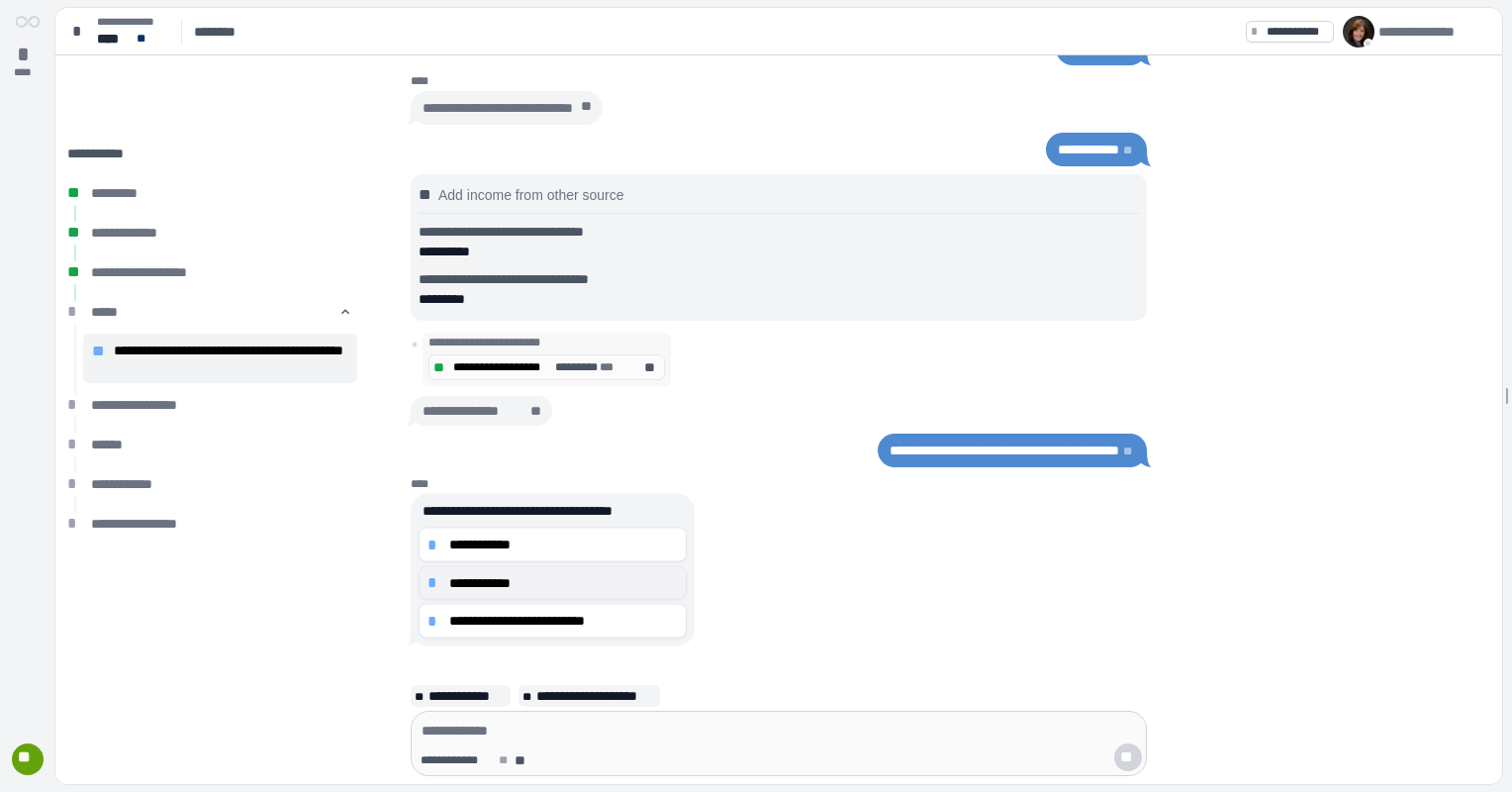 click on "**********" at bounding box center [552, 544] 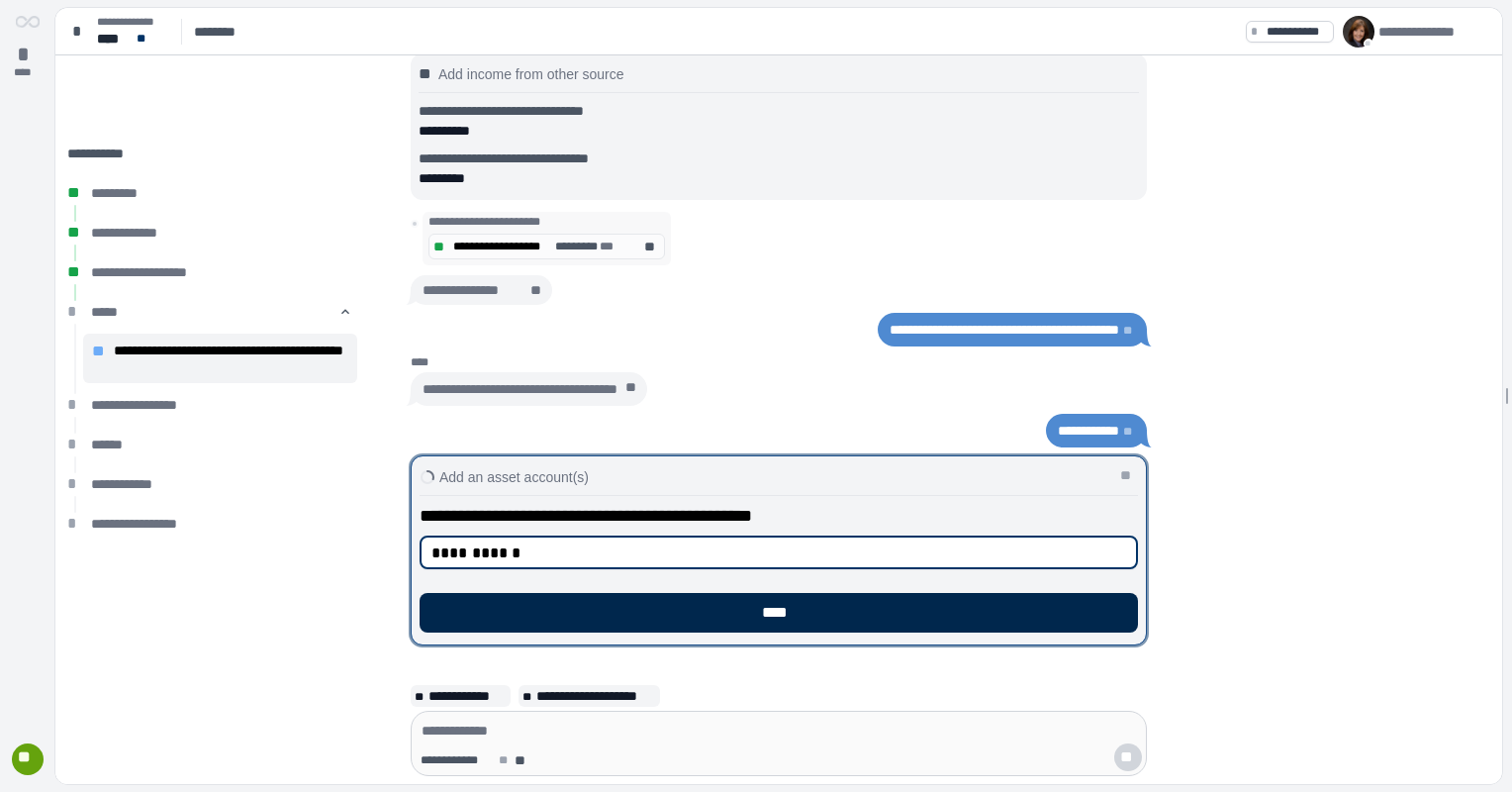 type on "**********" 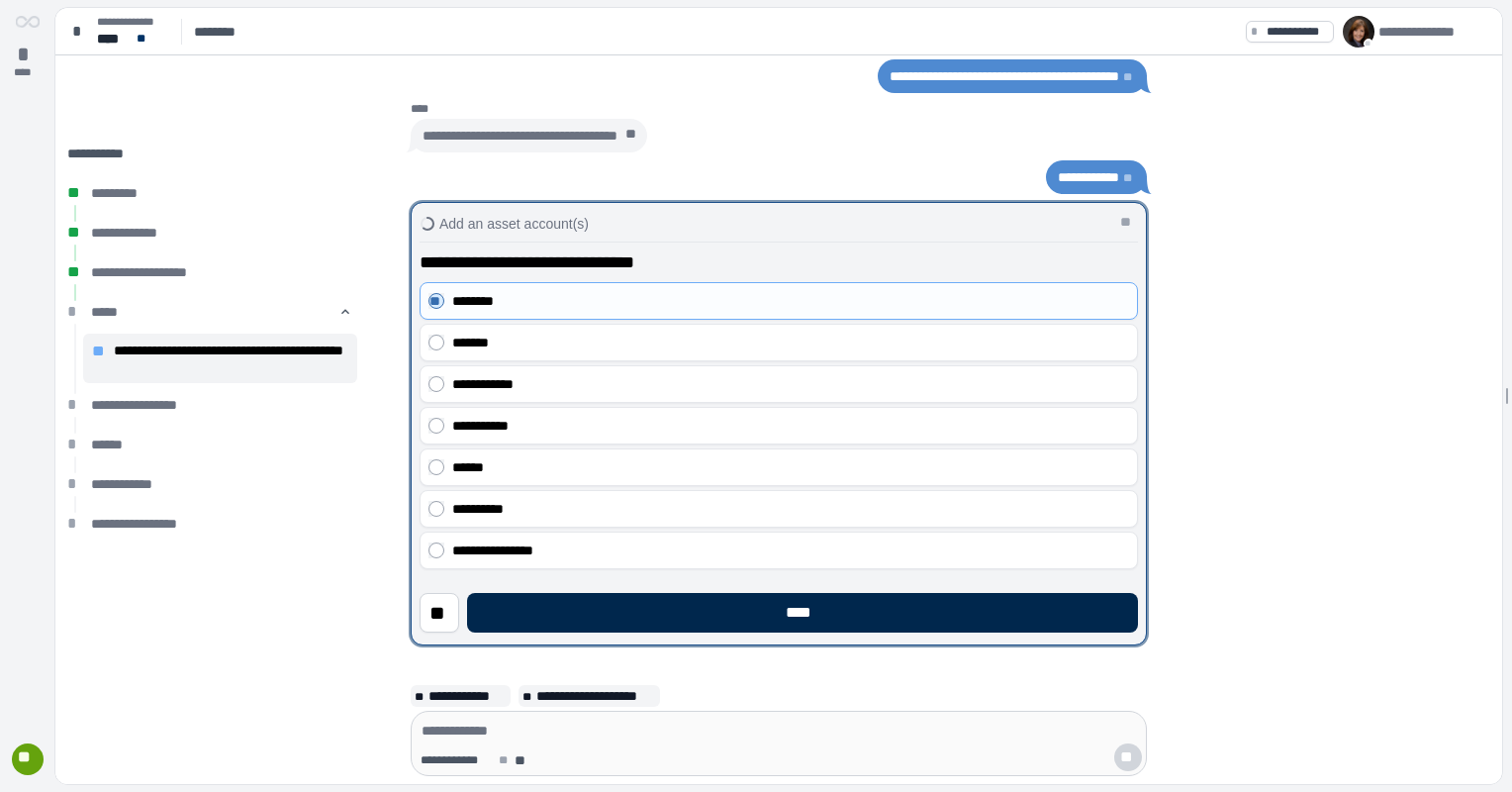 click on "****" at bounding box center (803, 613) 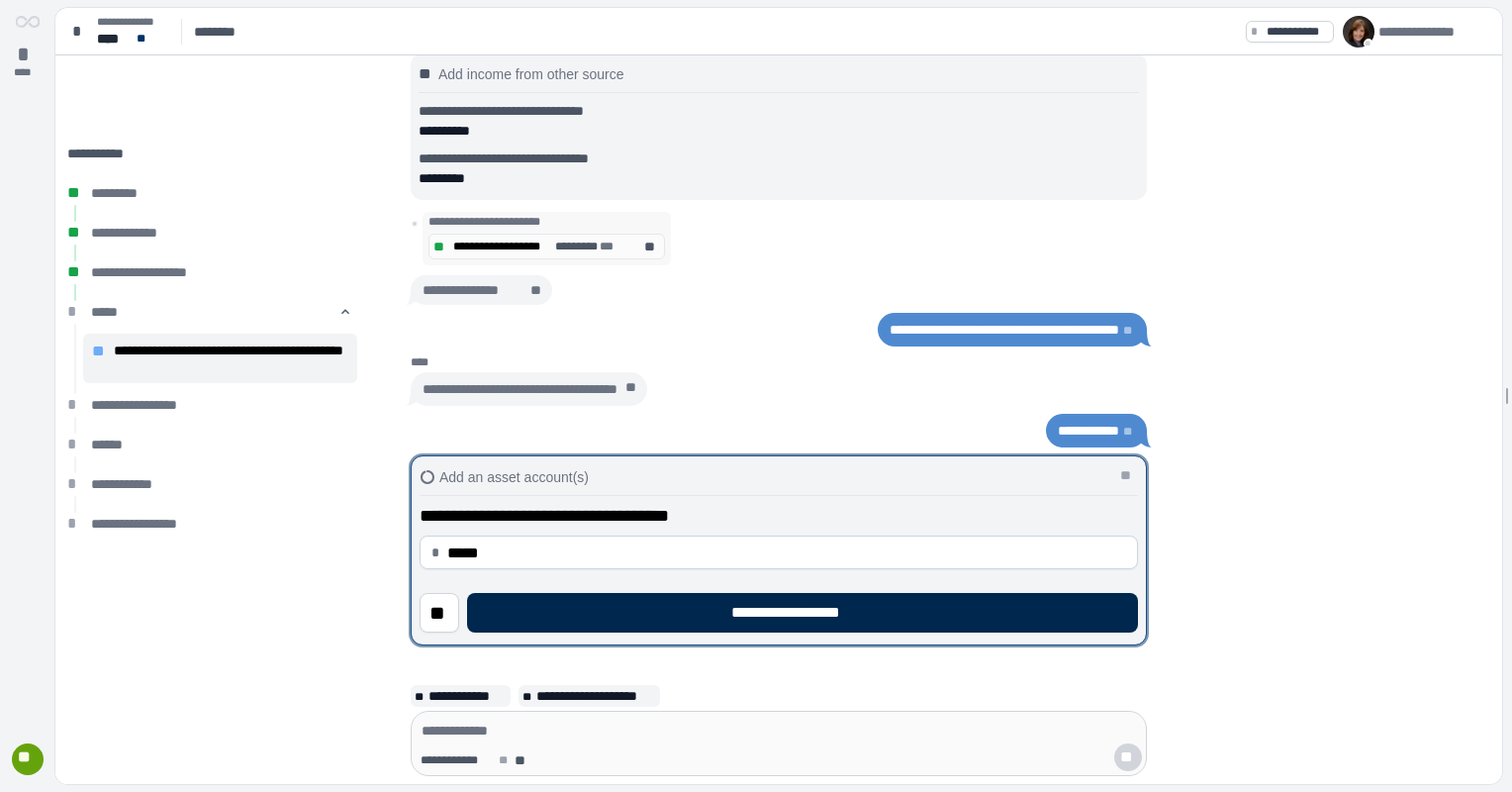 type on "********" 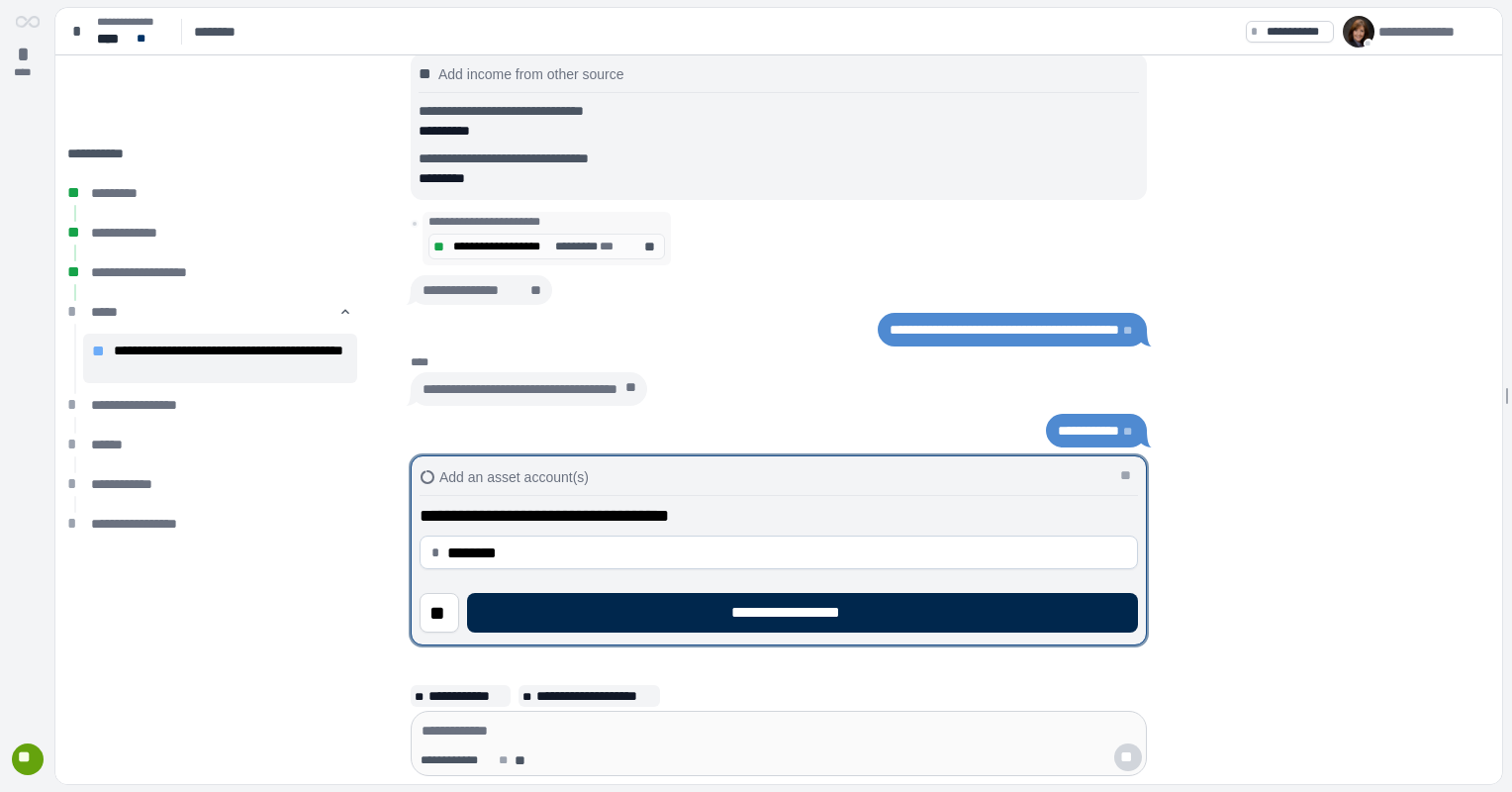 click on "**********" at bounding box center (803, 613) 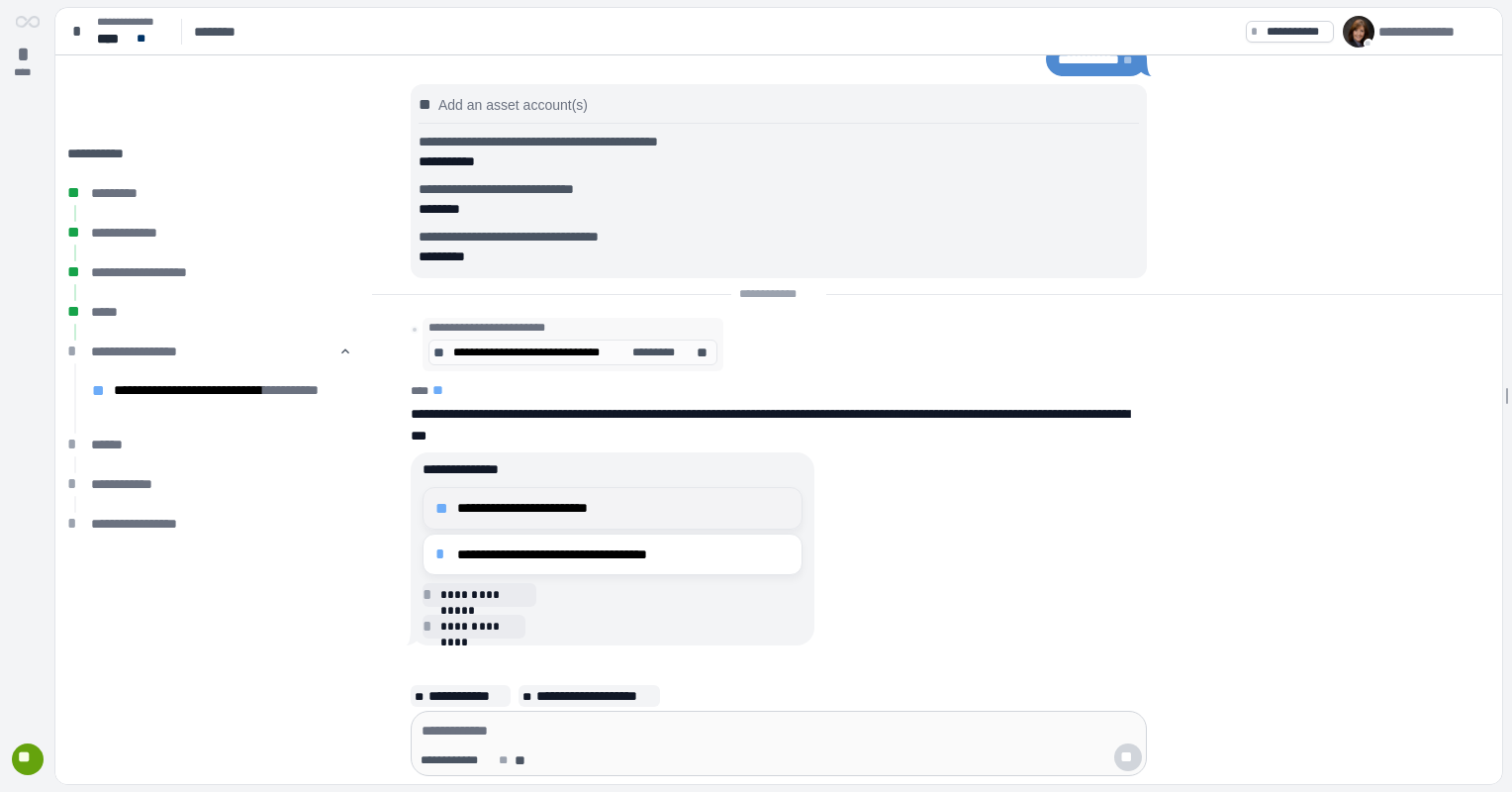 click on "**********" at bounding box center [623, 508] 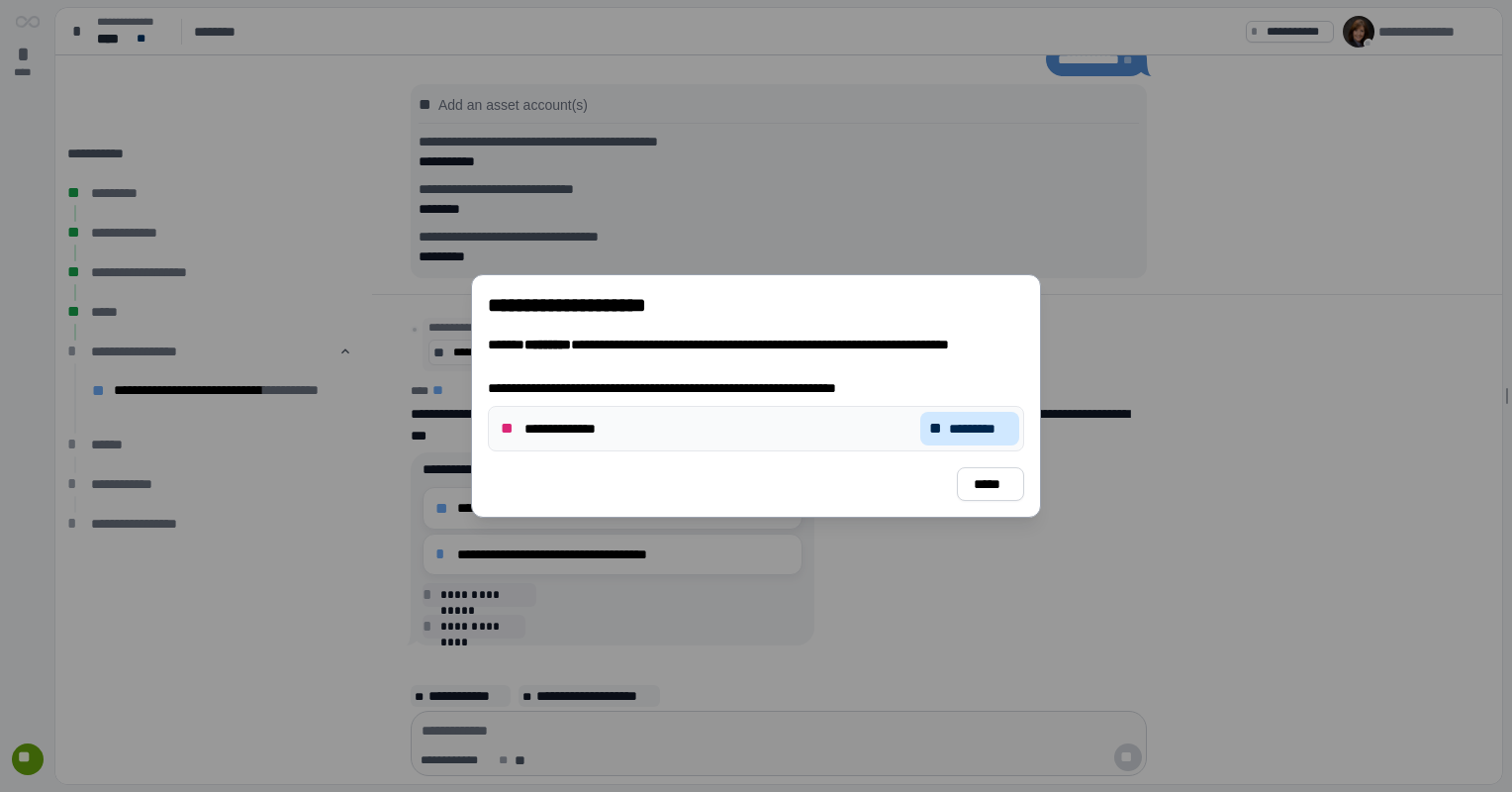 click on "*********" at bounding box center [980, 429] 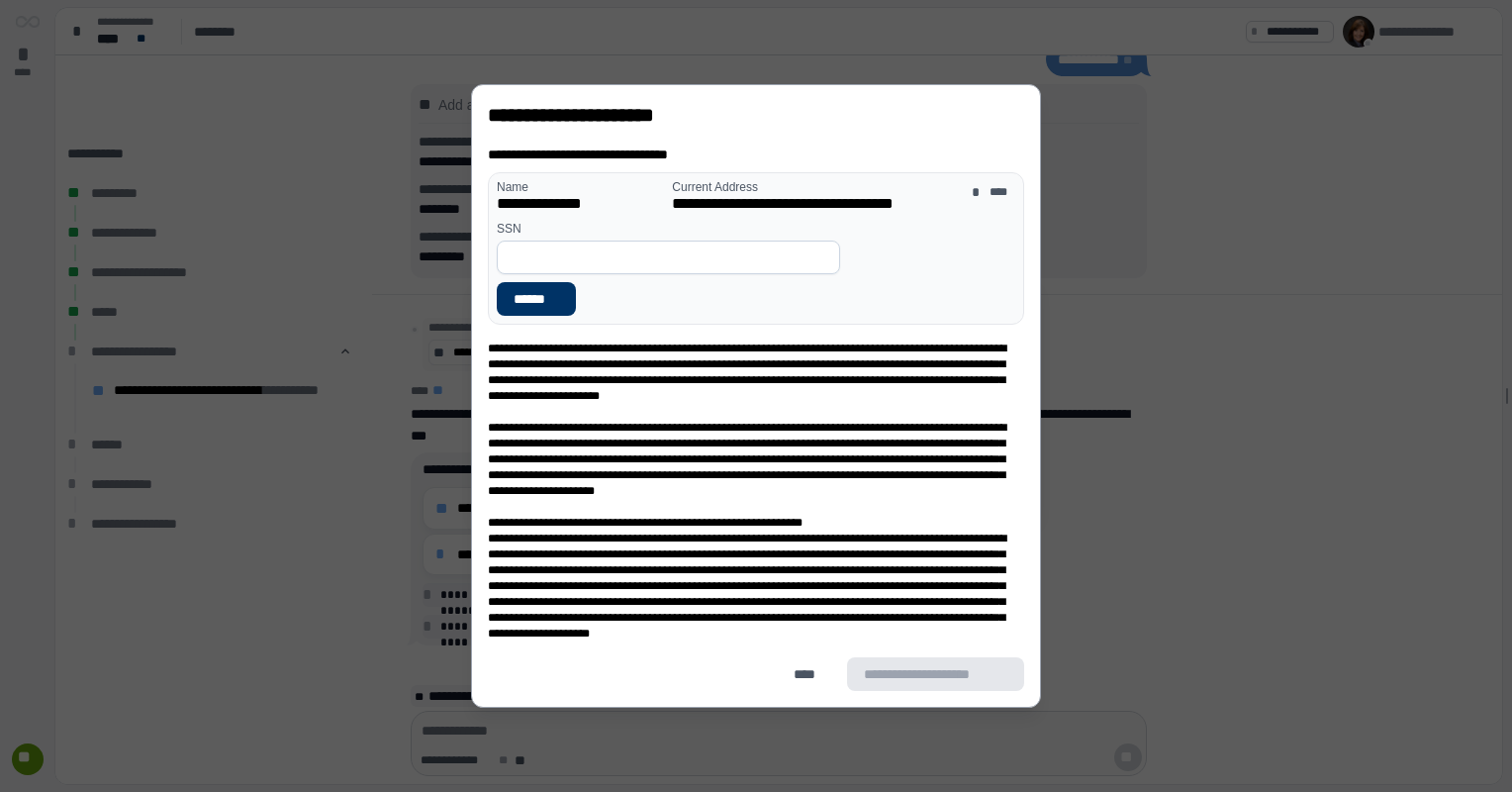 click at bounding box center (668, 257) 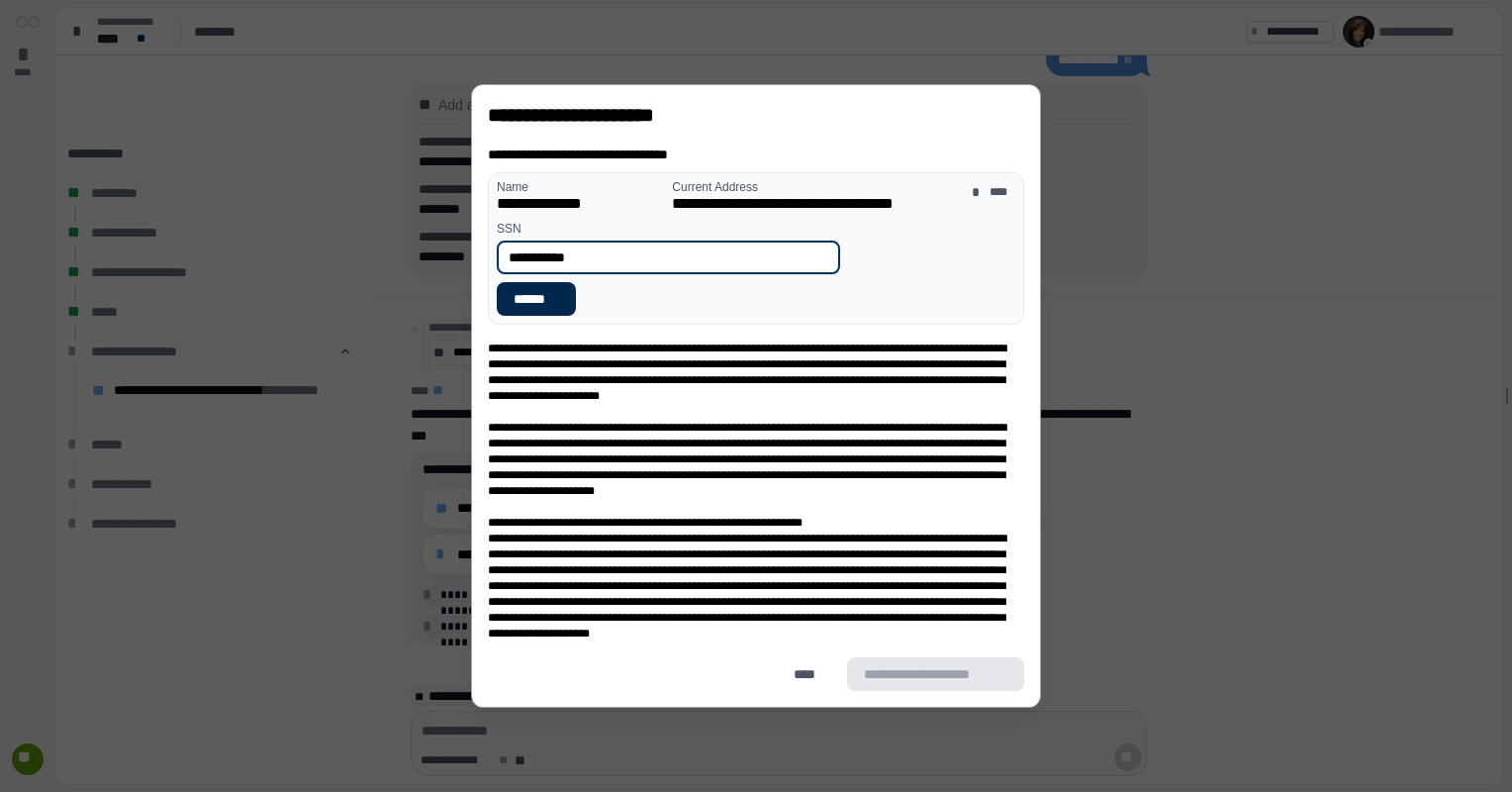type on "**********" 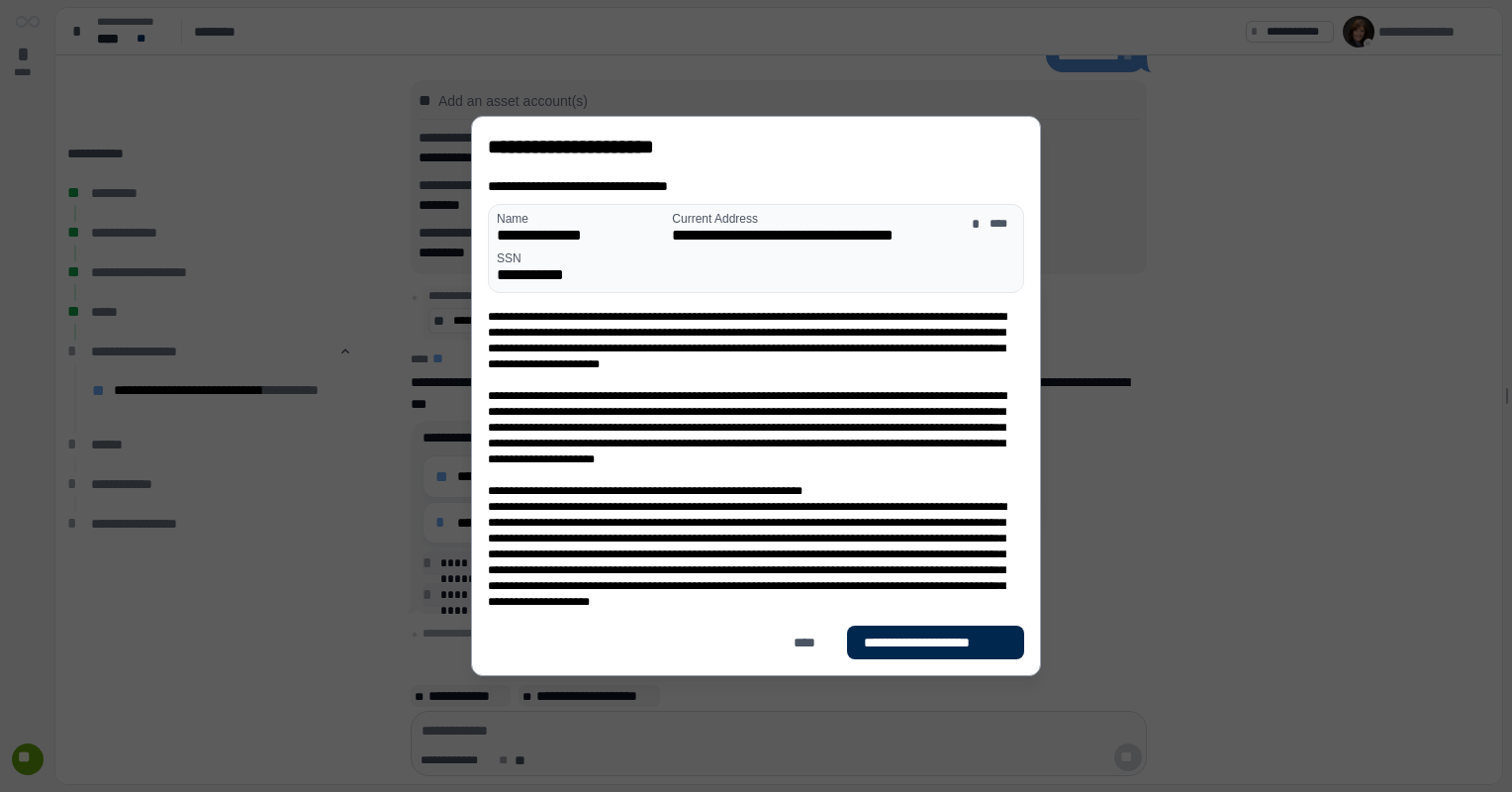 click on "**********" at bounding box center [935, 643] 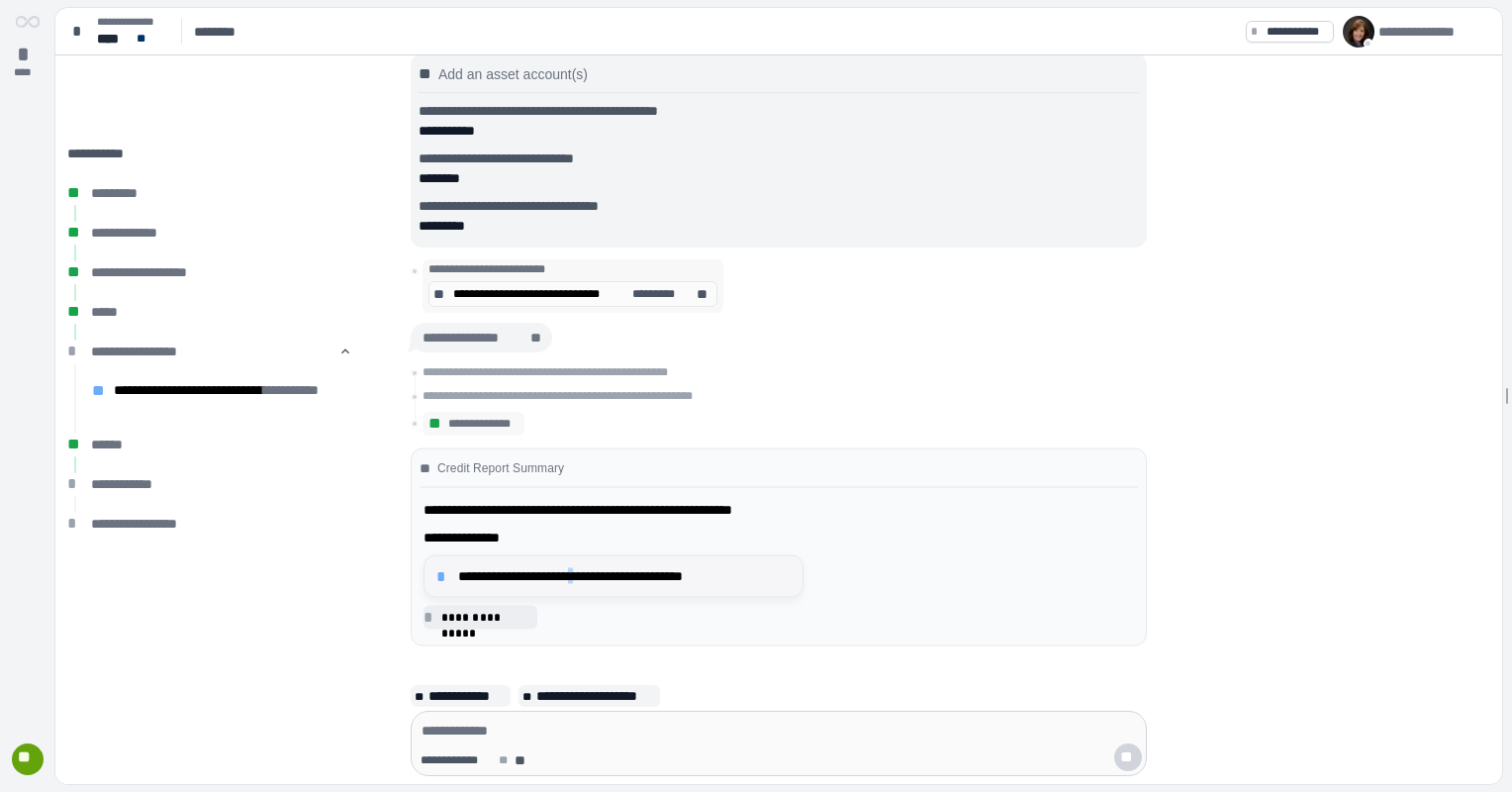 click on "**********" at bounding box center (624, 576) 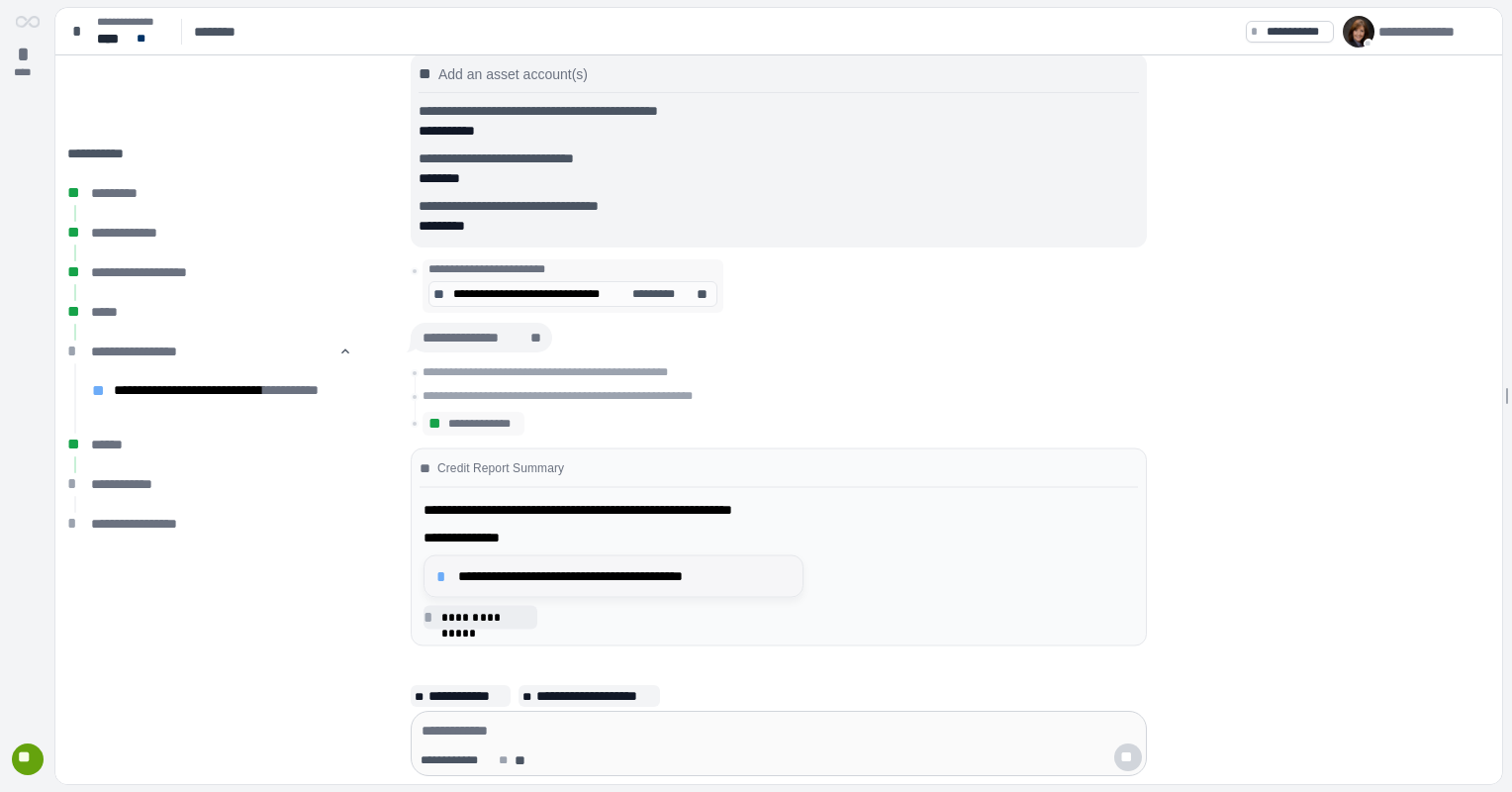 click on "**********" at bounding box center [624, 576] 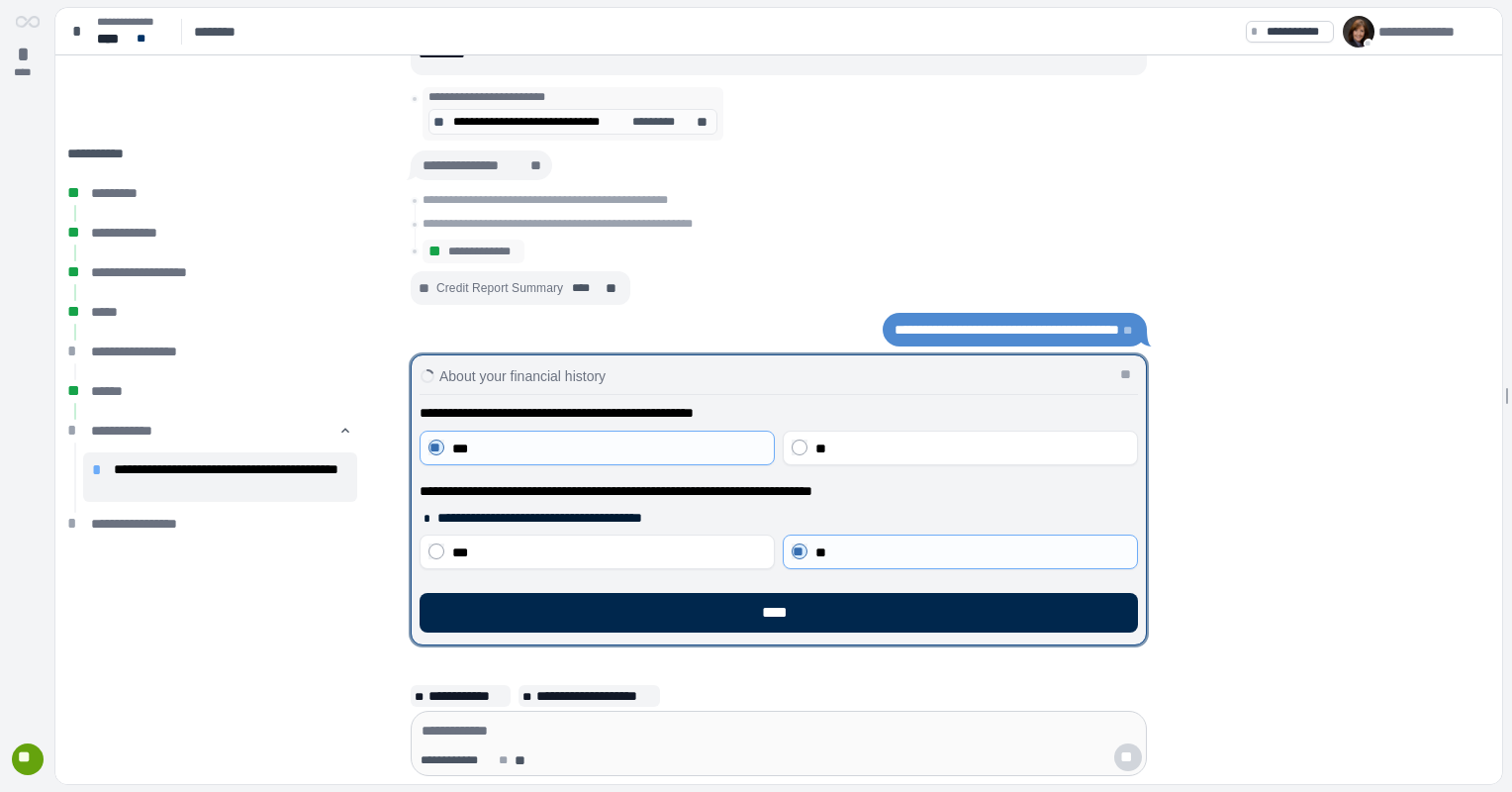 click on "****" at bounding box center (779, 613) 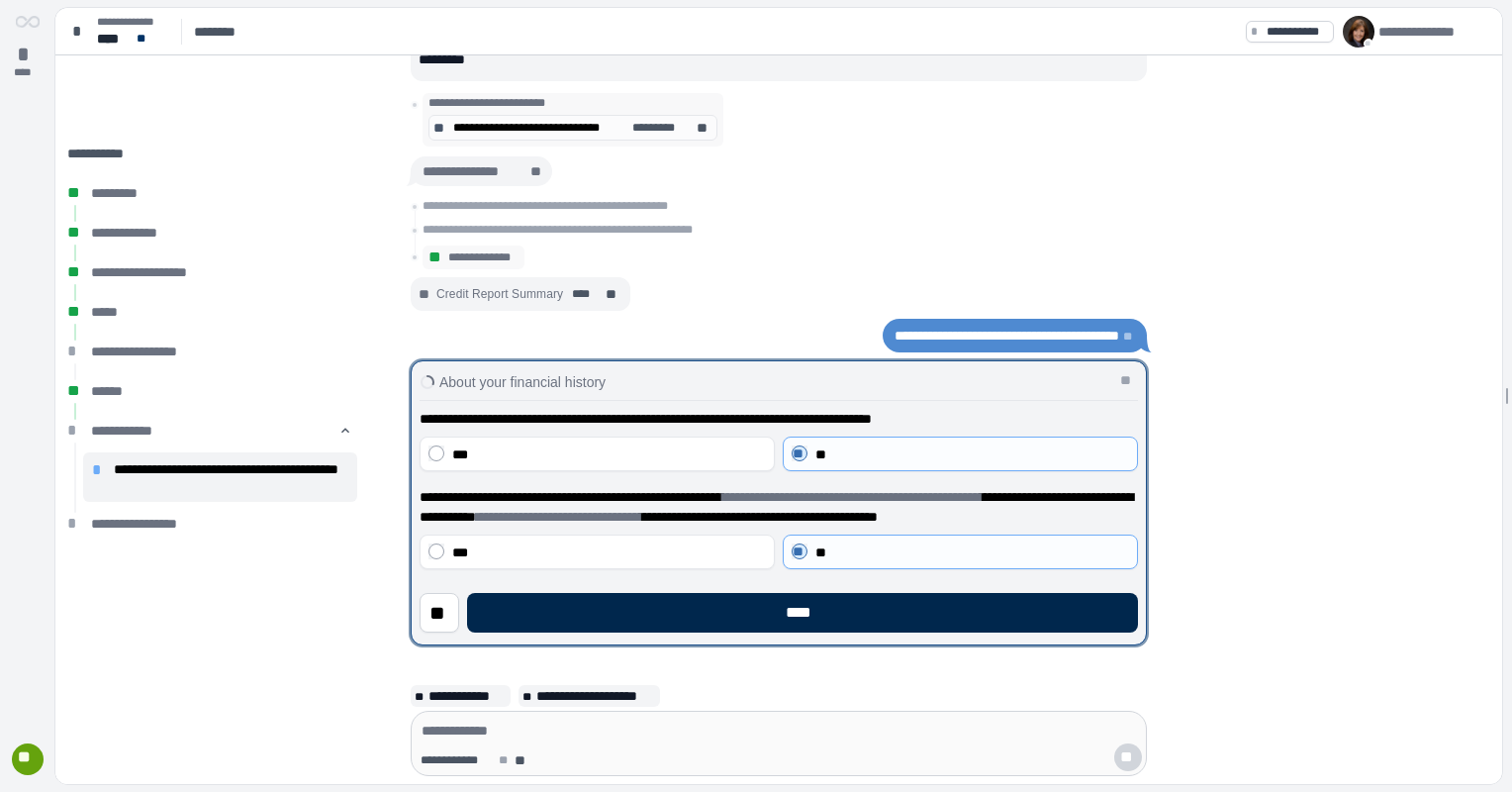 click on "****" at bounding box center [803, 613] 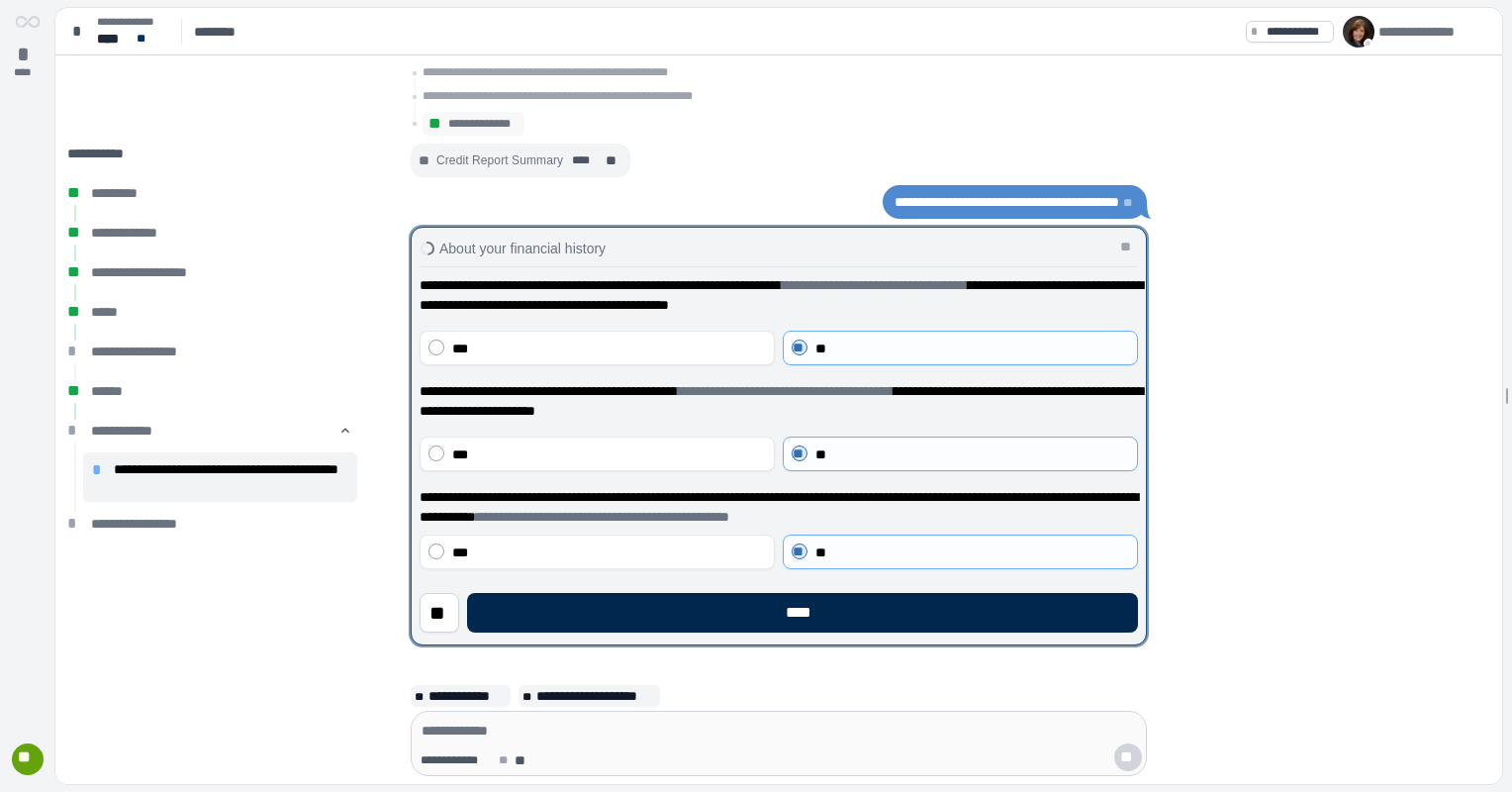click on "****" at bounding box center (803, 613) 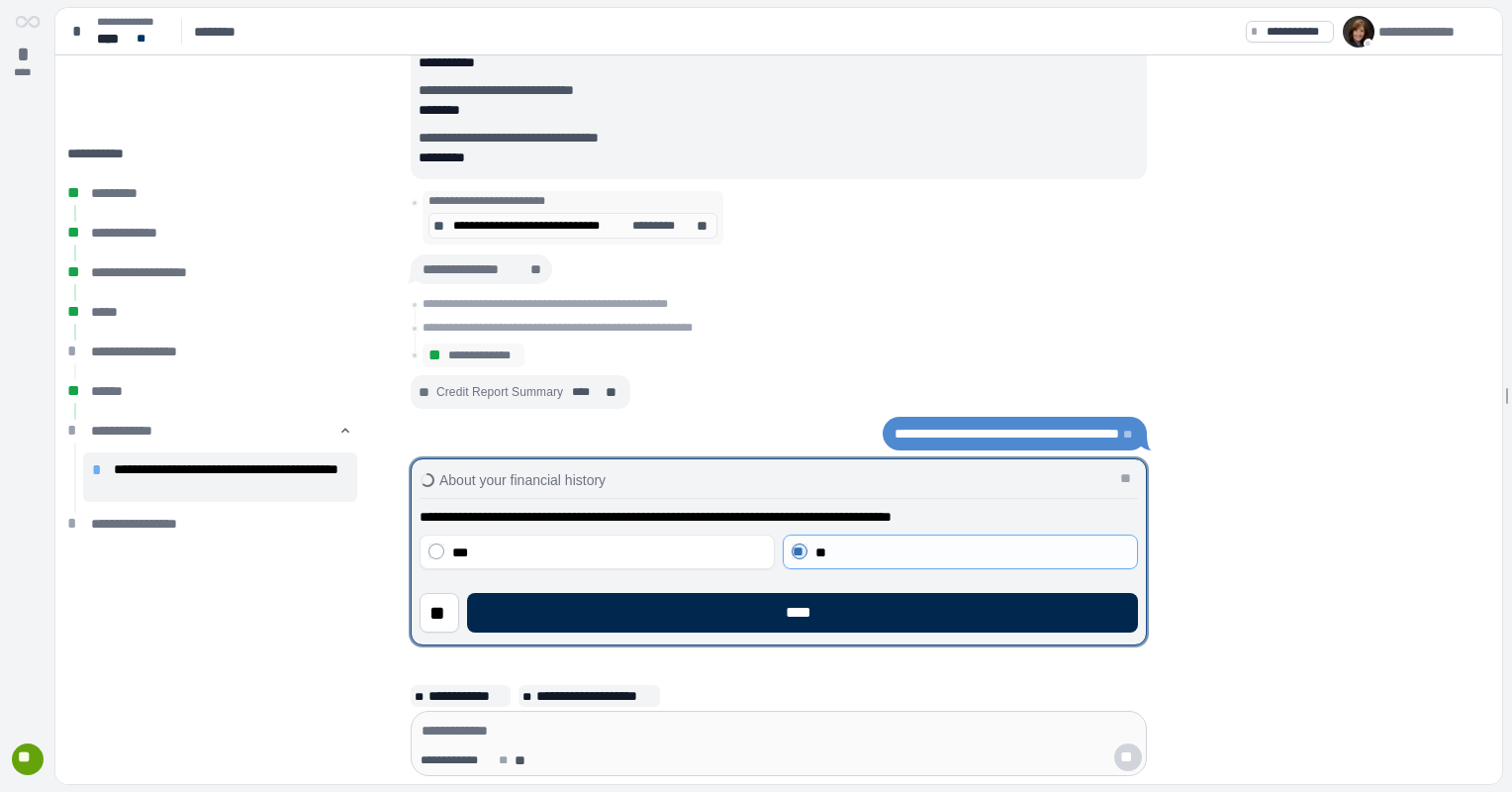 click on "****" at bounding box center (803, 613) 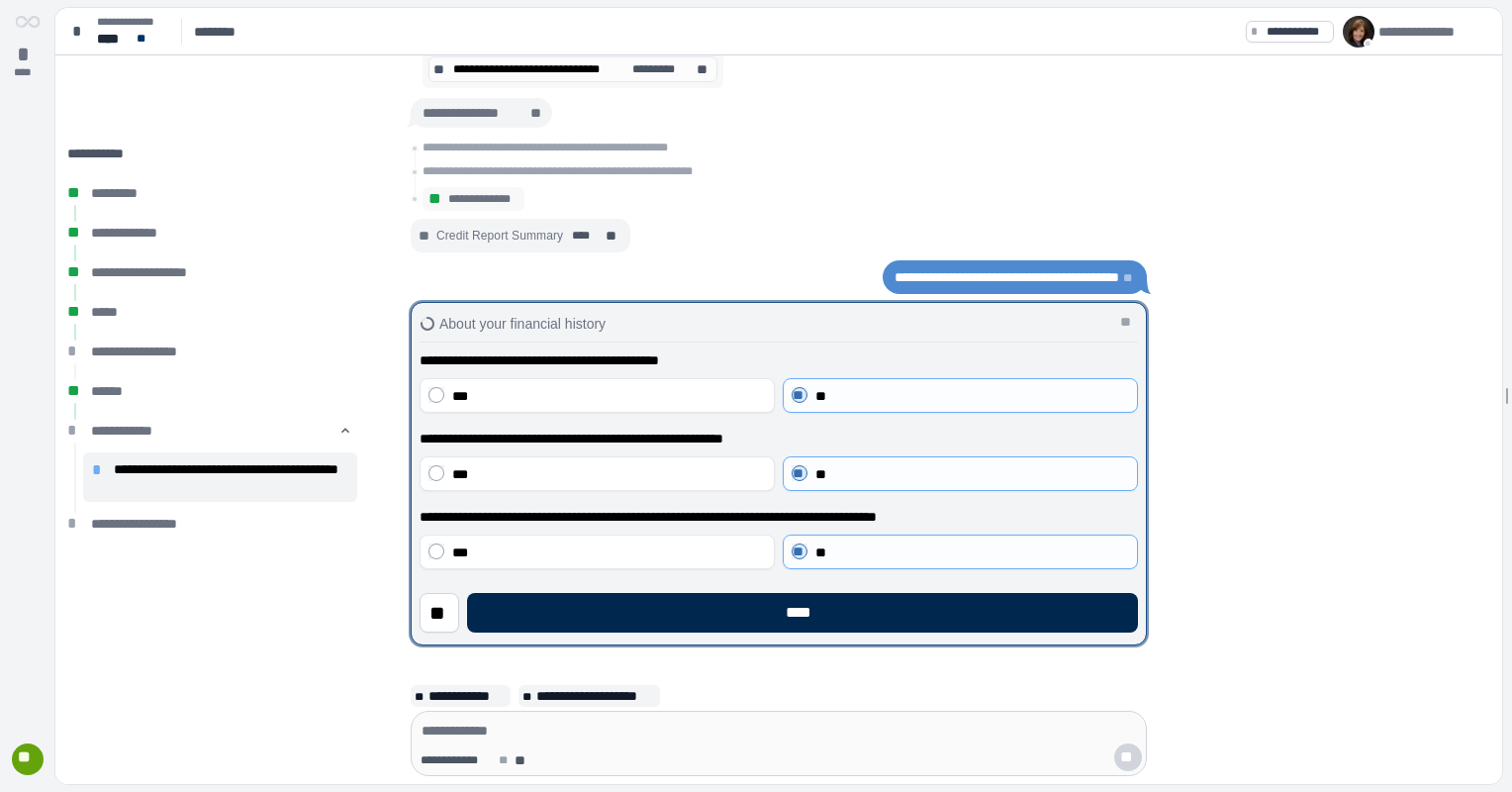 click on "****" at bounding box center [803, 613] 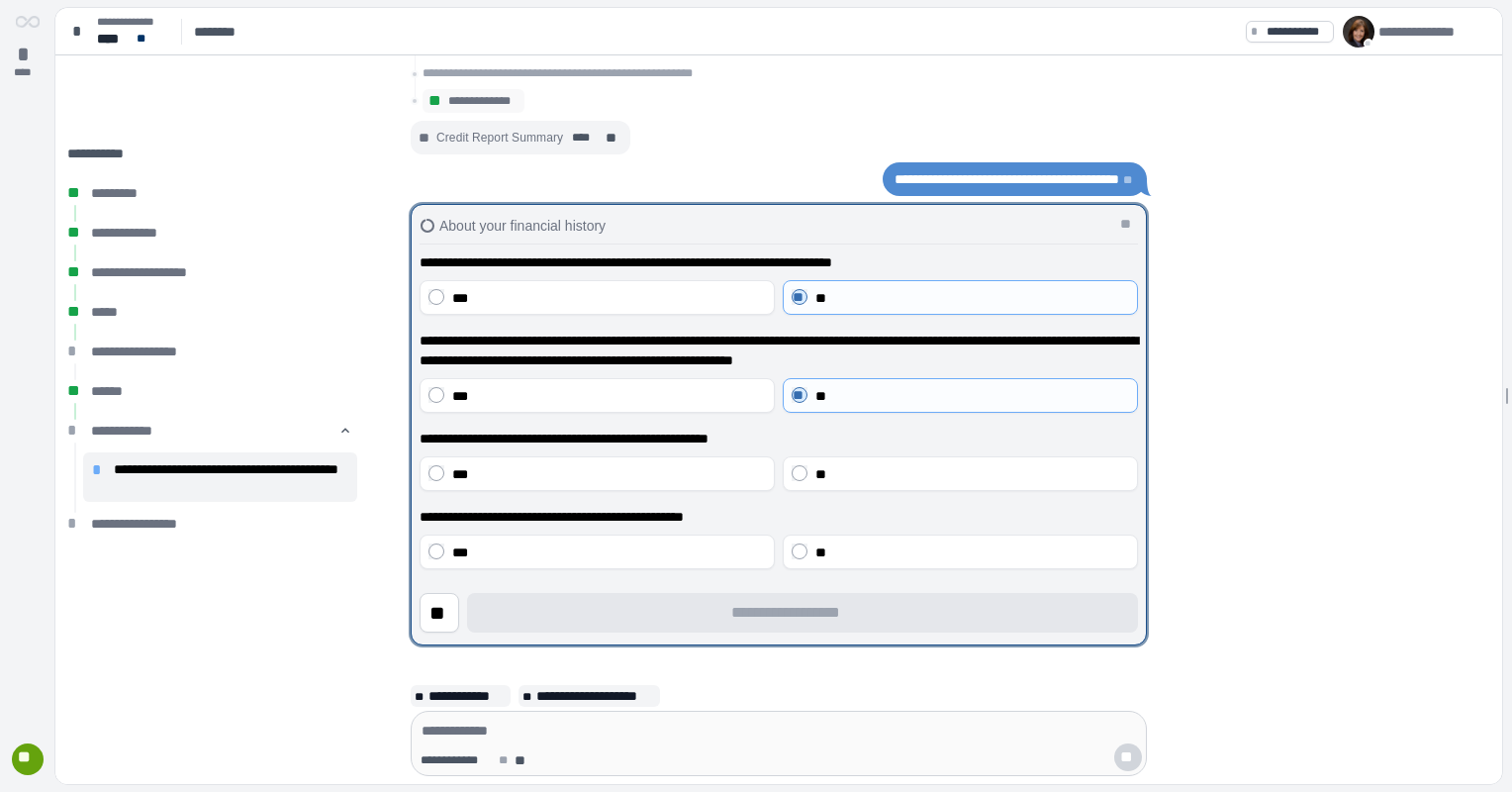 click on "**" at bounding box center (960, 473) 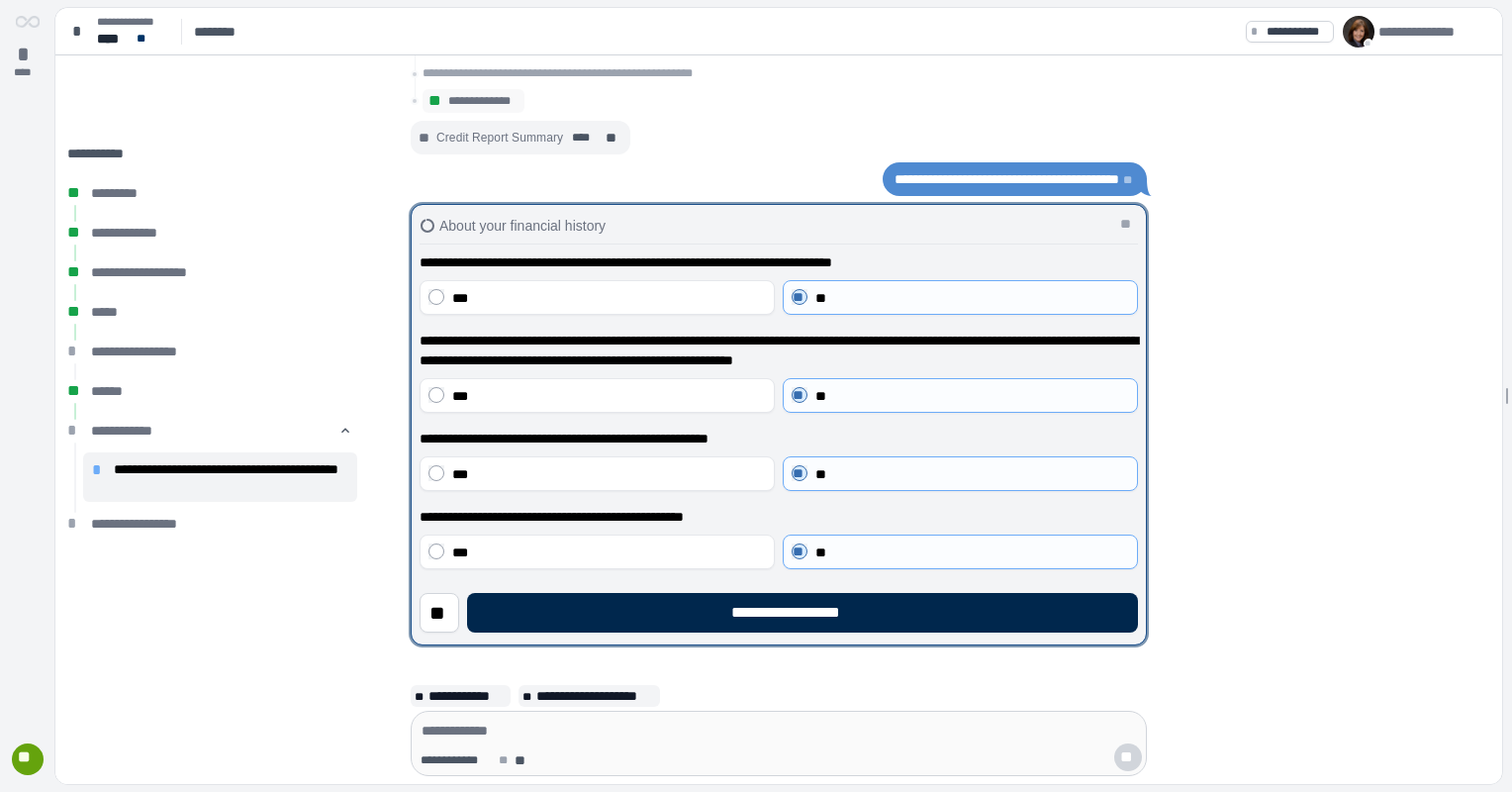 click on "**********" at bounding box center (803, 613) 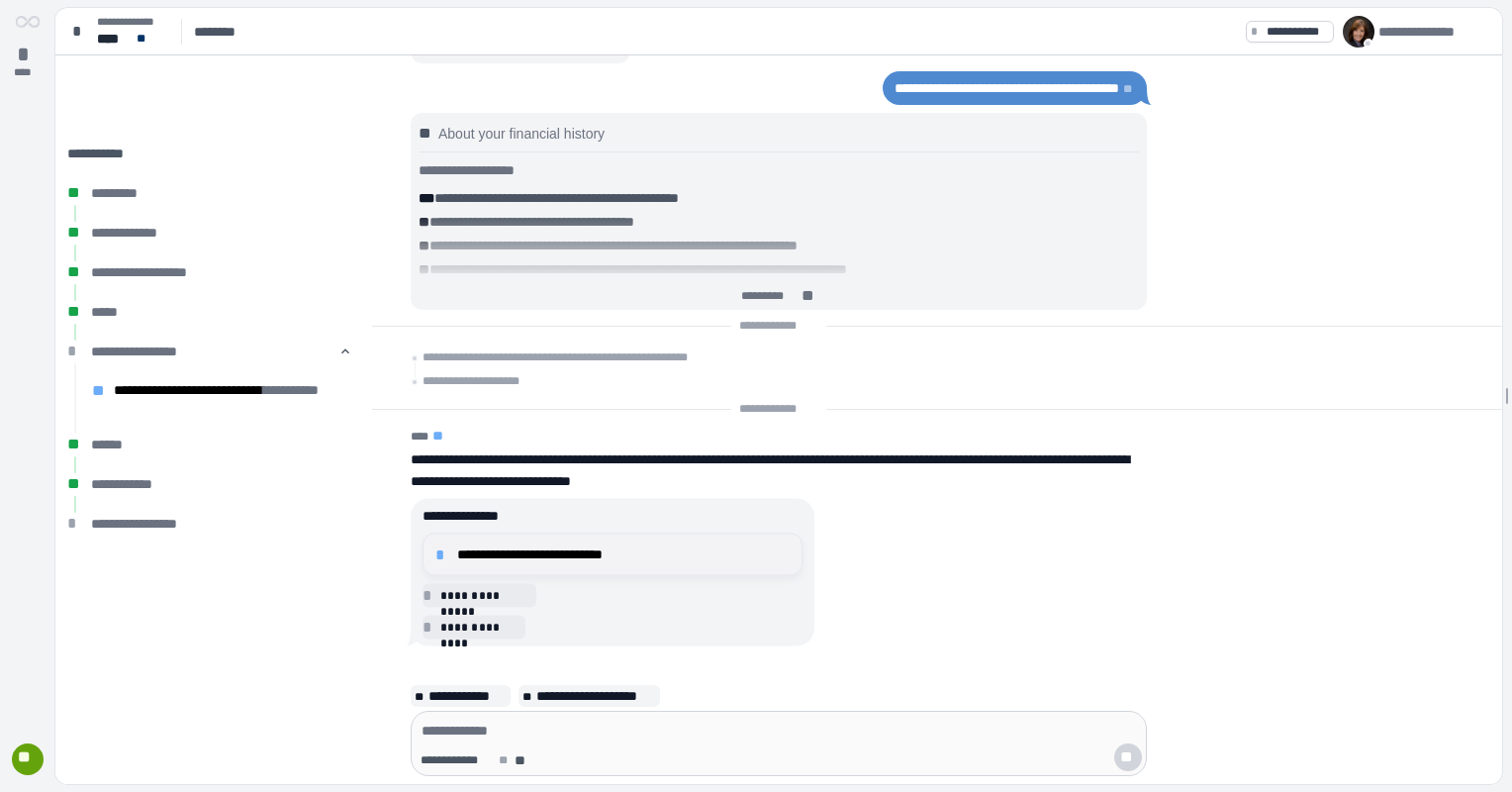 click on "**********" at bounding box center (623, 554) 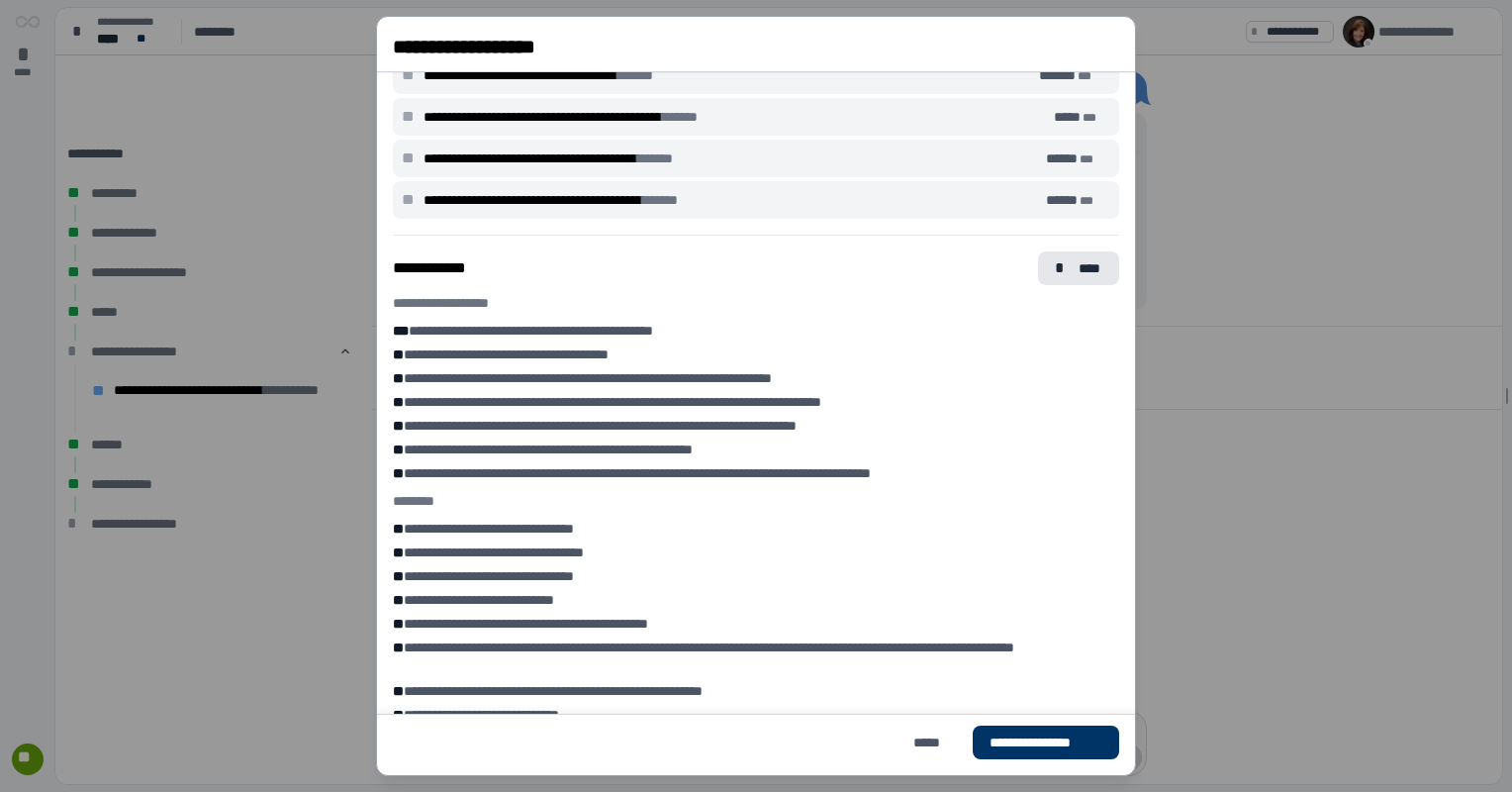 scroll, scrollTop: 653, scrollLeft: 0, axis: vertical 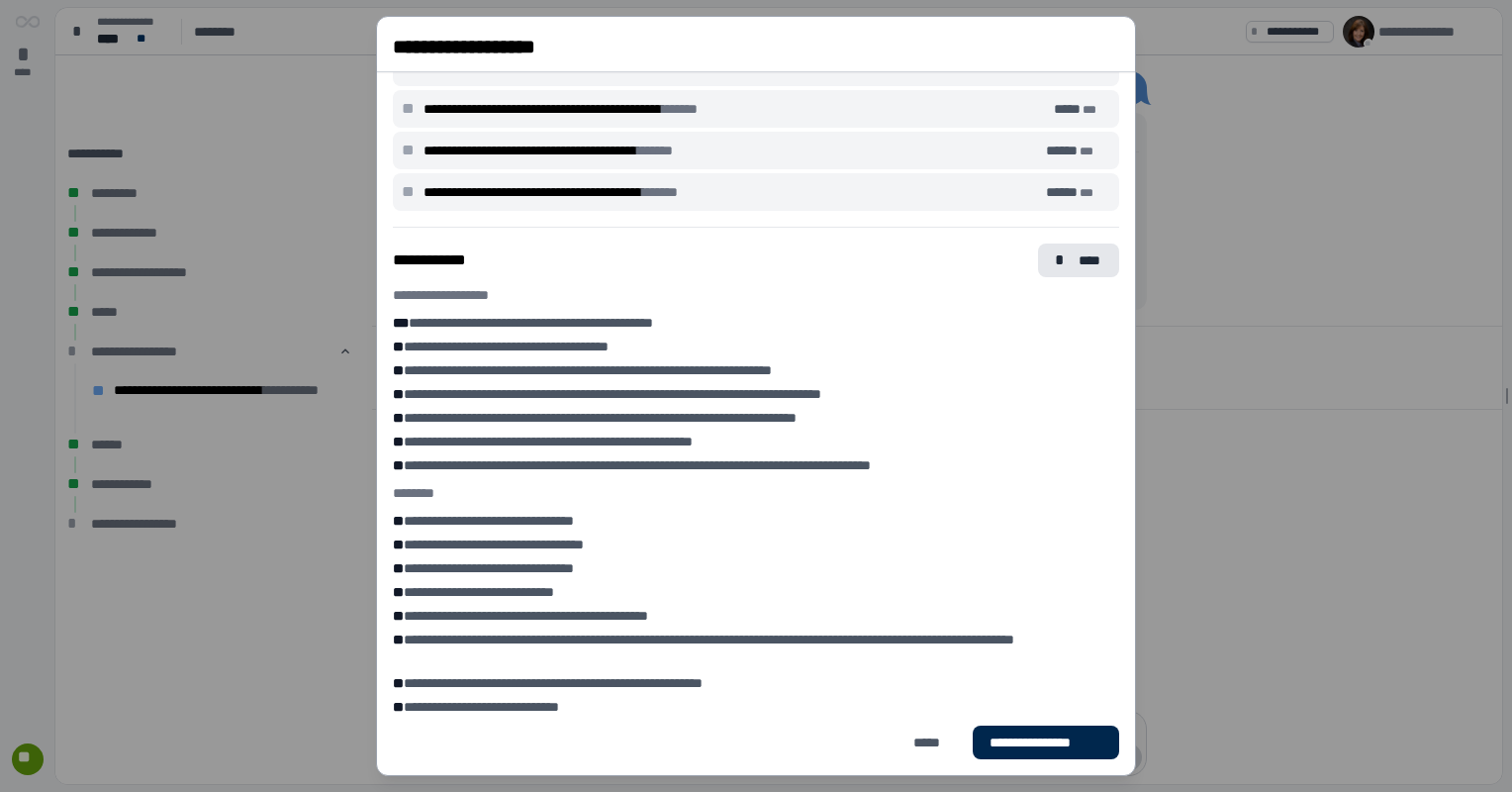 click on "**********" at bounding box center (1046, 742) 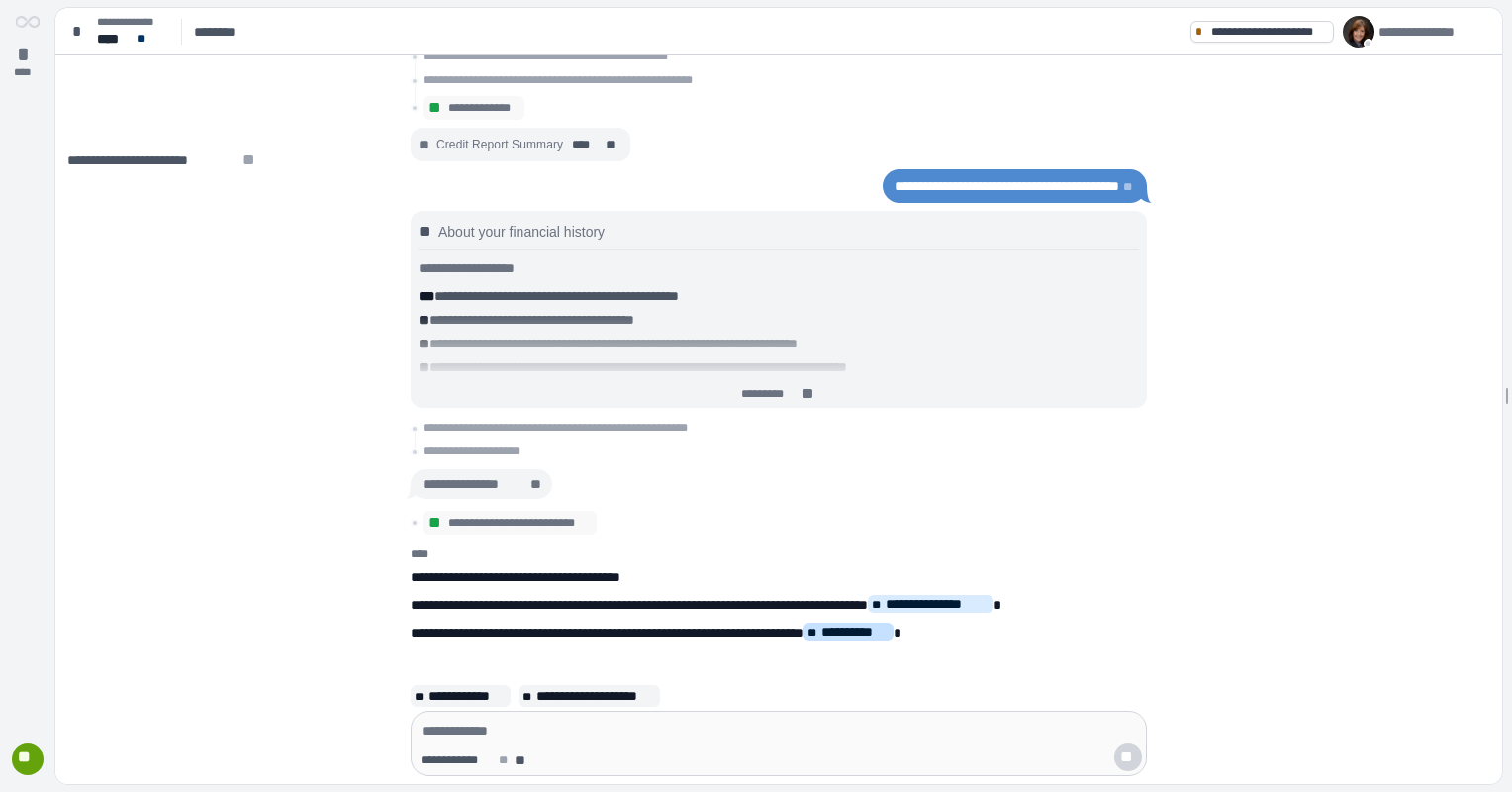 click on "**********" at bounding box center (855, 632) 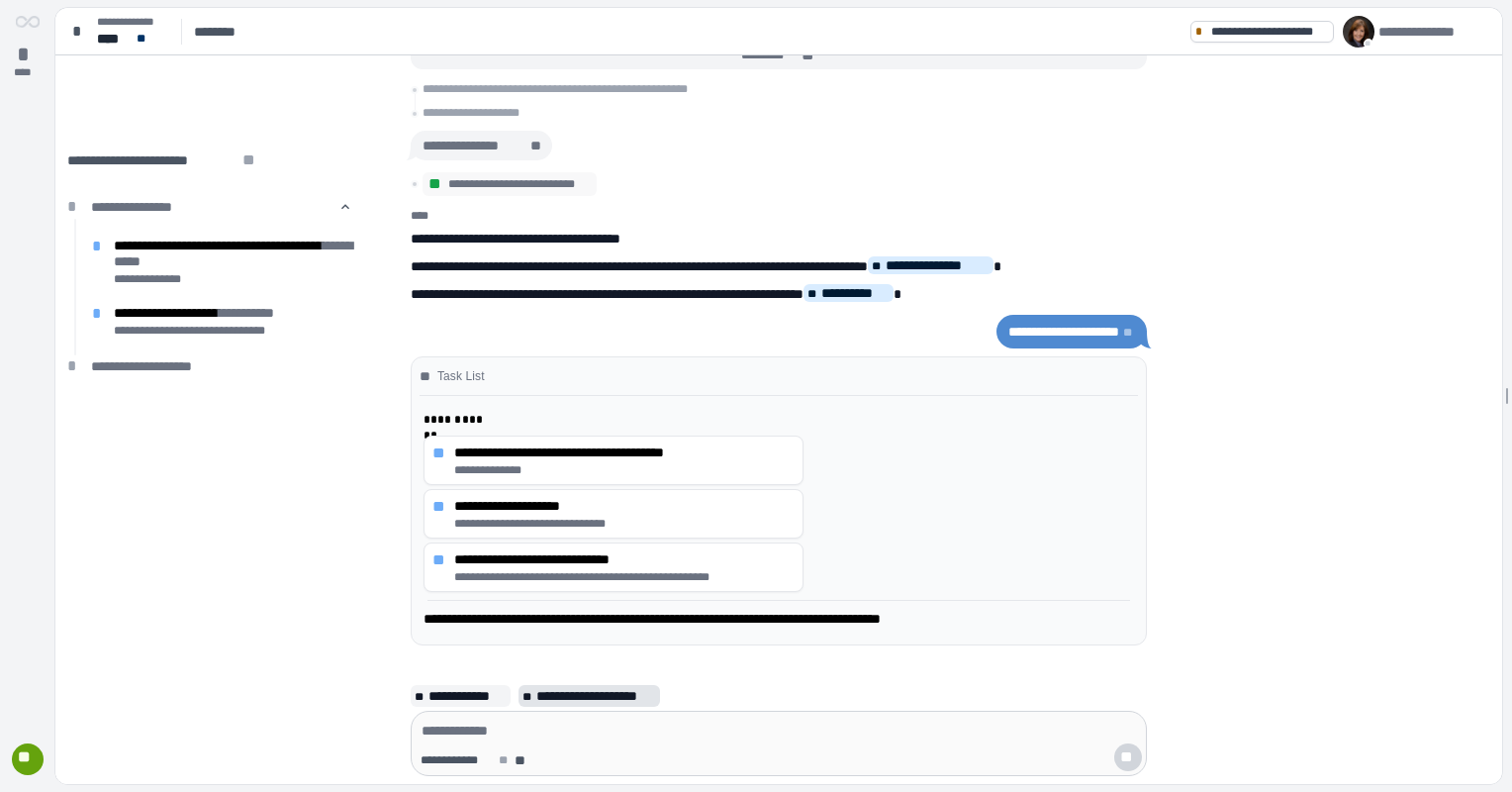 click on "**********" at bounding box center [596, 696] 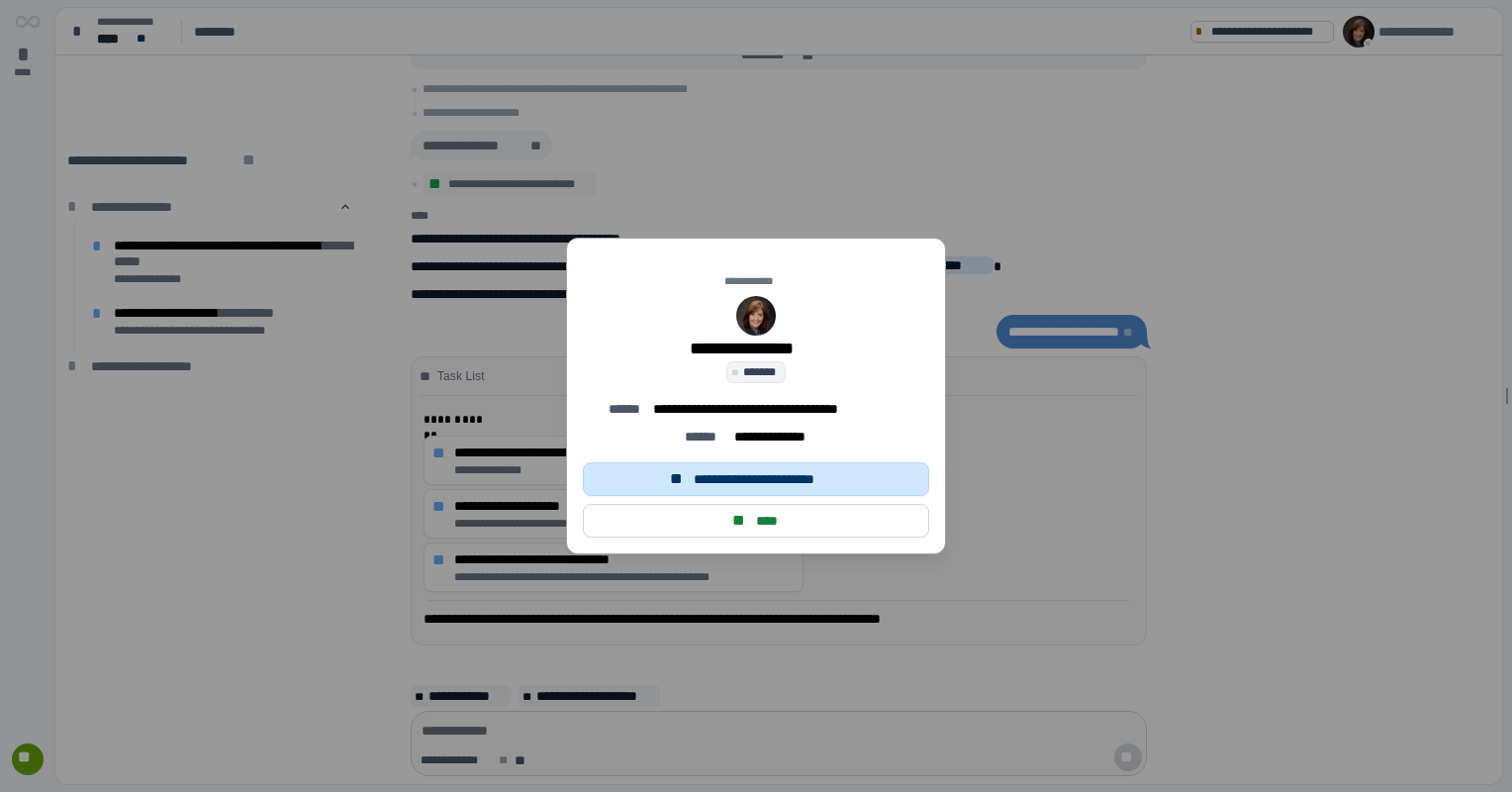 click on "**********" at bounding box center (767, 479) 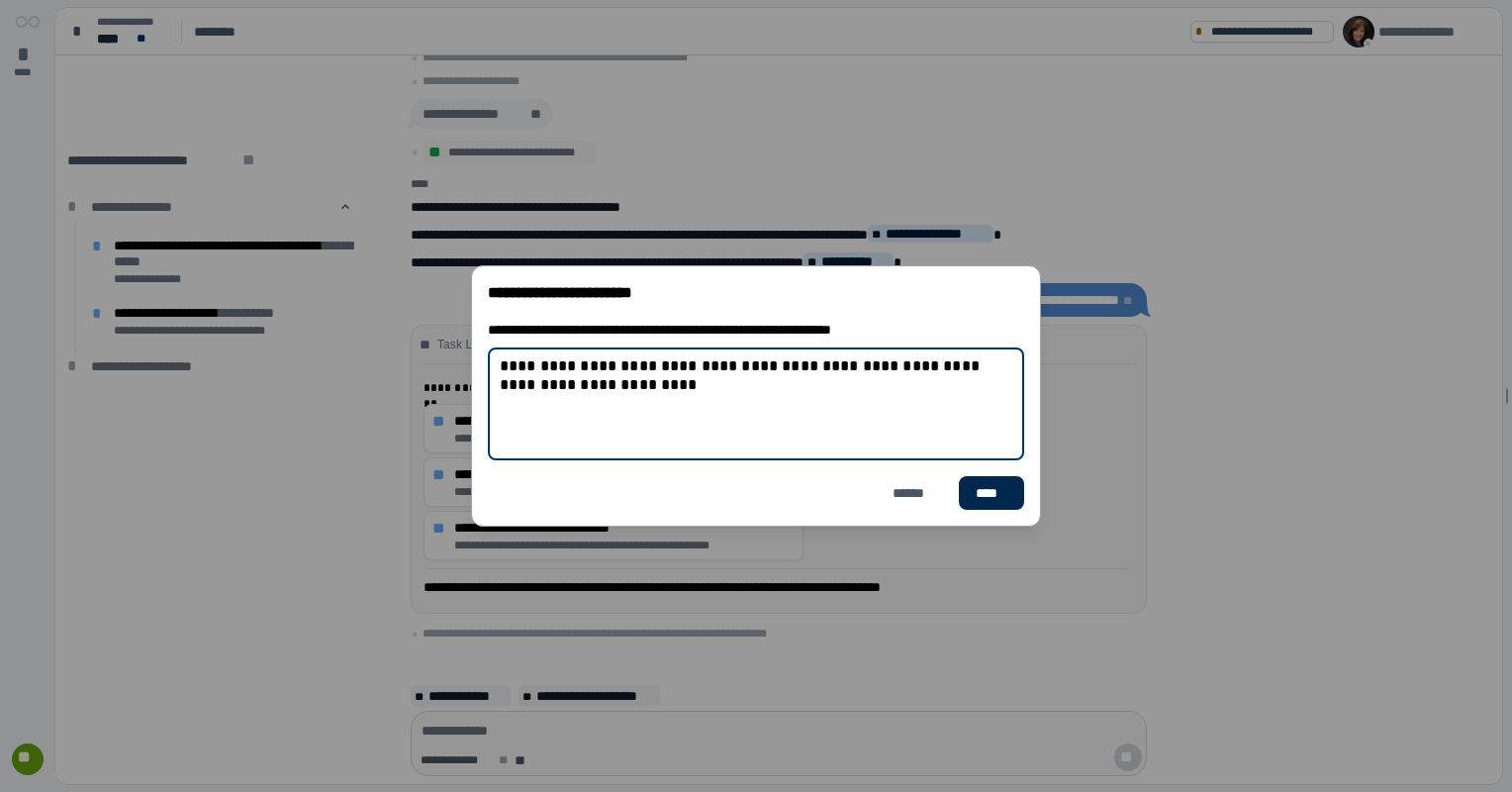 type on "**********" 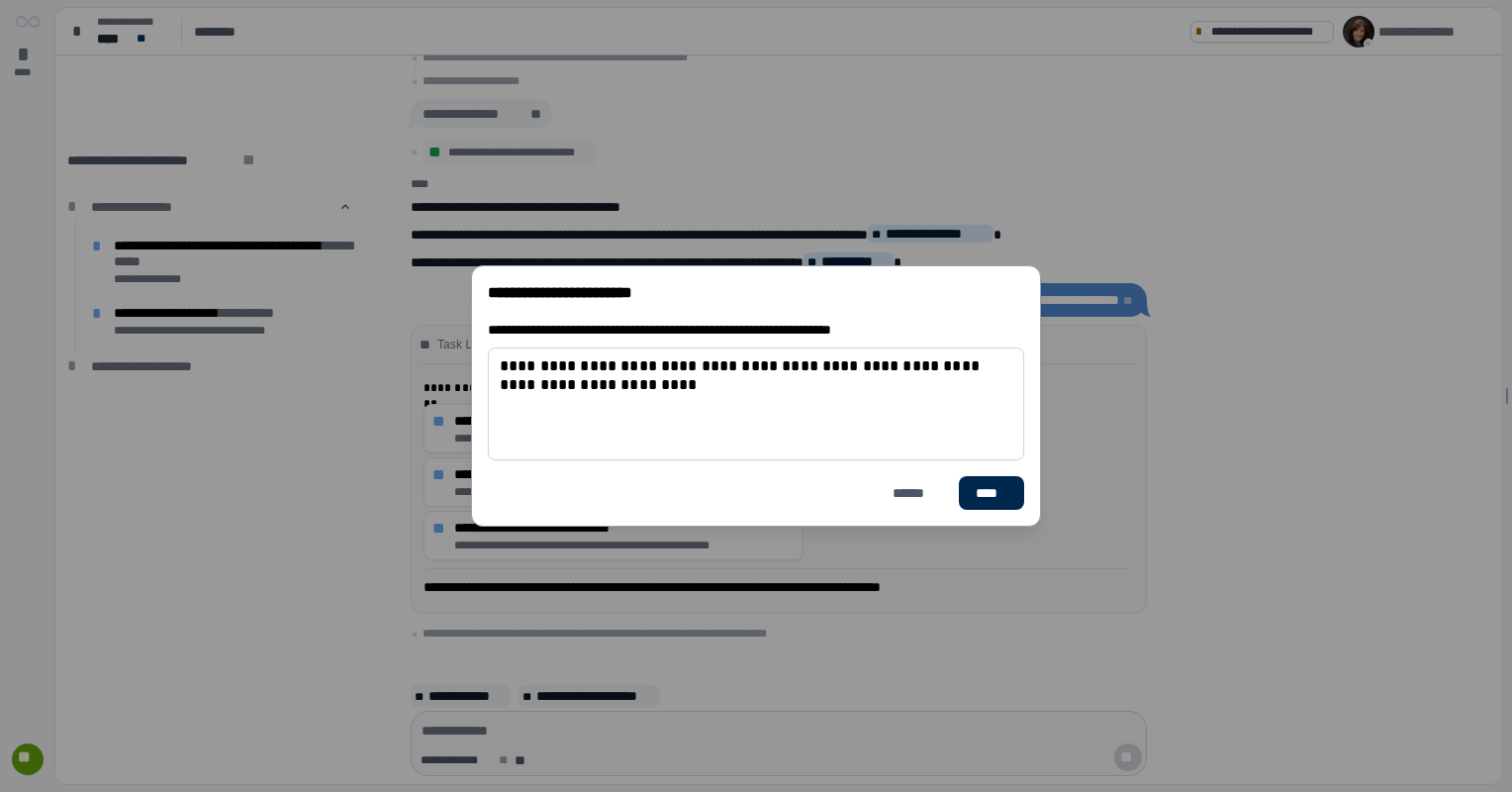click on "****" at bounding box center [992, 493] 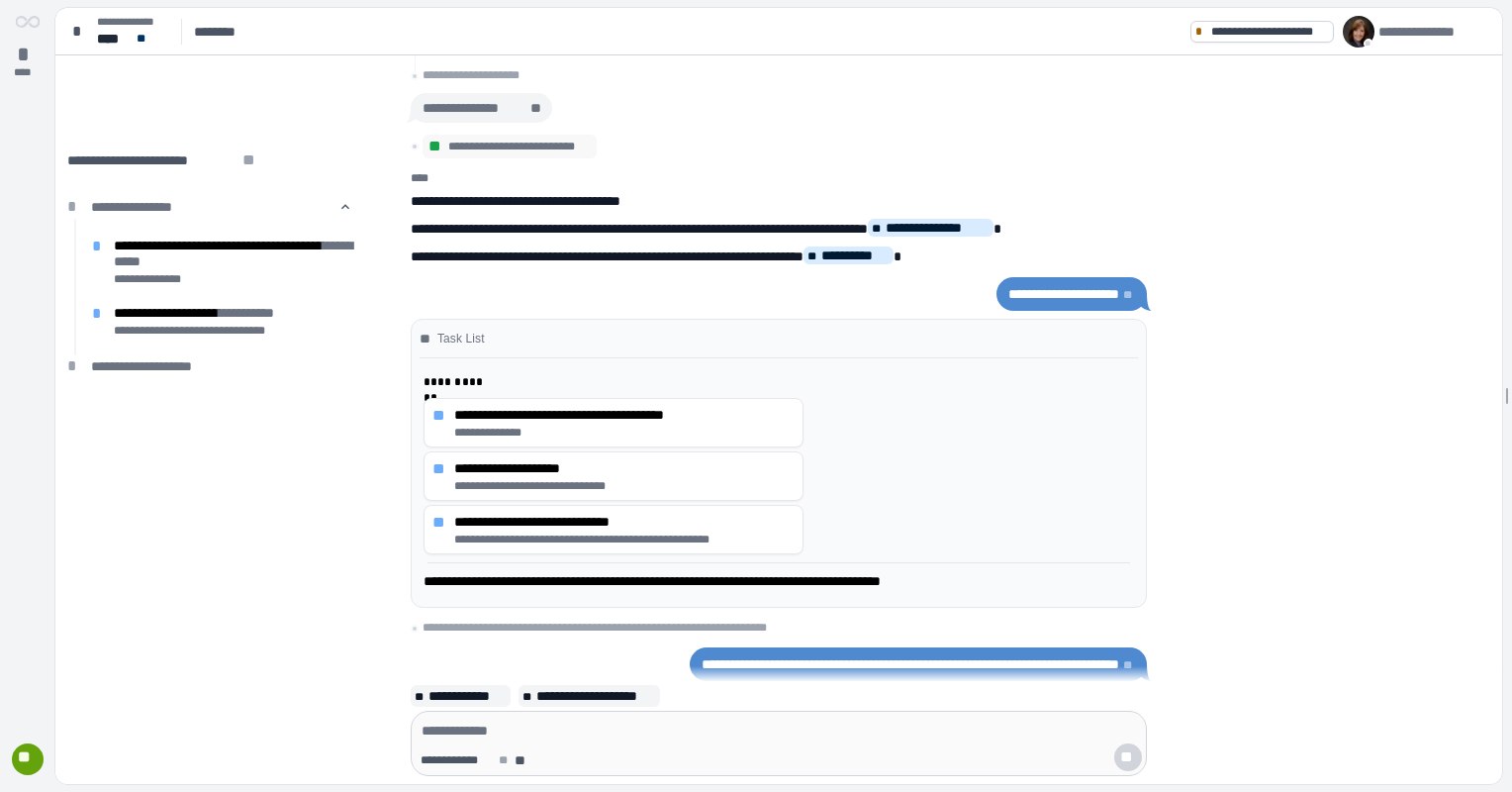 scroll, scrollTop: 0, scrollLeft: 0, axis: both 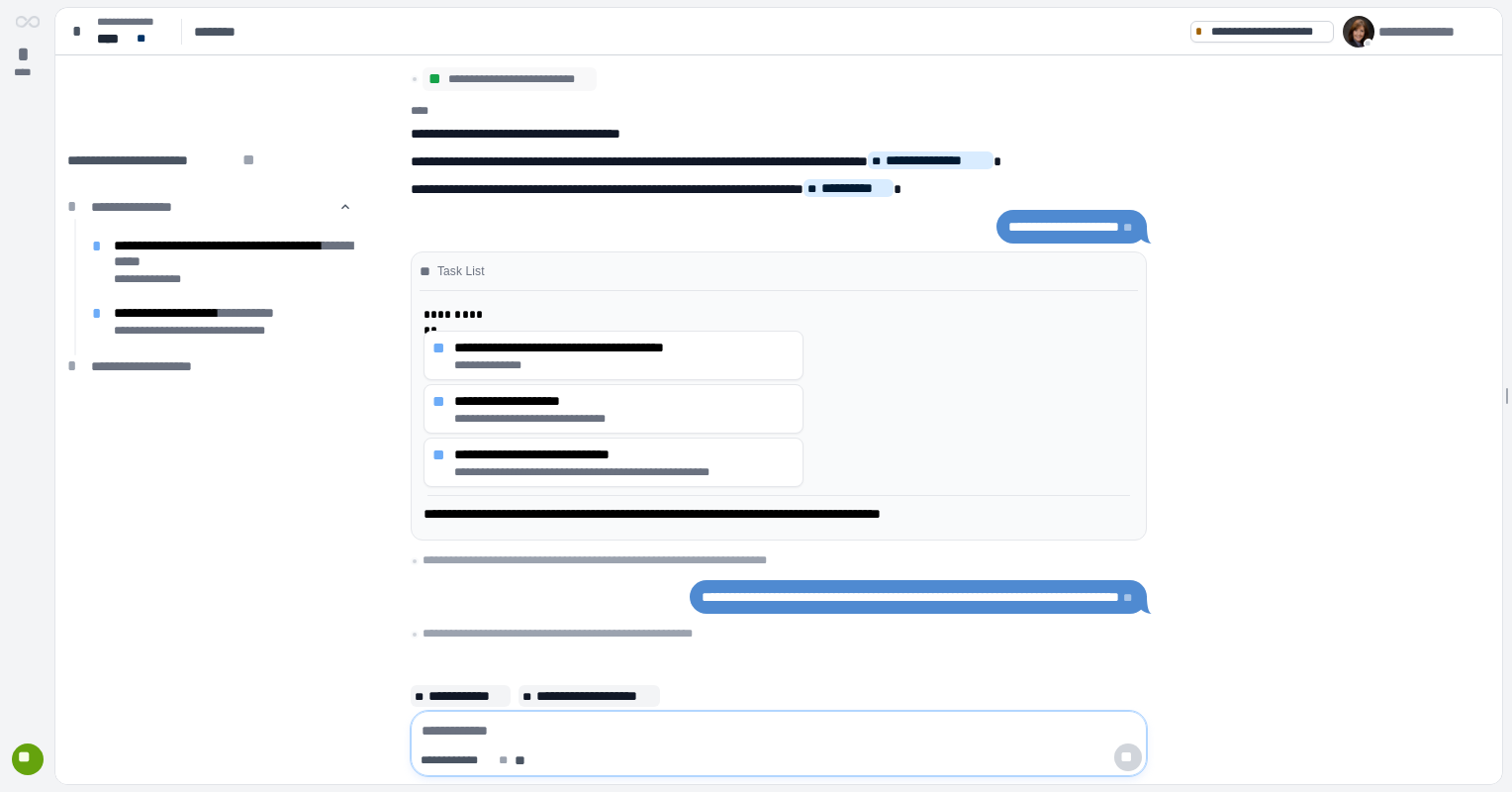 click at bounding box center [779, 731] 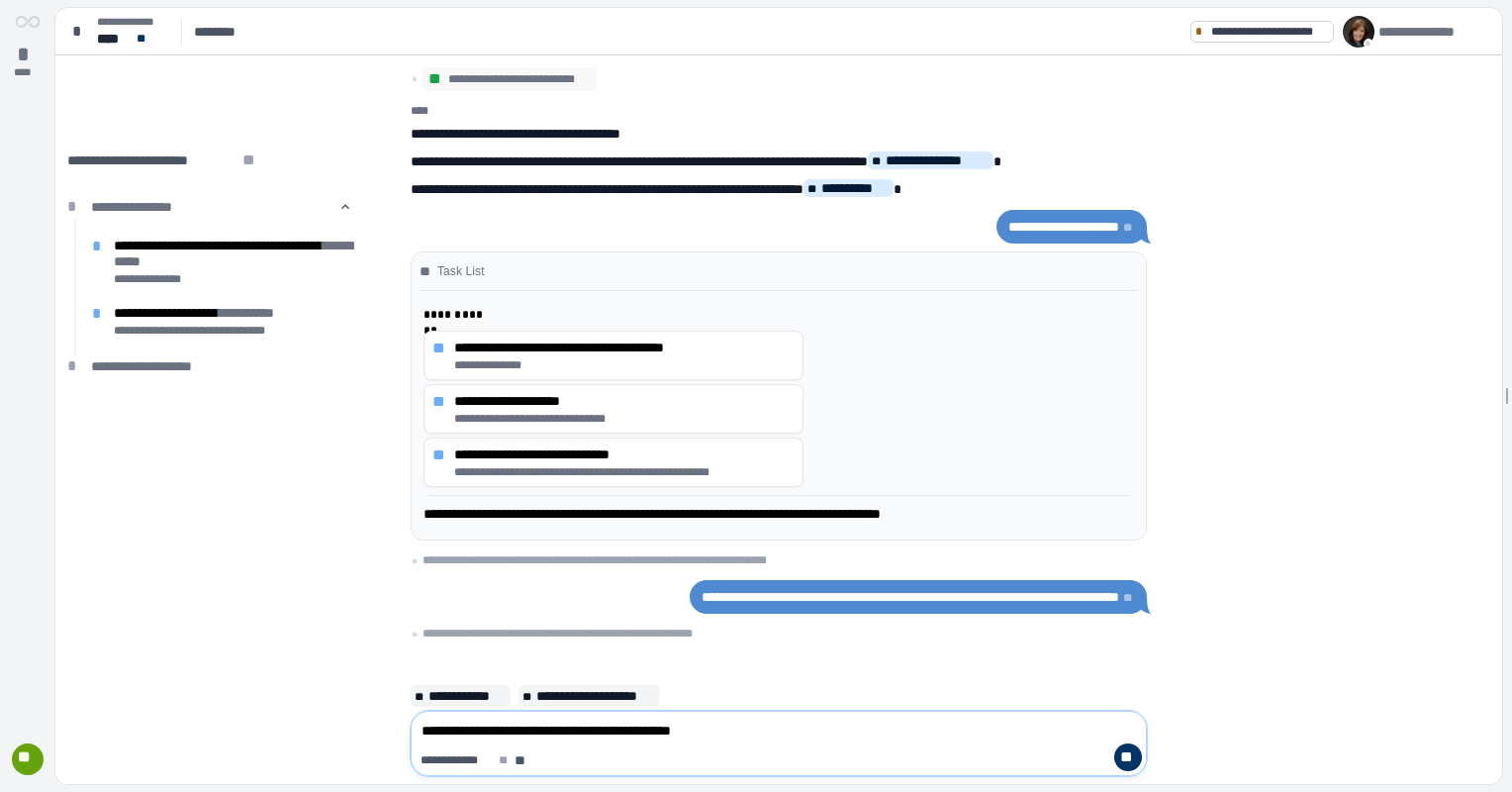 type on "**********" 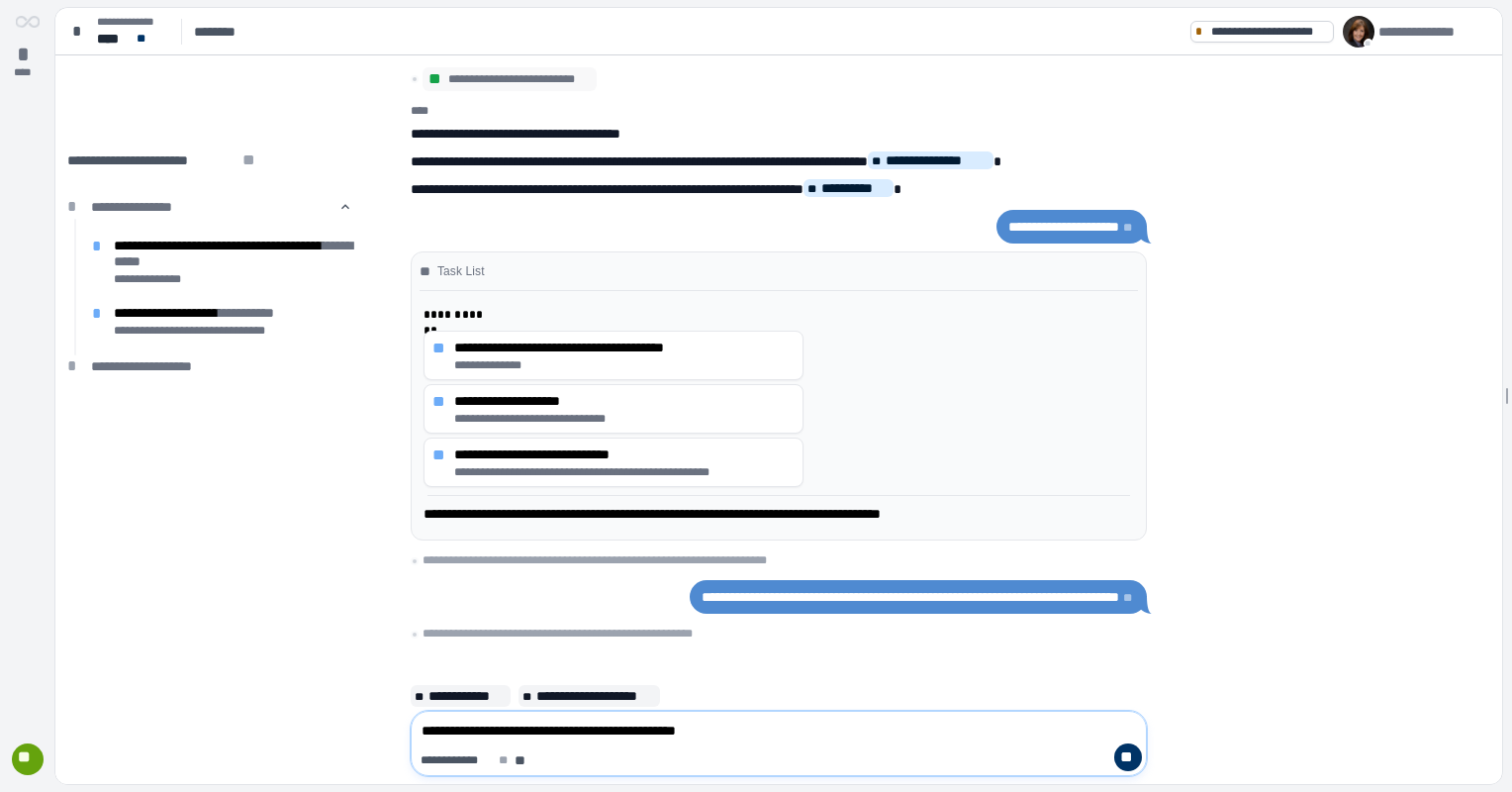 type 